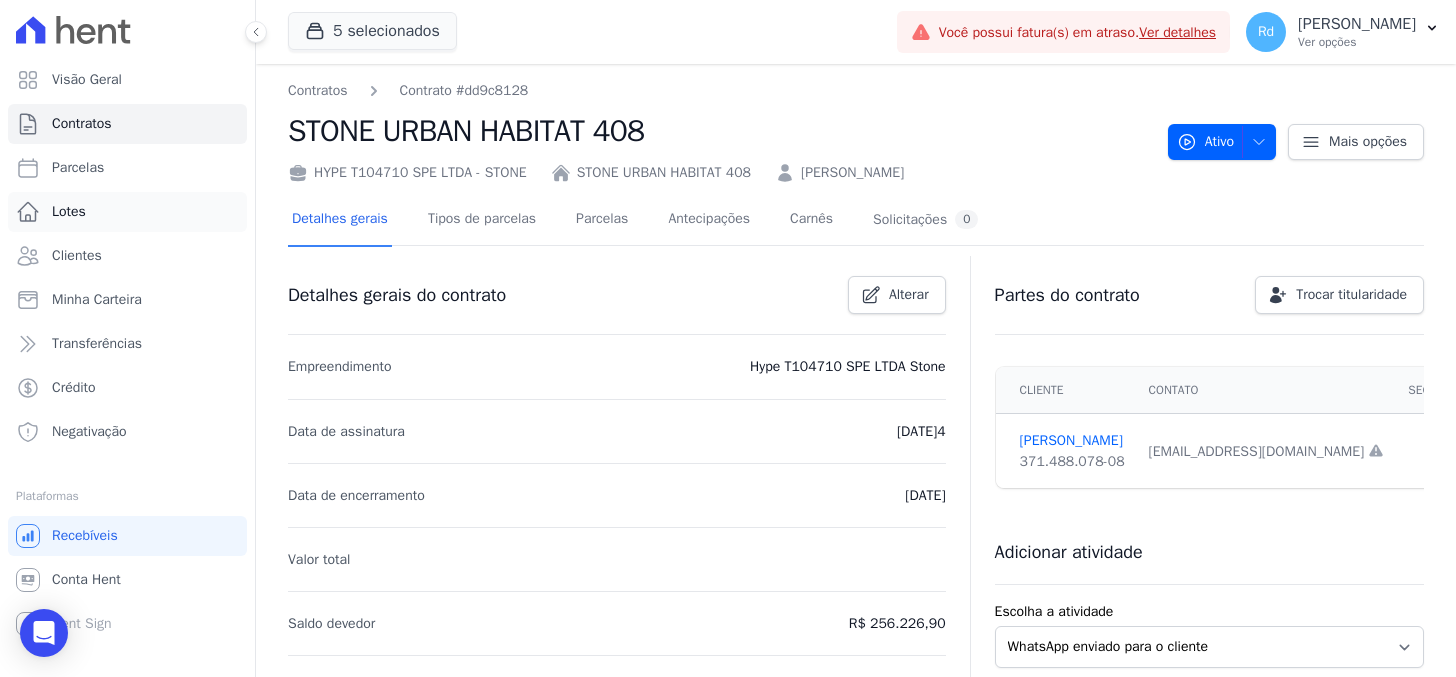 scroll, scrollTop: 0, scrollLeft: 0, axis: both 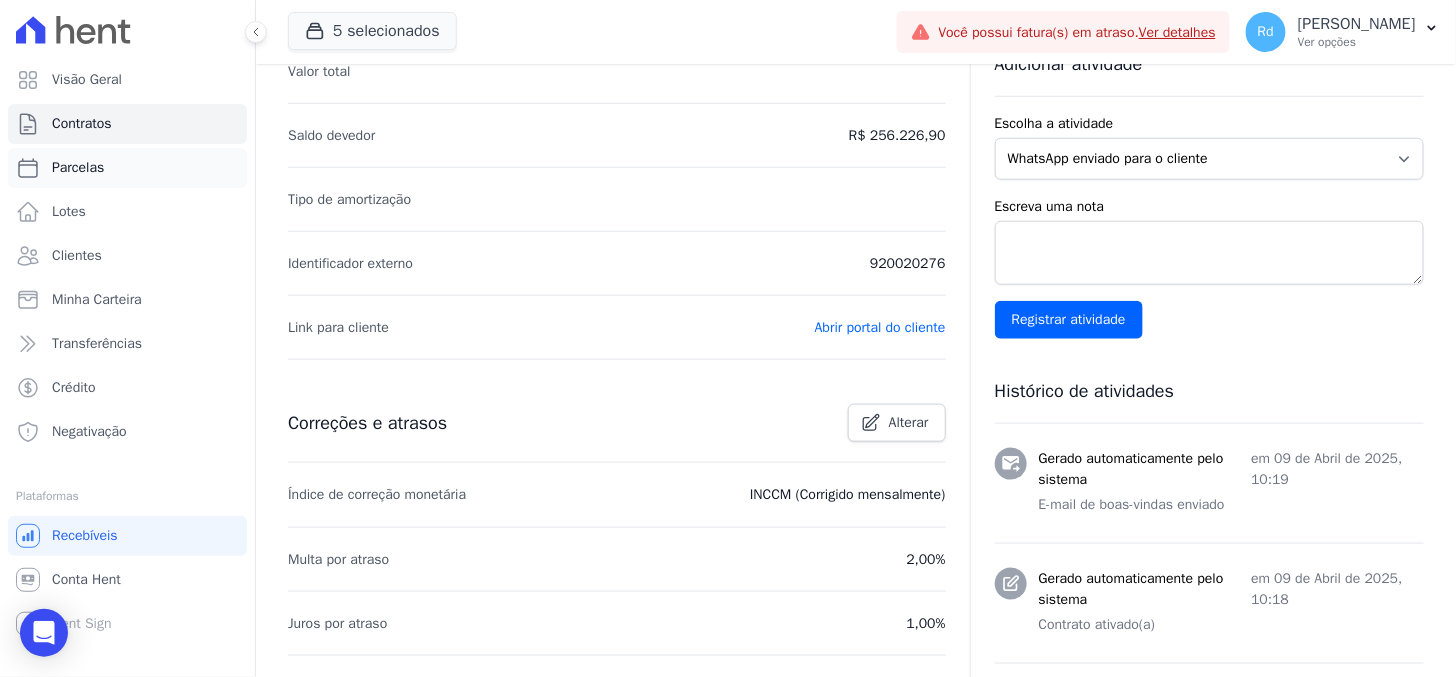 click on "Parcelas" at bounding box center [78, 168] 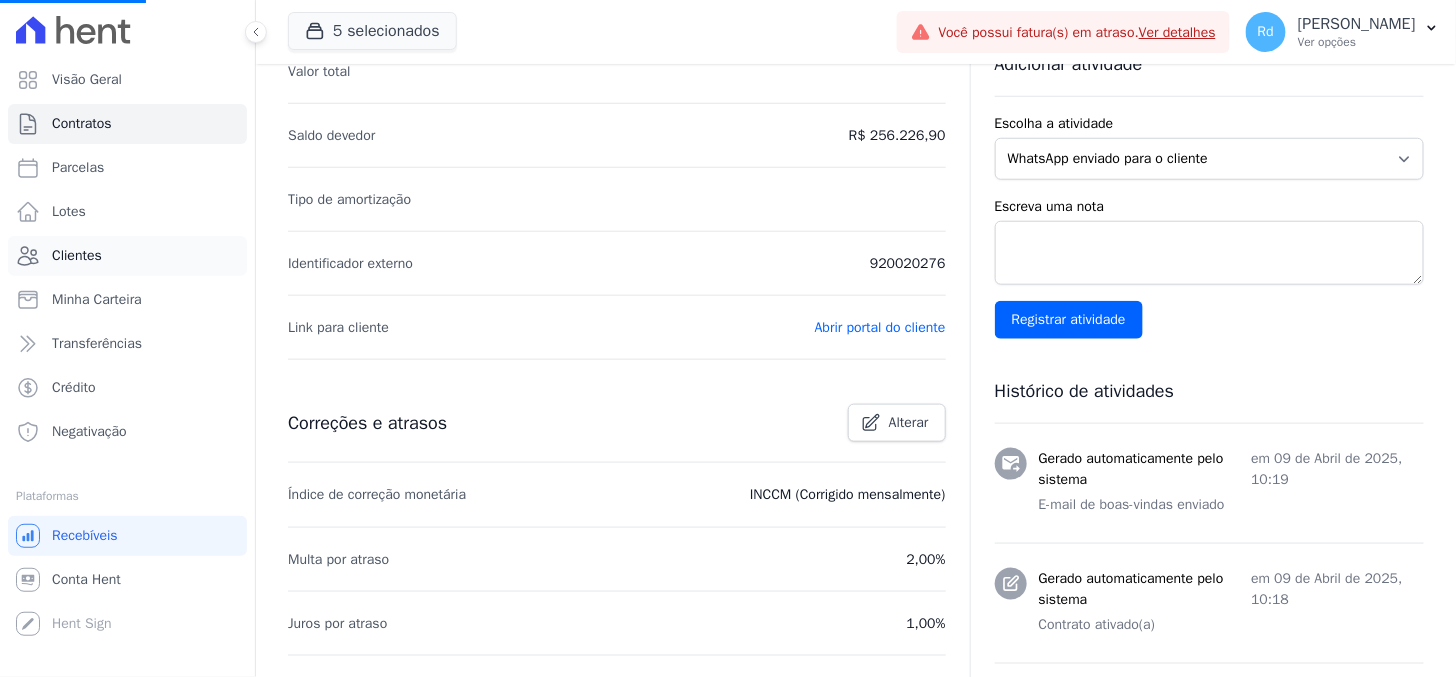click on "Clientes" at bounding box center [127, 256] 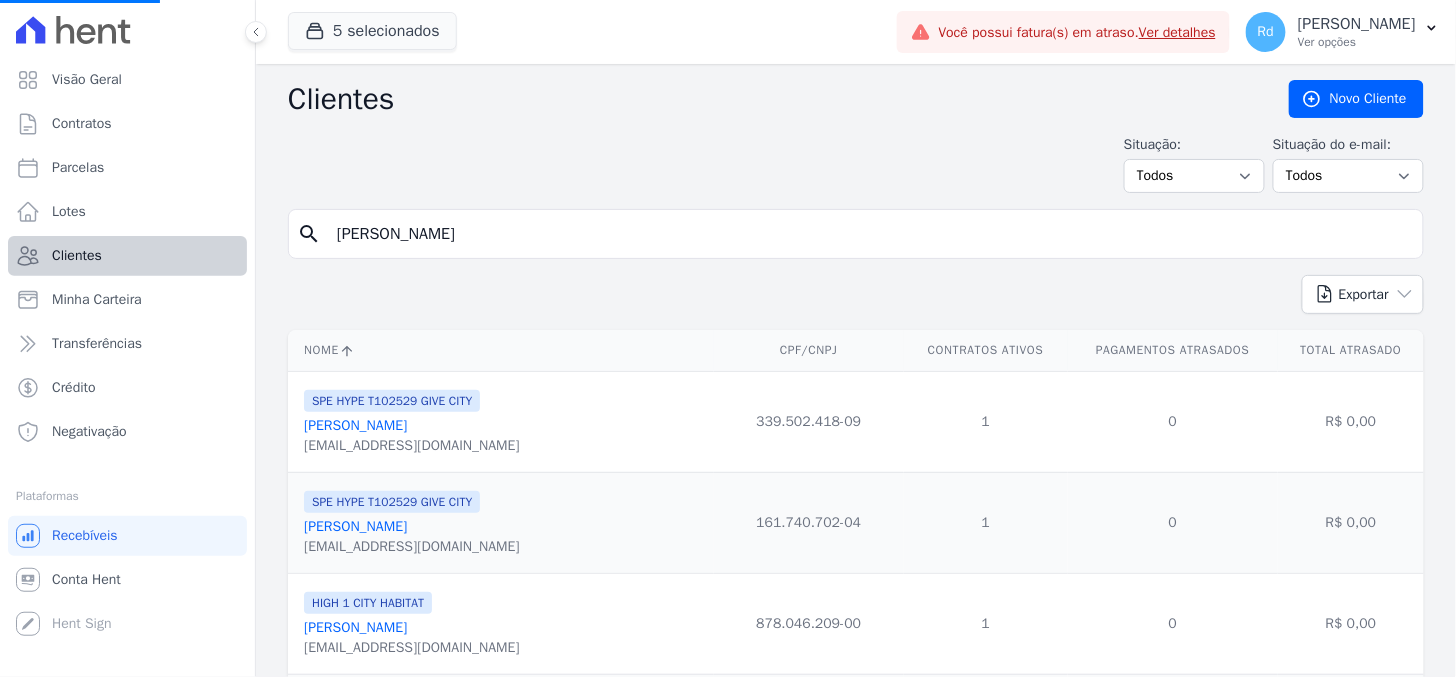 select 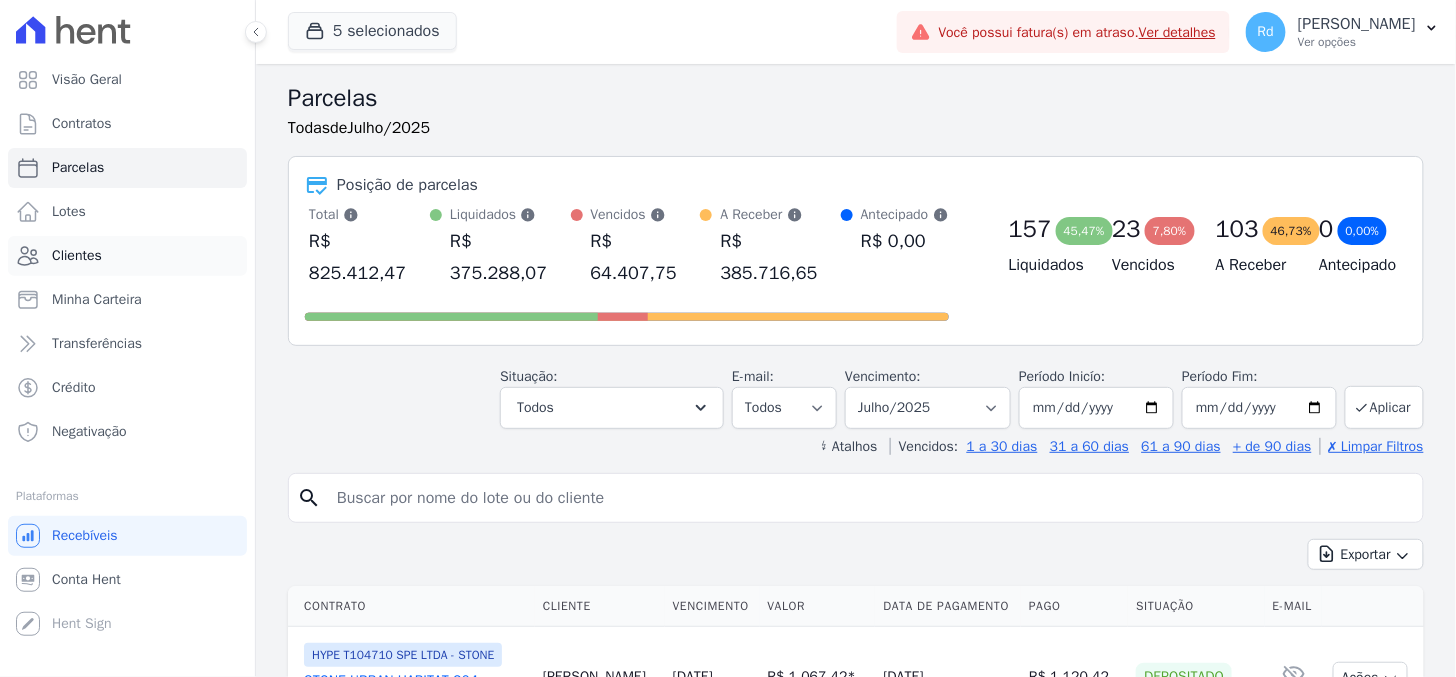 click on "Clientes" at bounding box center [127, 256] 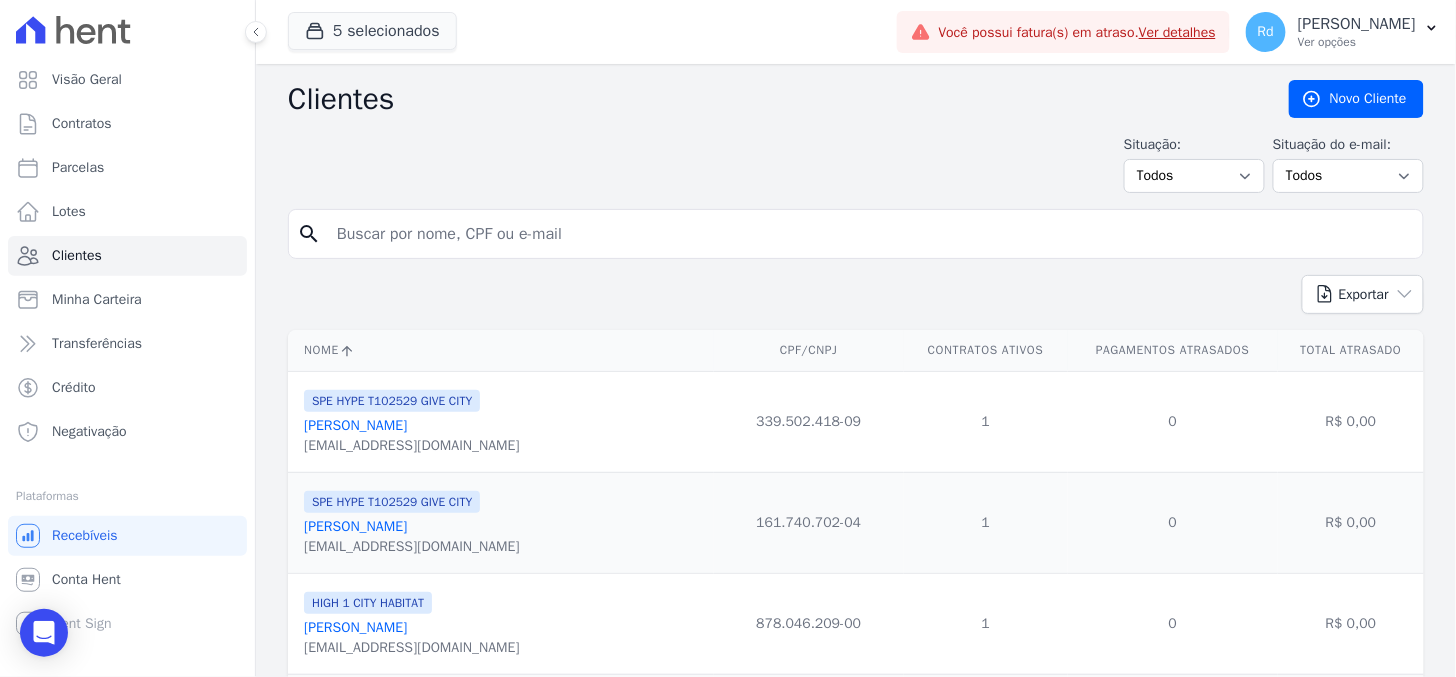 click at bounding box center (870, 234) 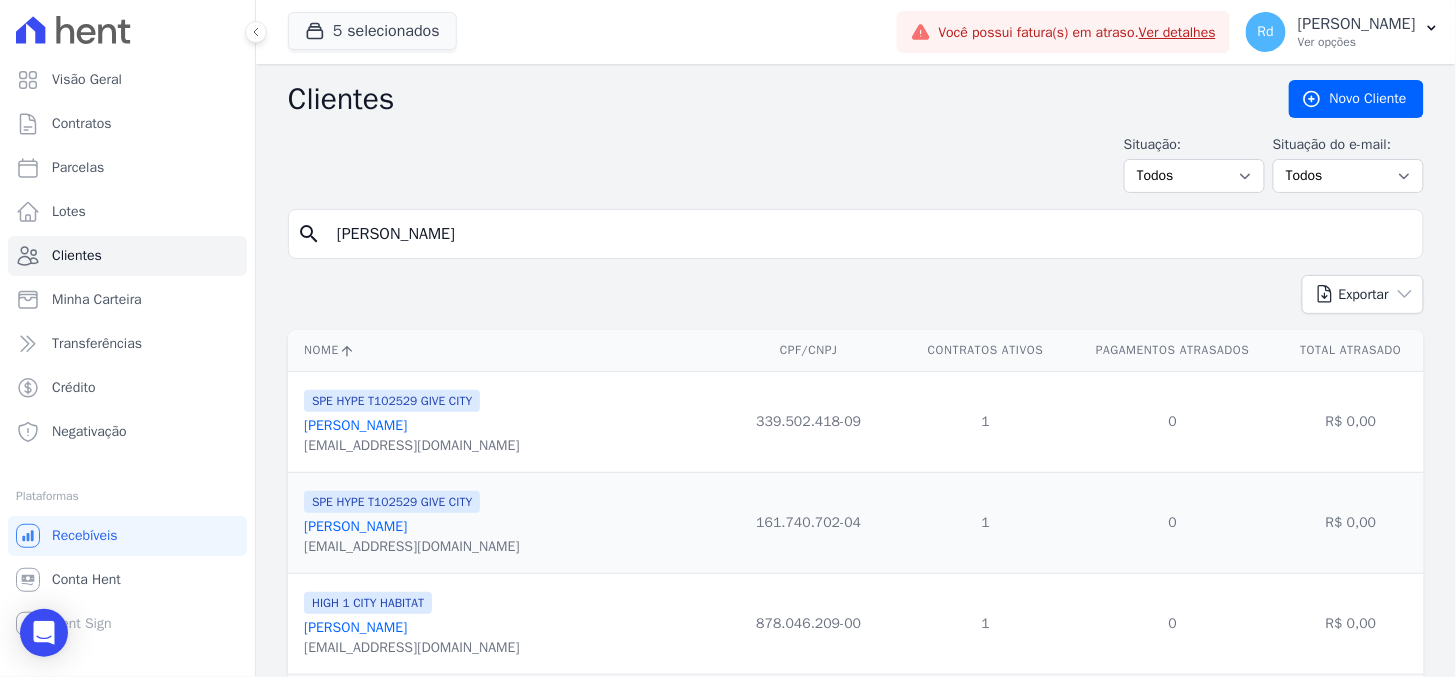 type on "[PERSON_NAME]" 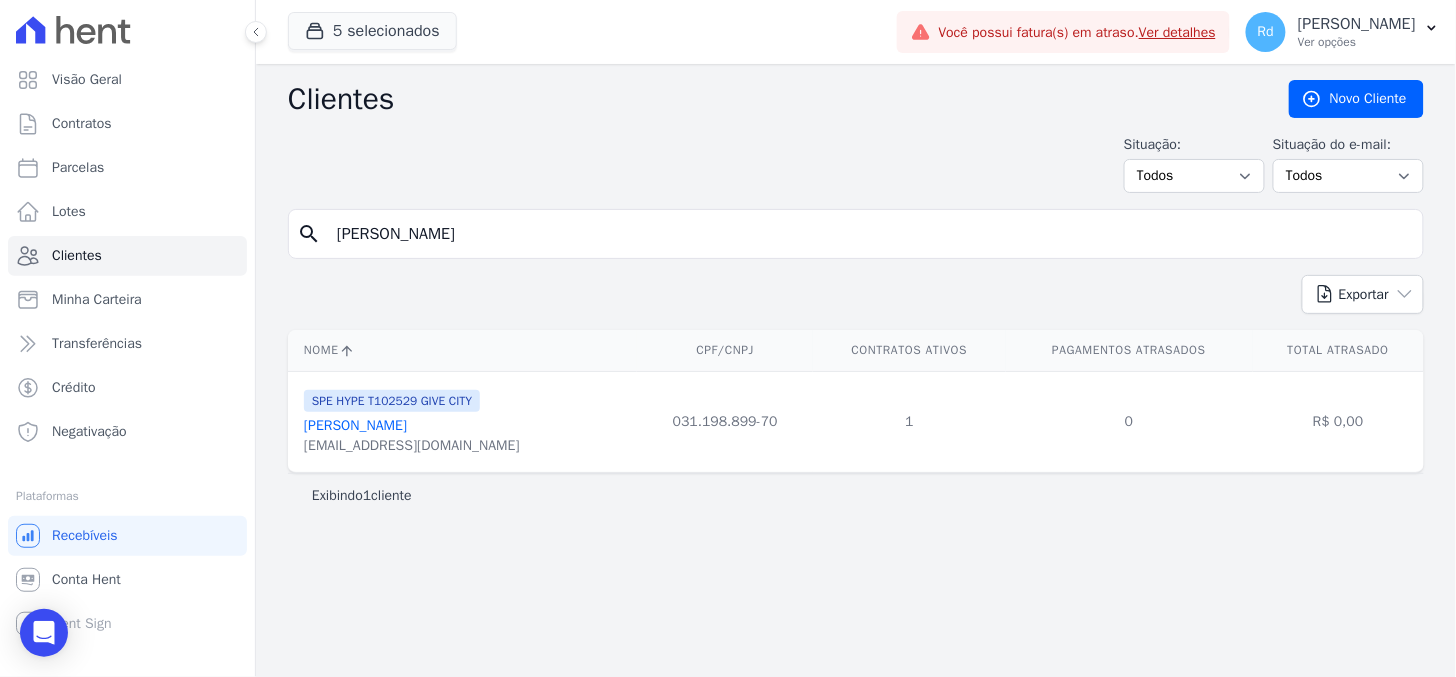 click on "[PERSON_NAME]" at bounding box center (355, 425) 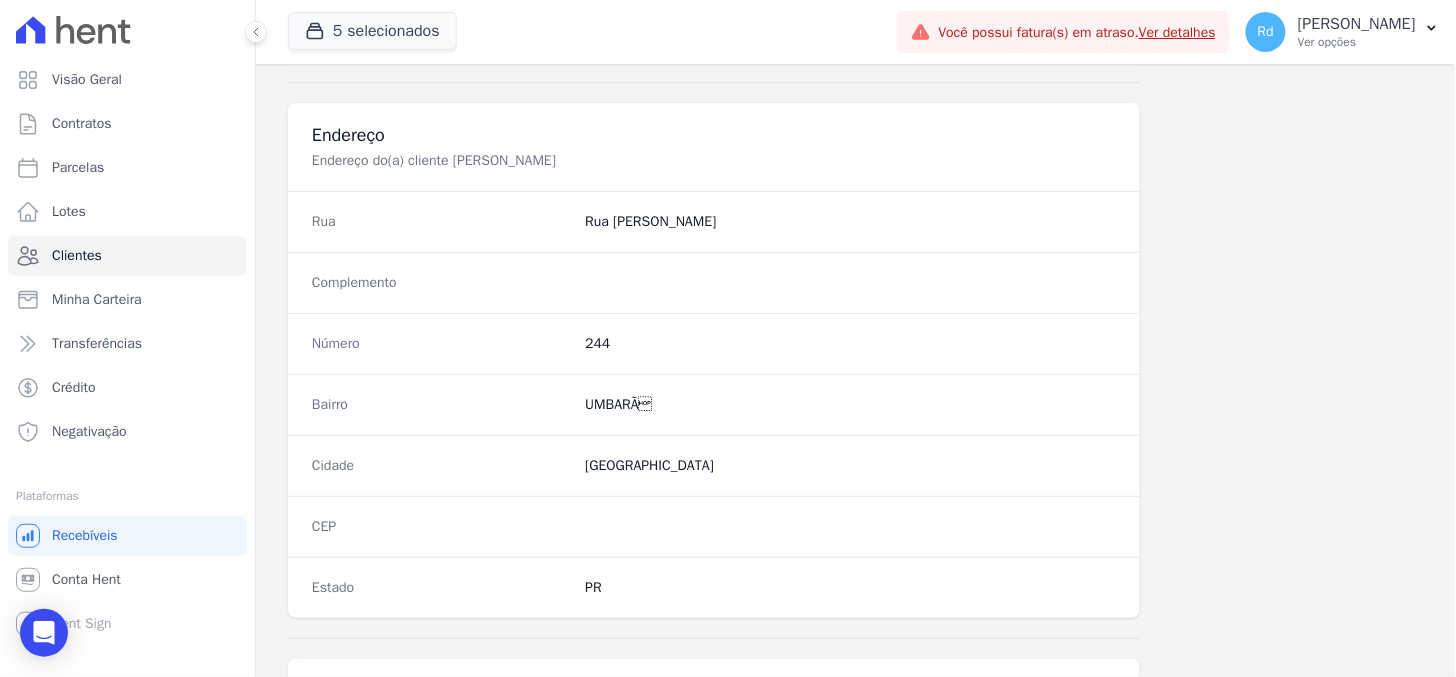 scroll, scrollTop: 1196, scrollLeft: 0, axis: vertical 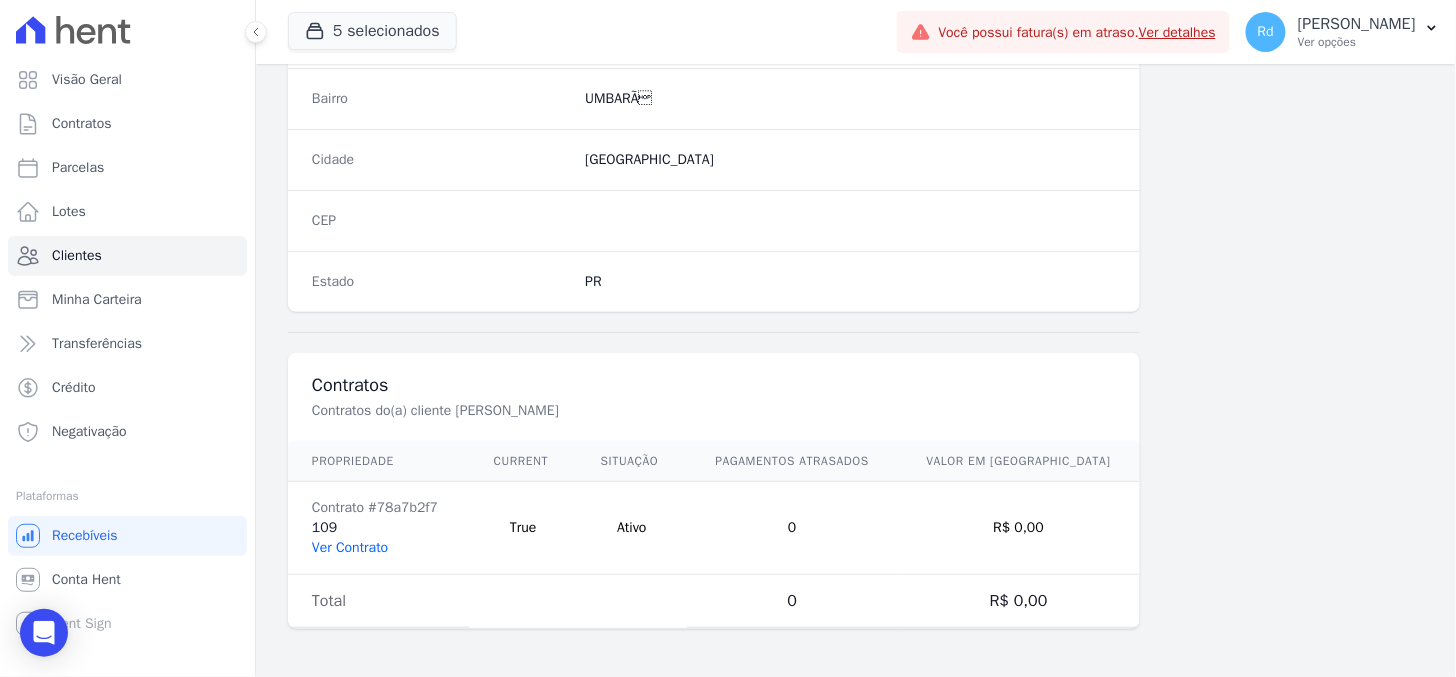 click on "Ver Contrato" at bounding box center (350, 547) 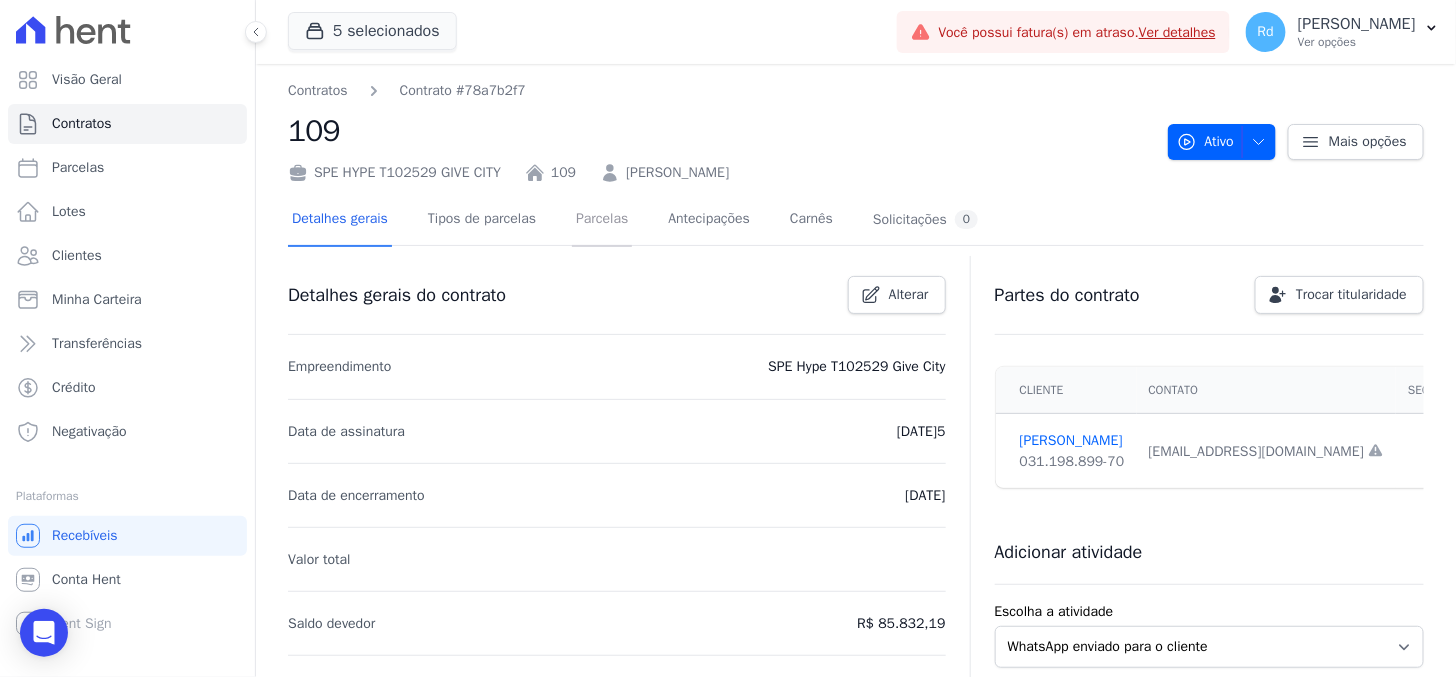 click on "Parcelas" at bounding box center (602, 220) 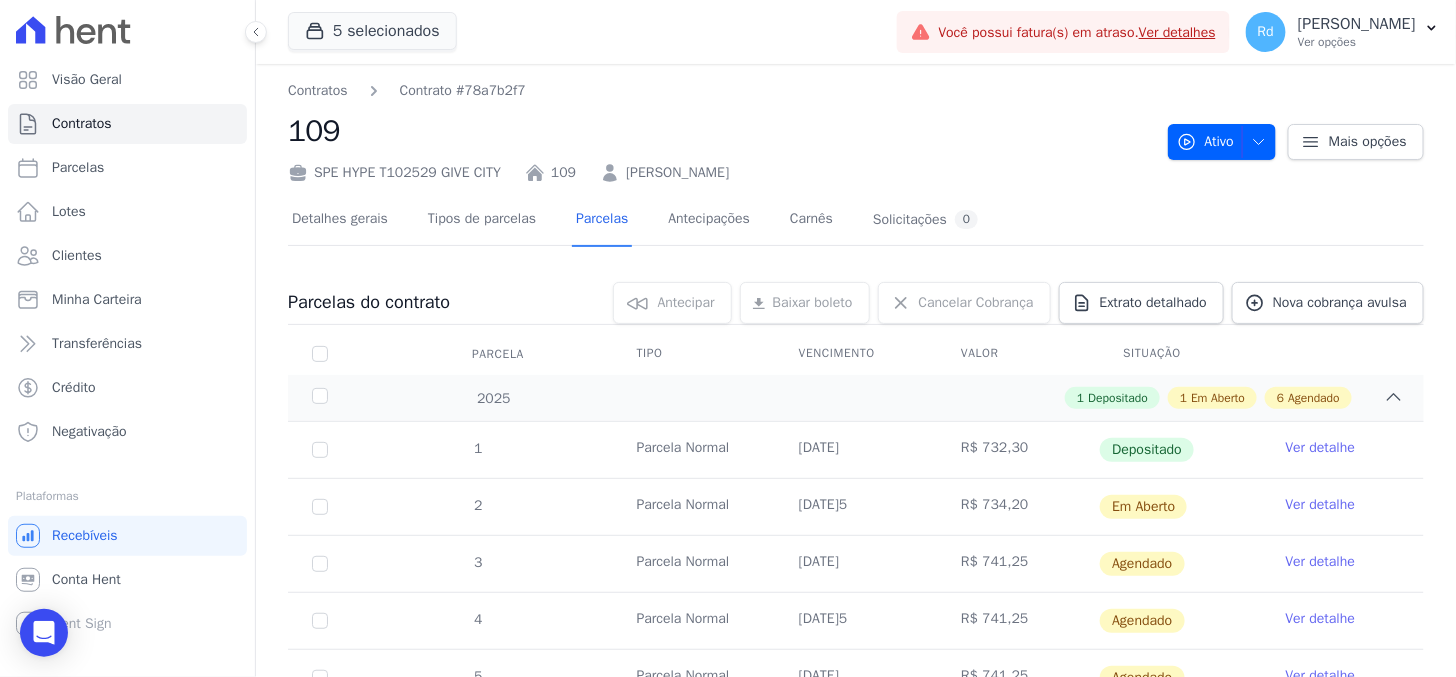 click on "Ver detalhe" at bounding box center (1321, 505) 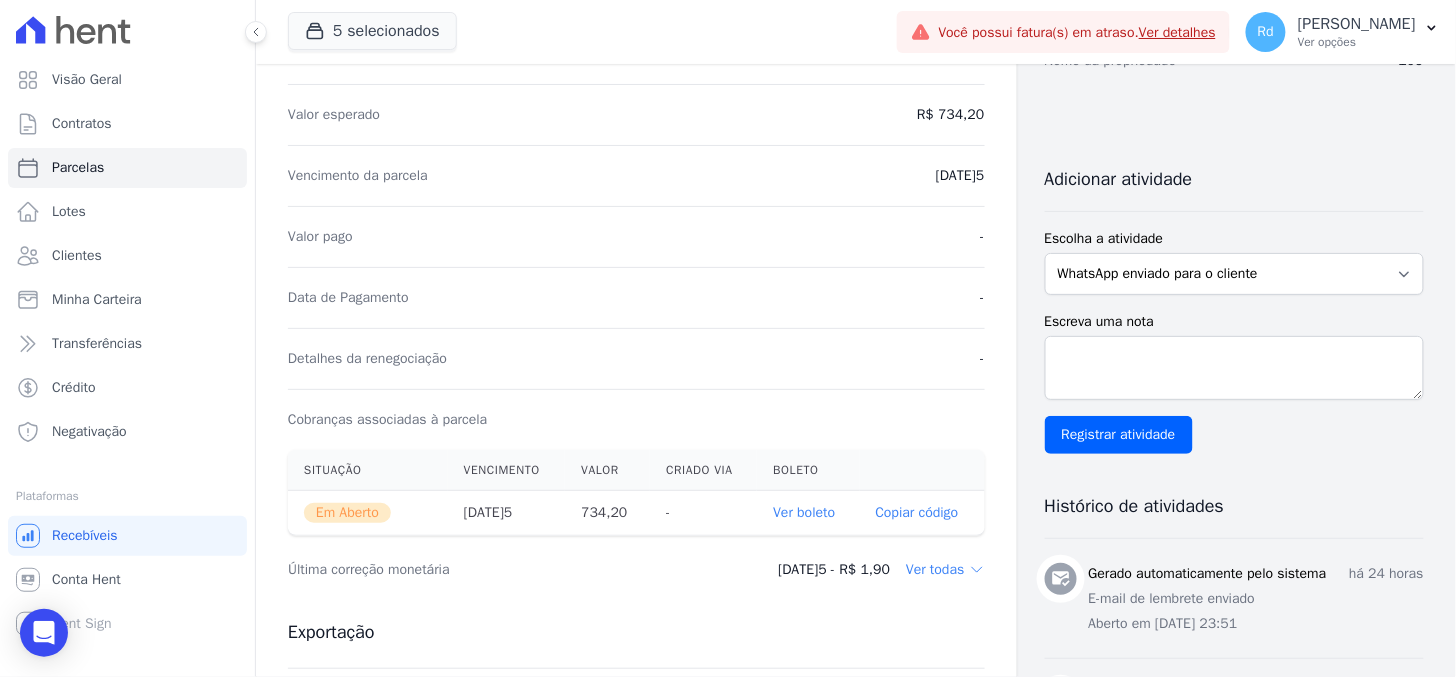 scroll, scrollTop: 555, scrollLeft: 0, axis: vertical 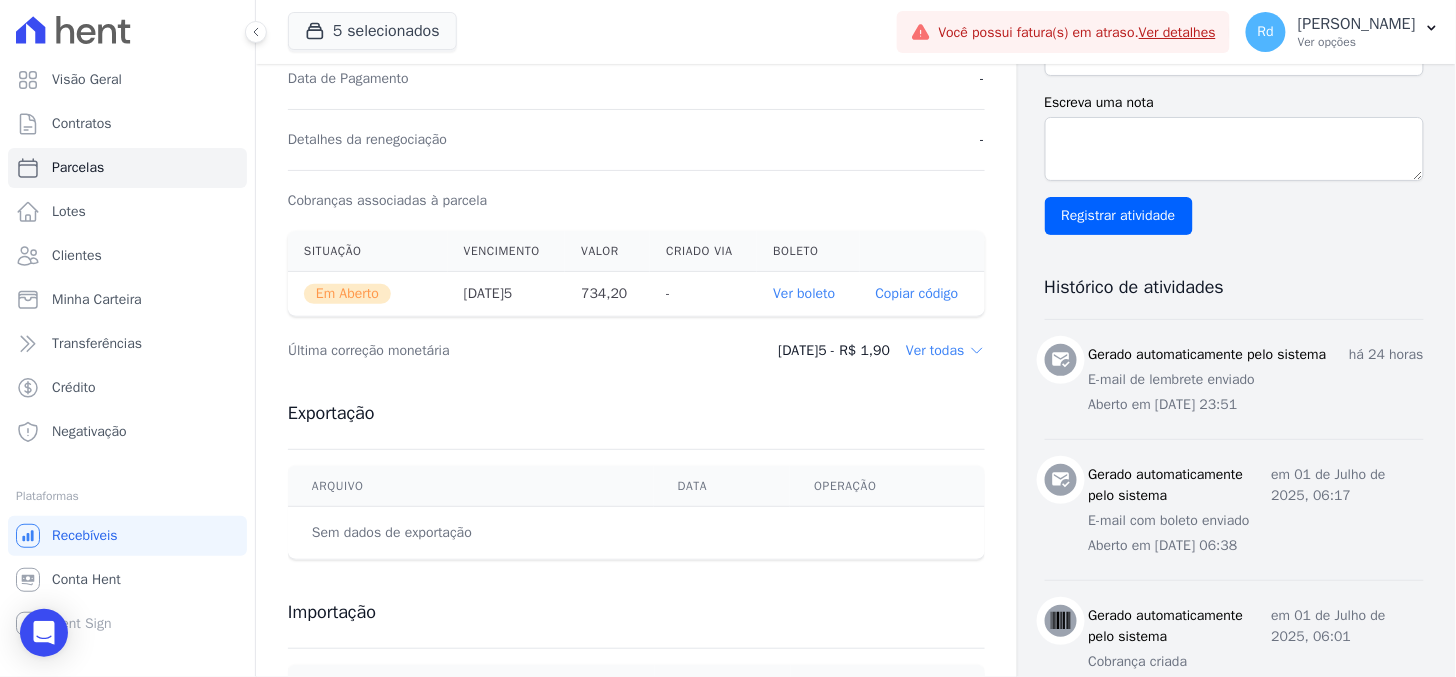 click on "Ver boleto" at bounding box center (804, 293) 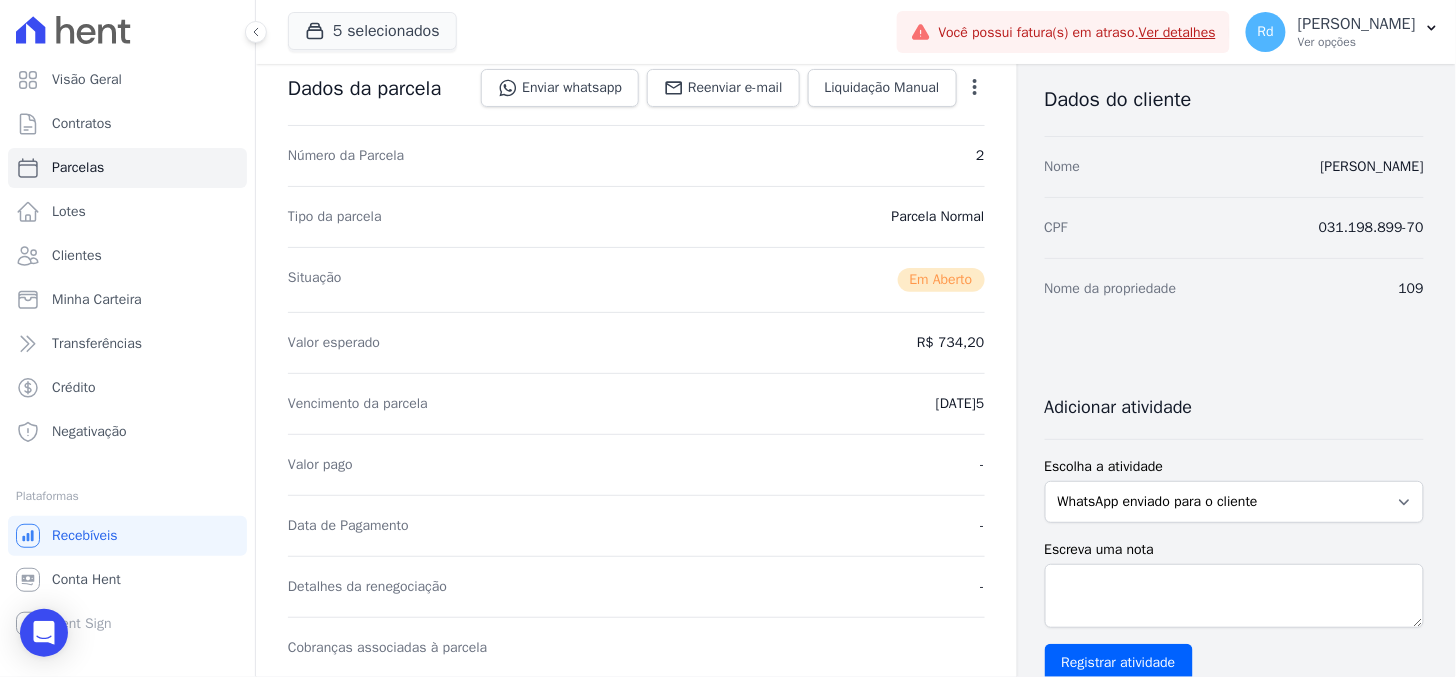 scroll, scrollTop: 0, scrollLeft: 0, axis: both 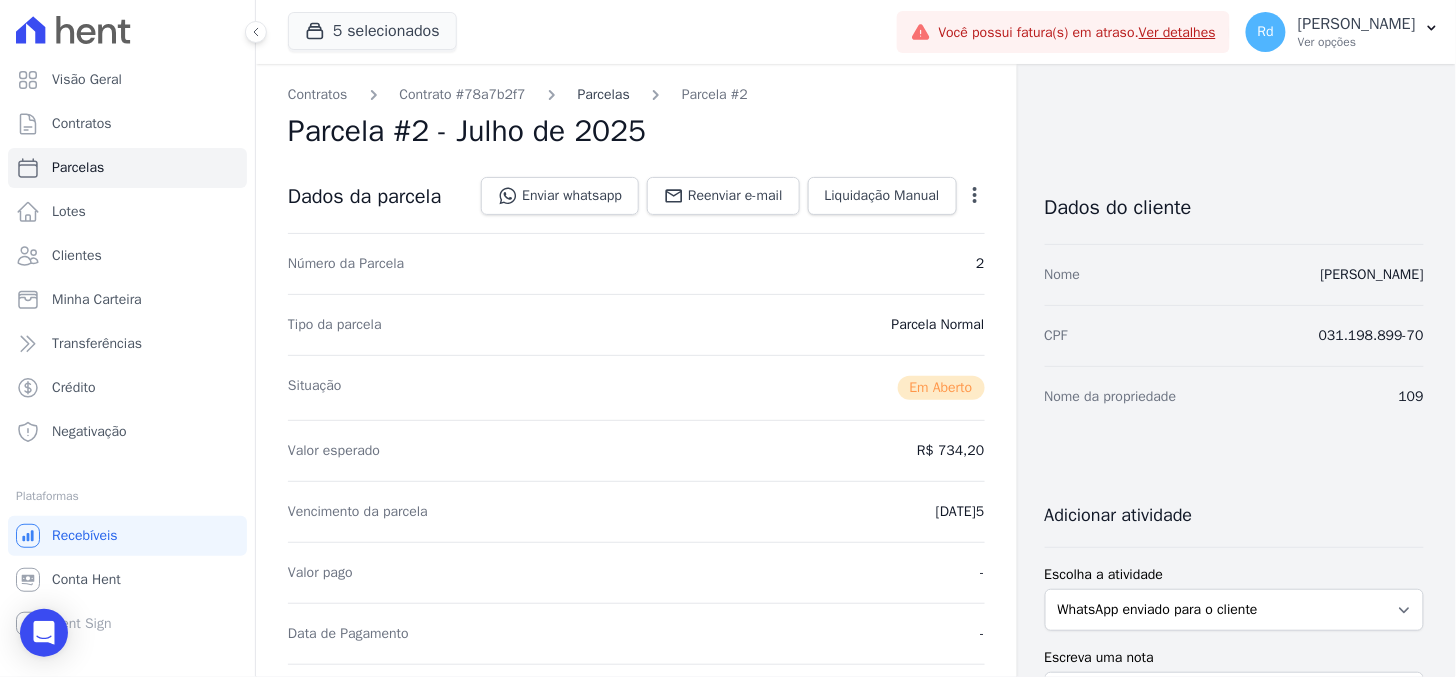click on "Parcelas" at bounding box center [604, 94] 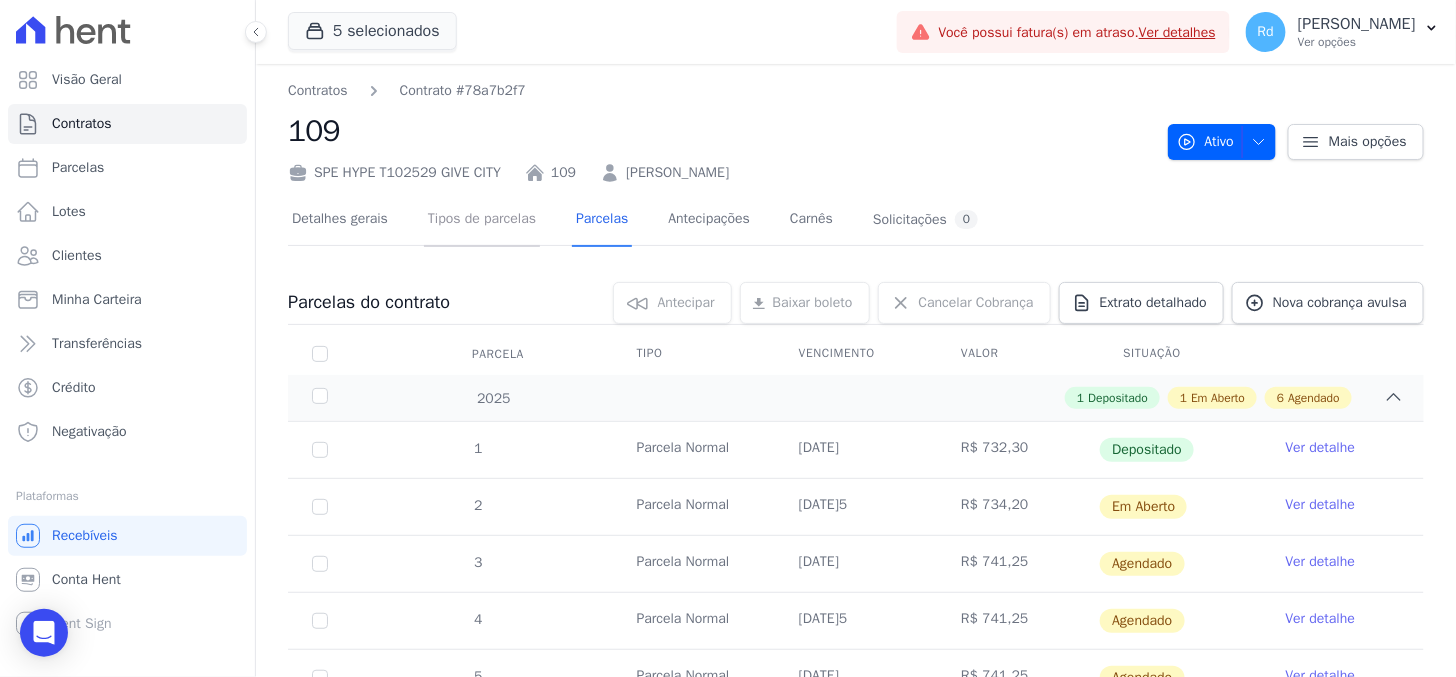 click on "Tipos de parcelas" at bounding box center [482, 220] 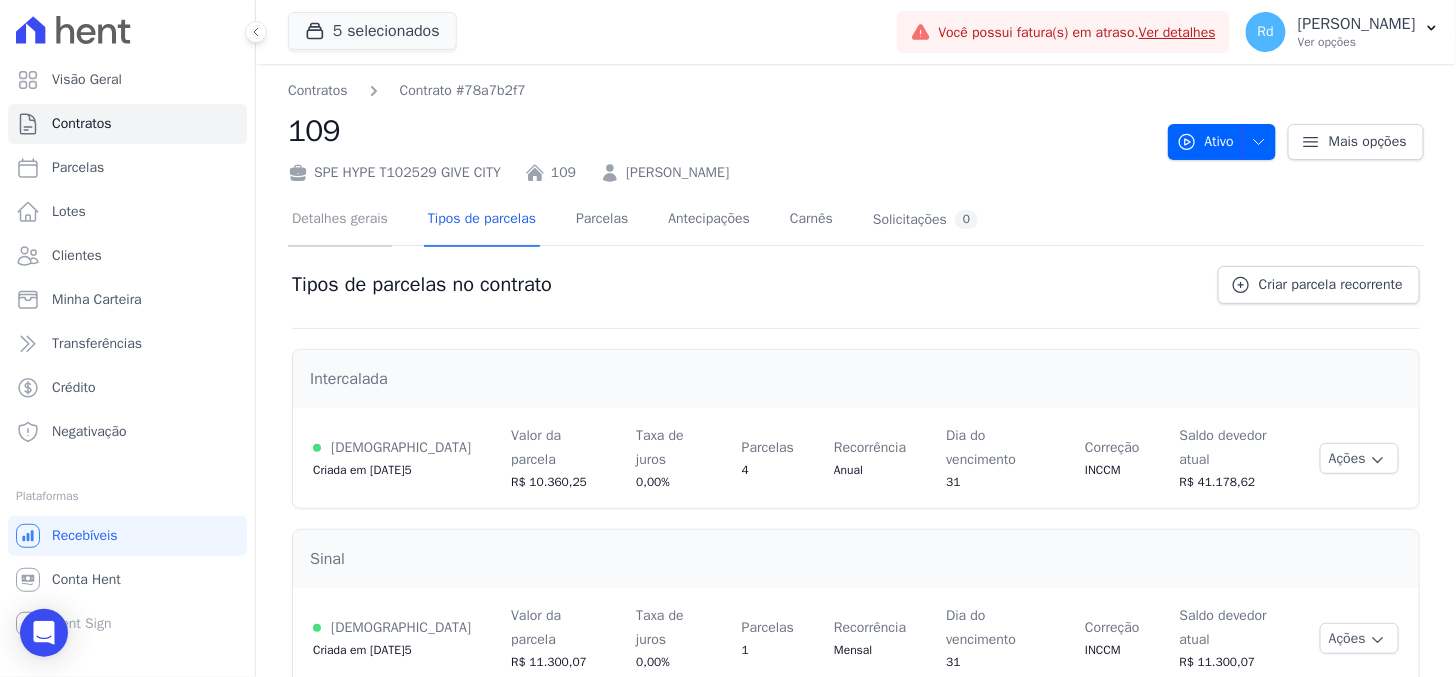 click on "Detalhes gerais" at bounding box center [340, 220] 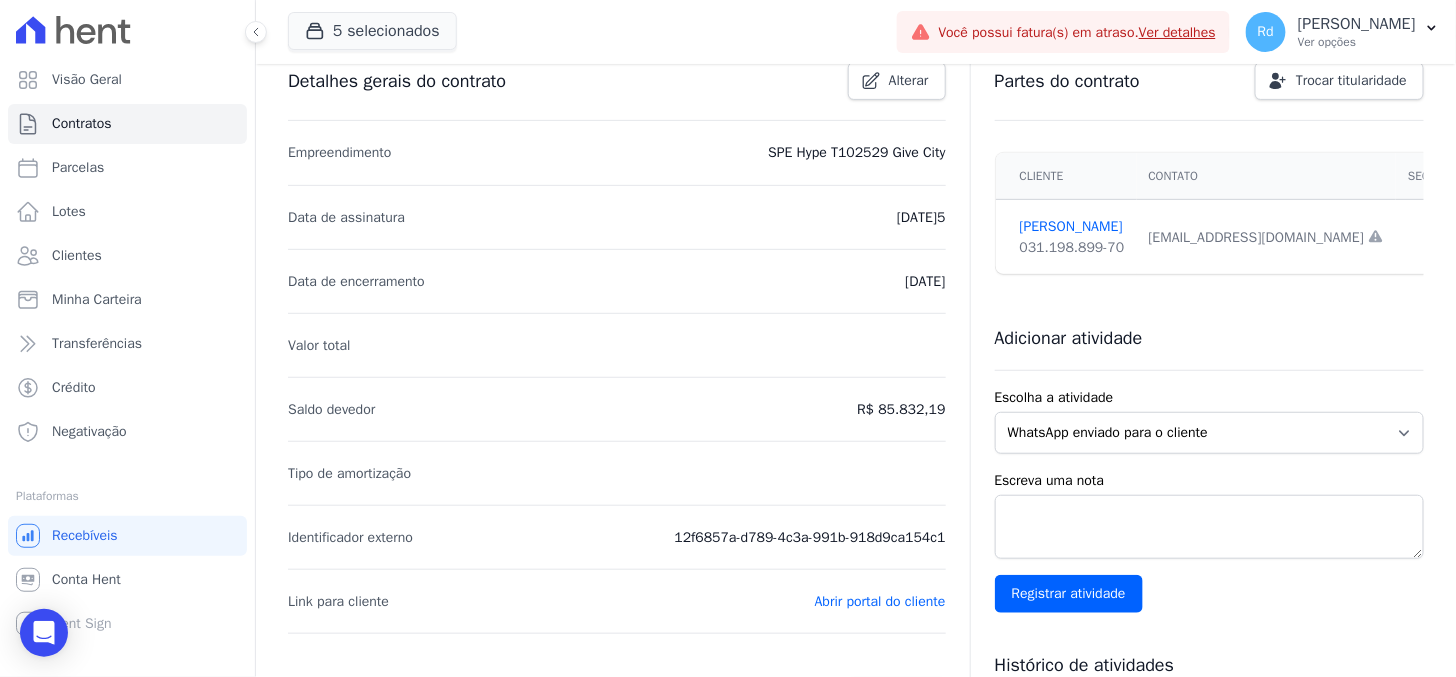 scroll, scrollTop: 333, scrollLeft: 0, axis: vertical 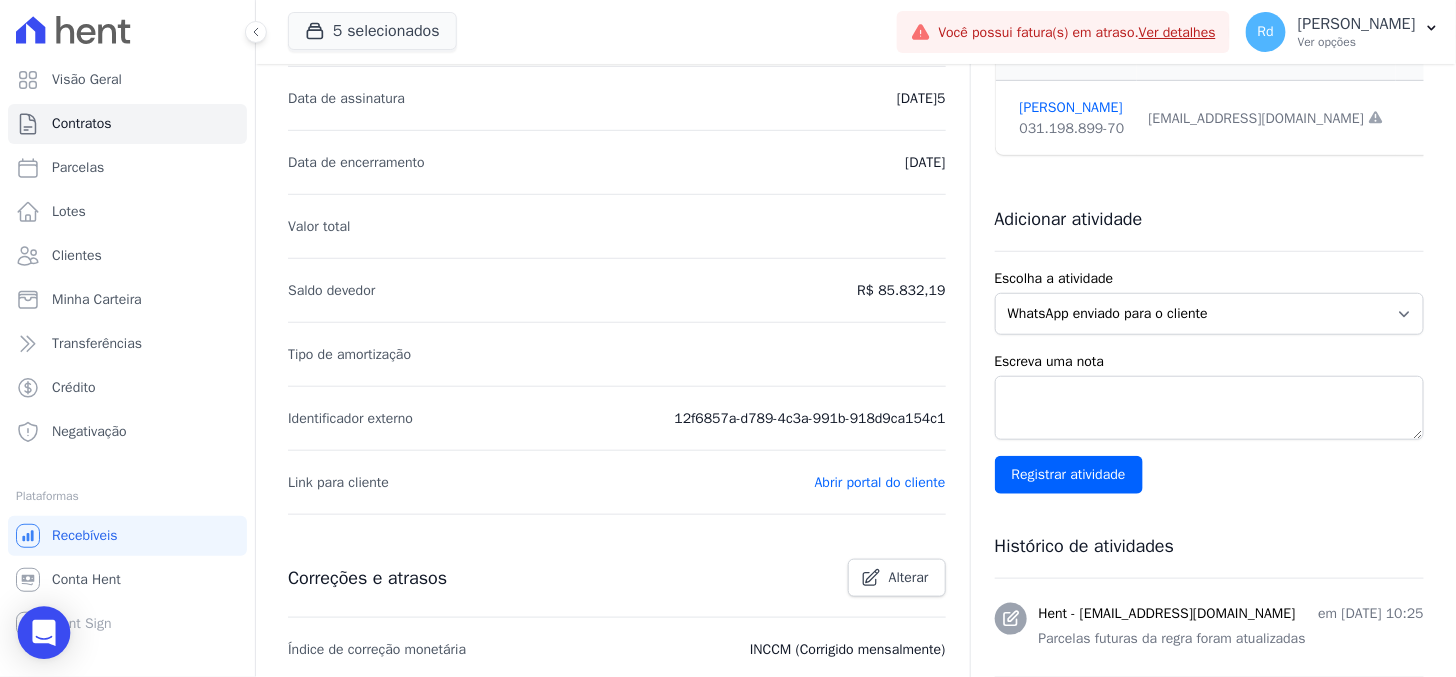 click at bounding box center (44, 633) 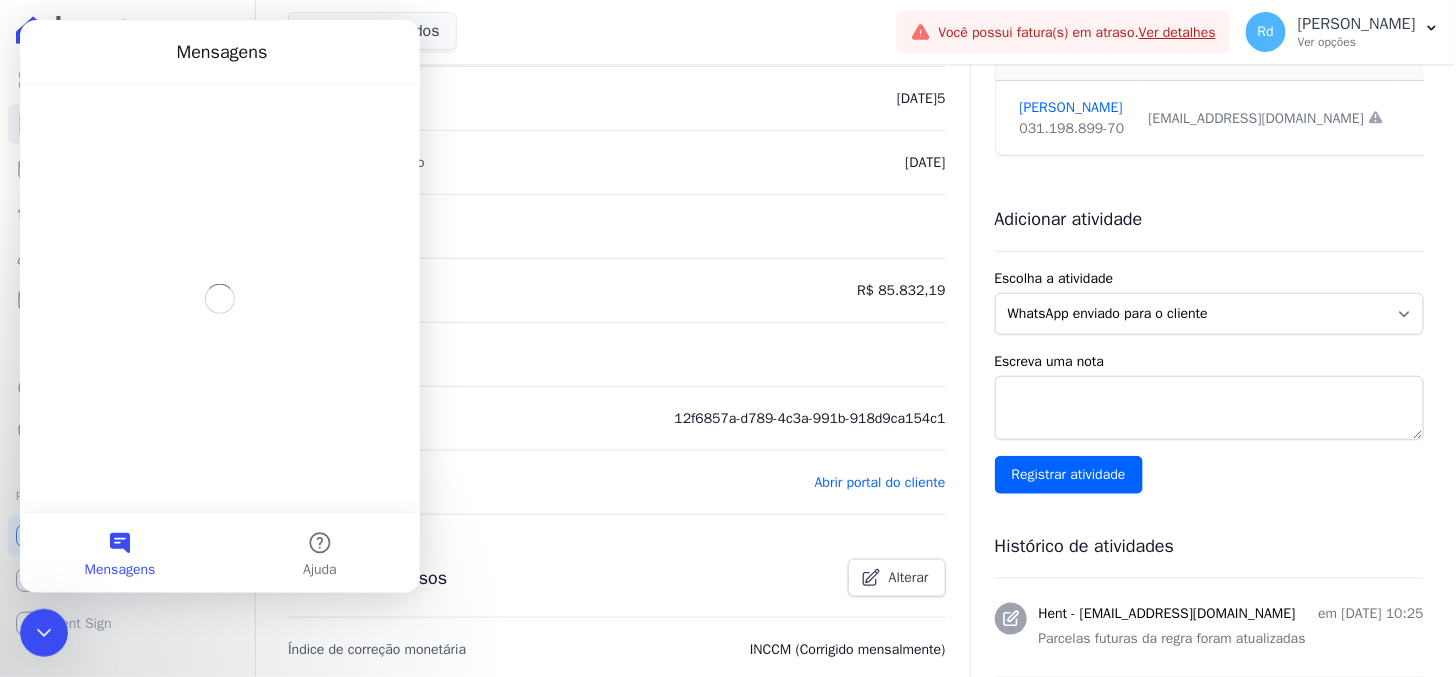 scroll, scrollTop: 0, scrollLeft: 0, axis: both 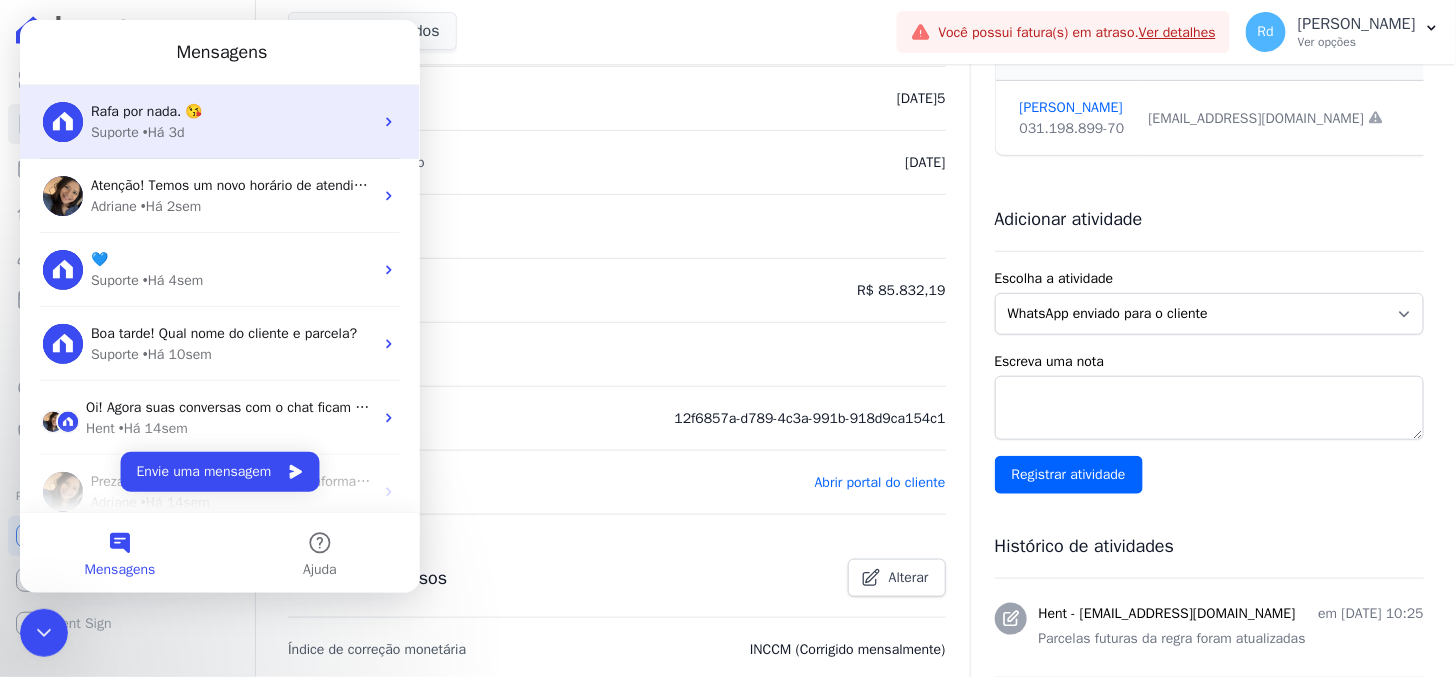 click on "Rafa por nada. 😘 Suporte •  Há 3d" at bounding box center (219, 121) 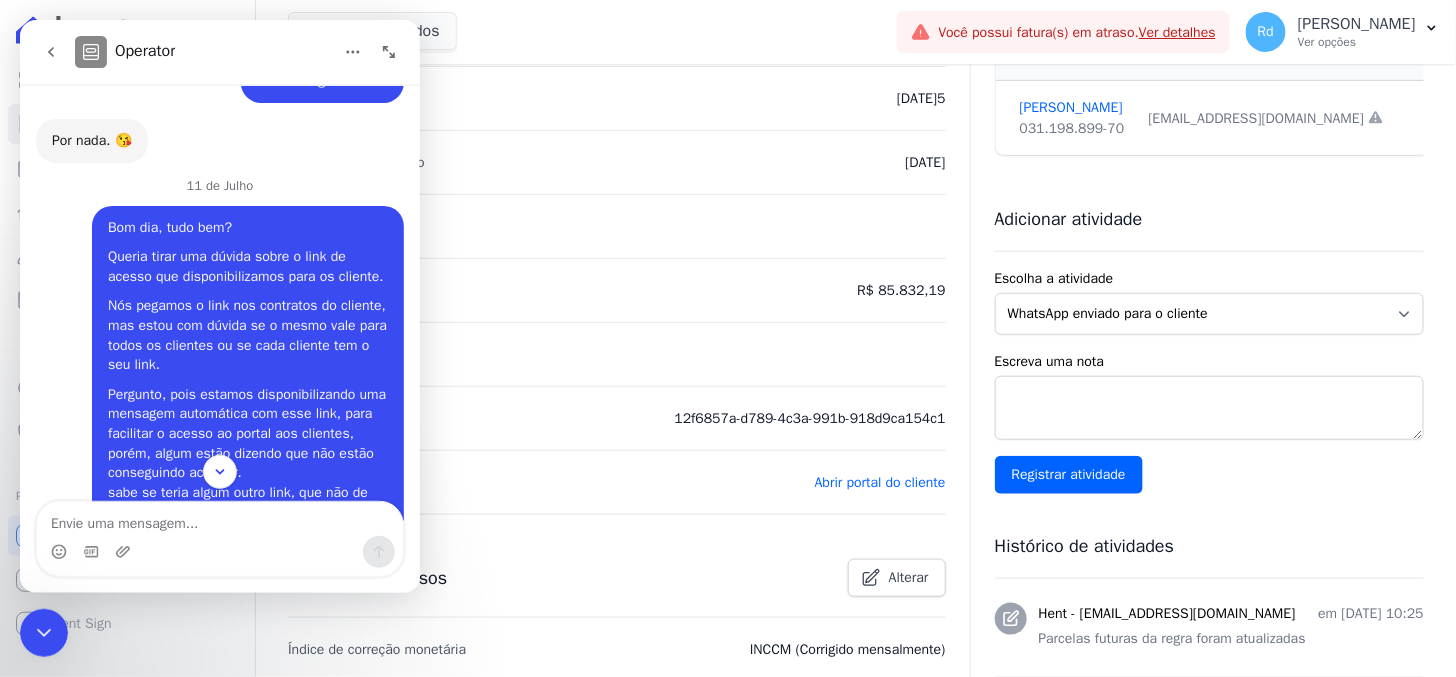 scroll, scrollTop: 20405, scrollLeft: 0, axis: vertical 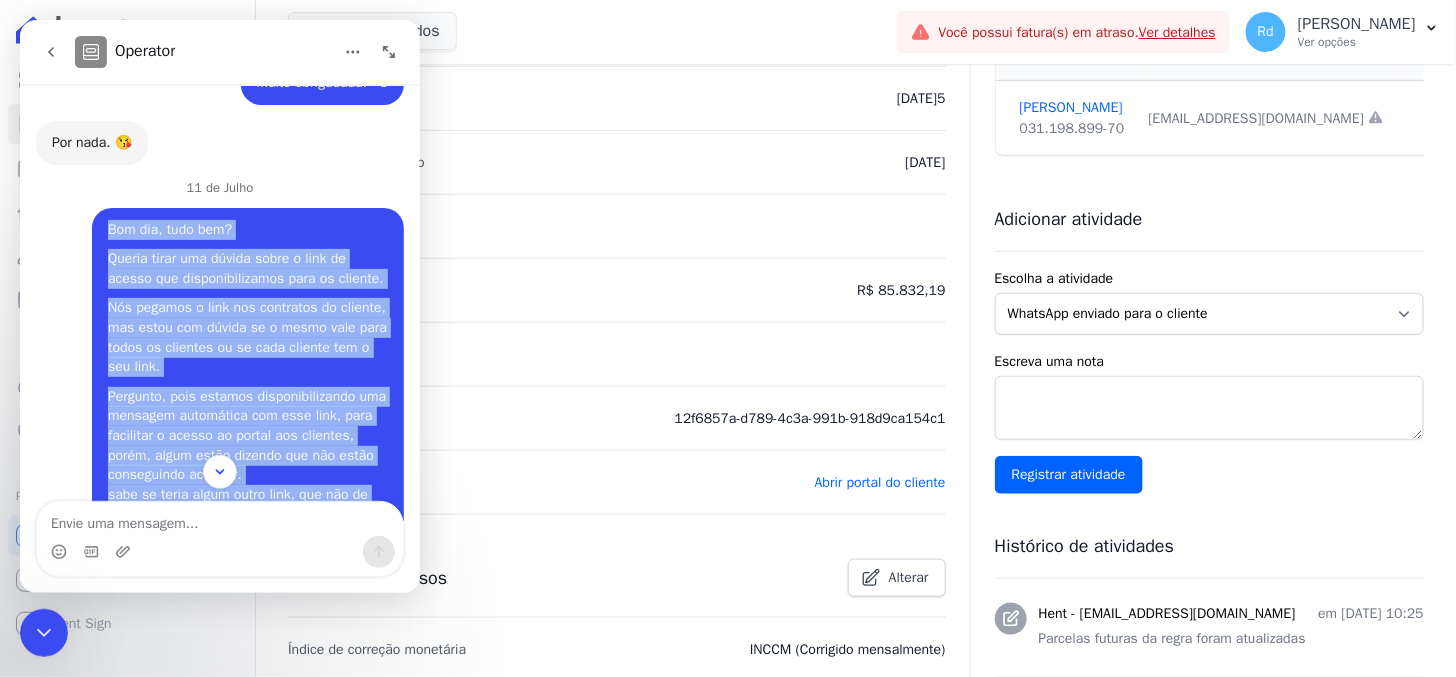 drag, startPoint x: 90, startPoint y: 168, endPoint x: 174, endPoint y: 466, distance: 309.61267 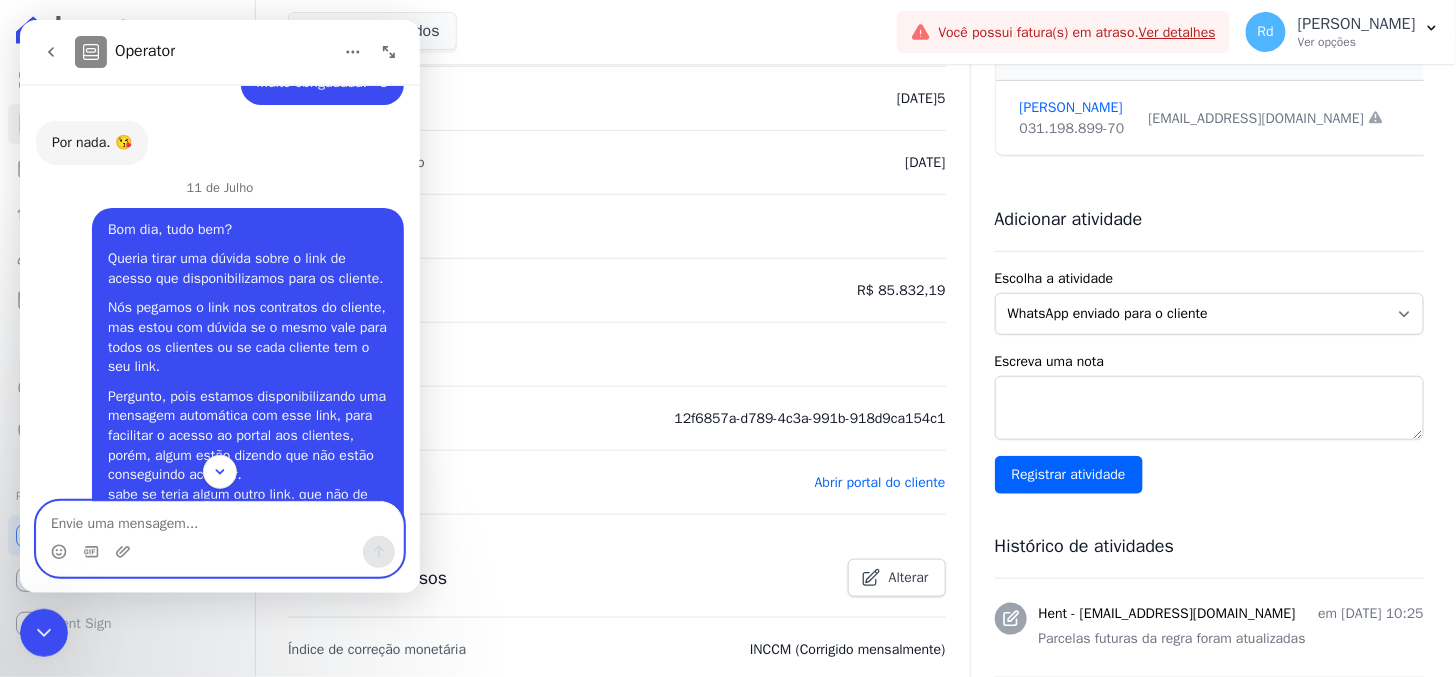 click at bounding box center [219, 518] 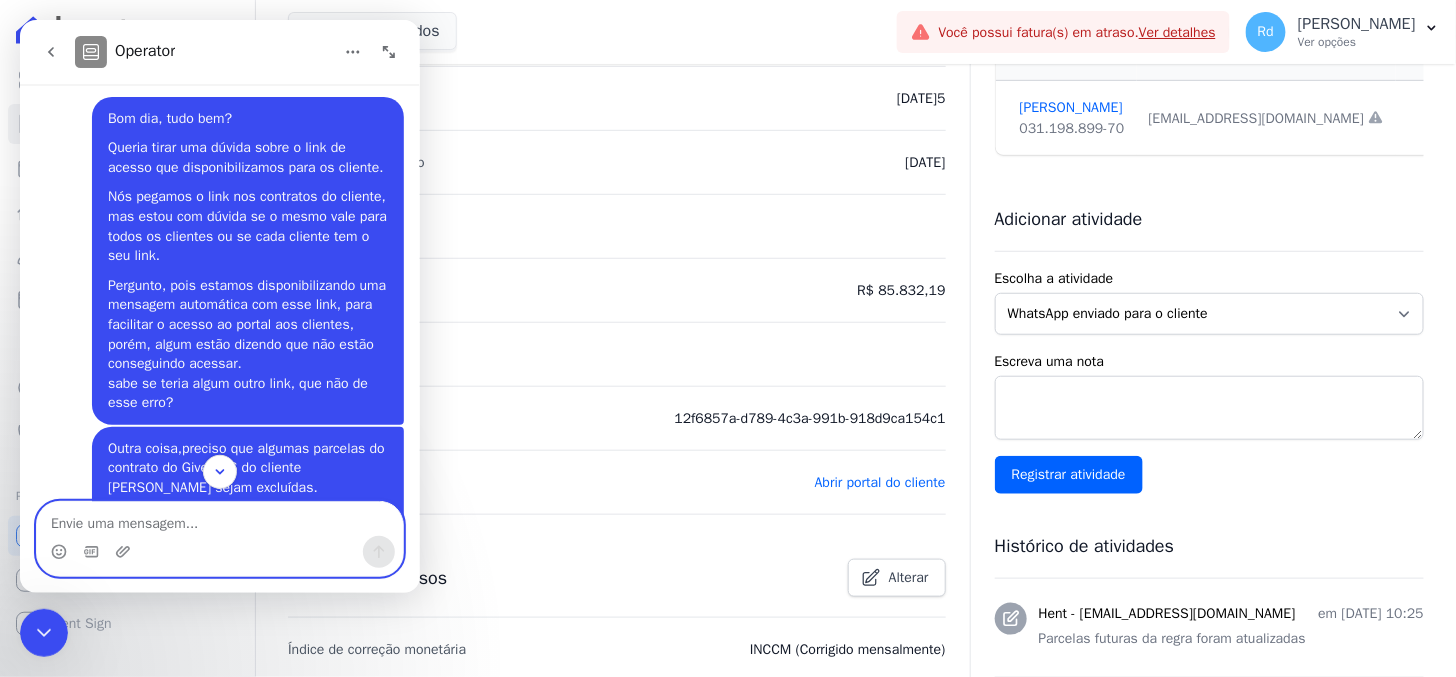 click at bounding box center (219, 518) 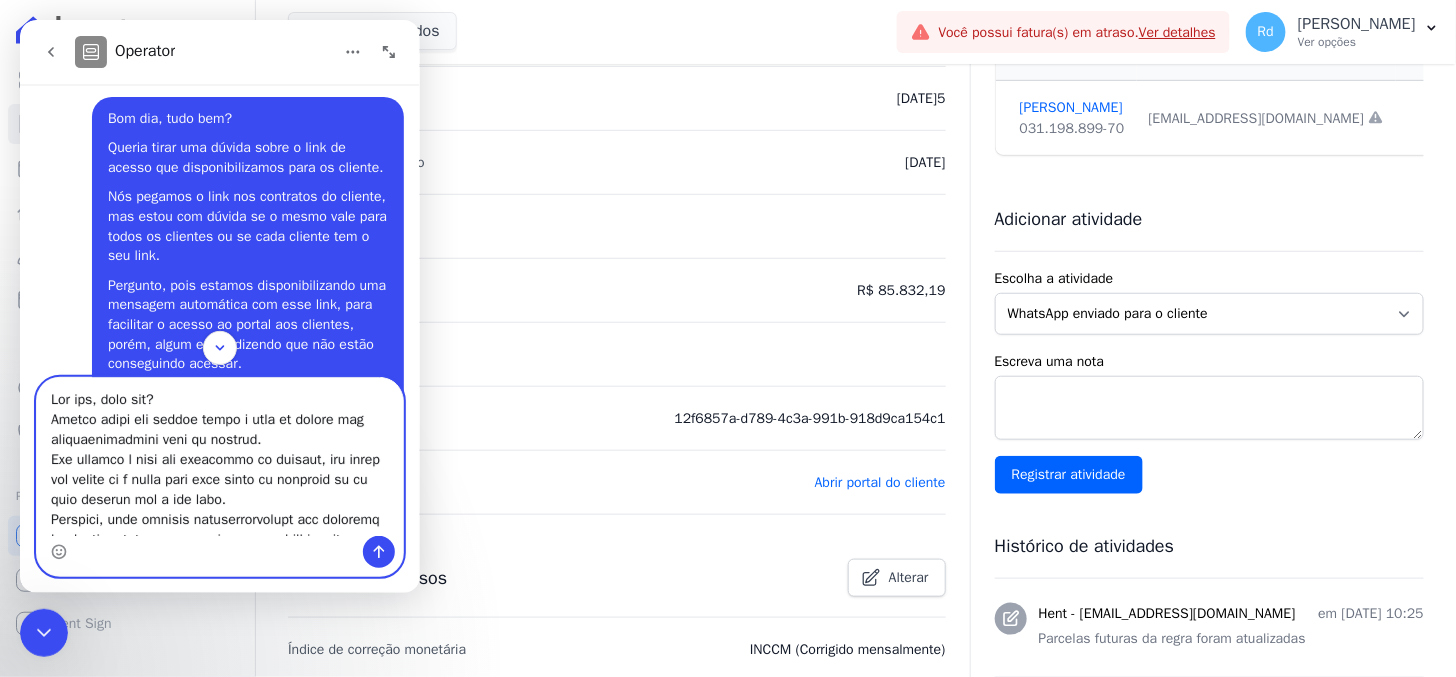 scroll, scrollTop: 111, scrollLeft: 0, axis: vertical 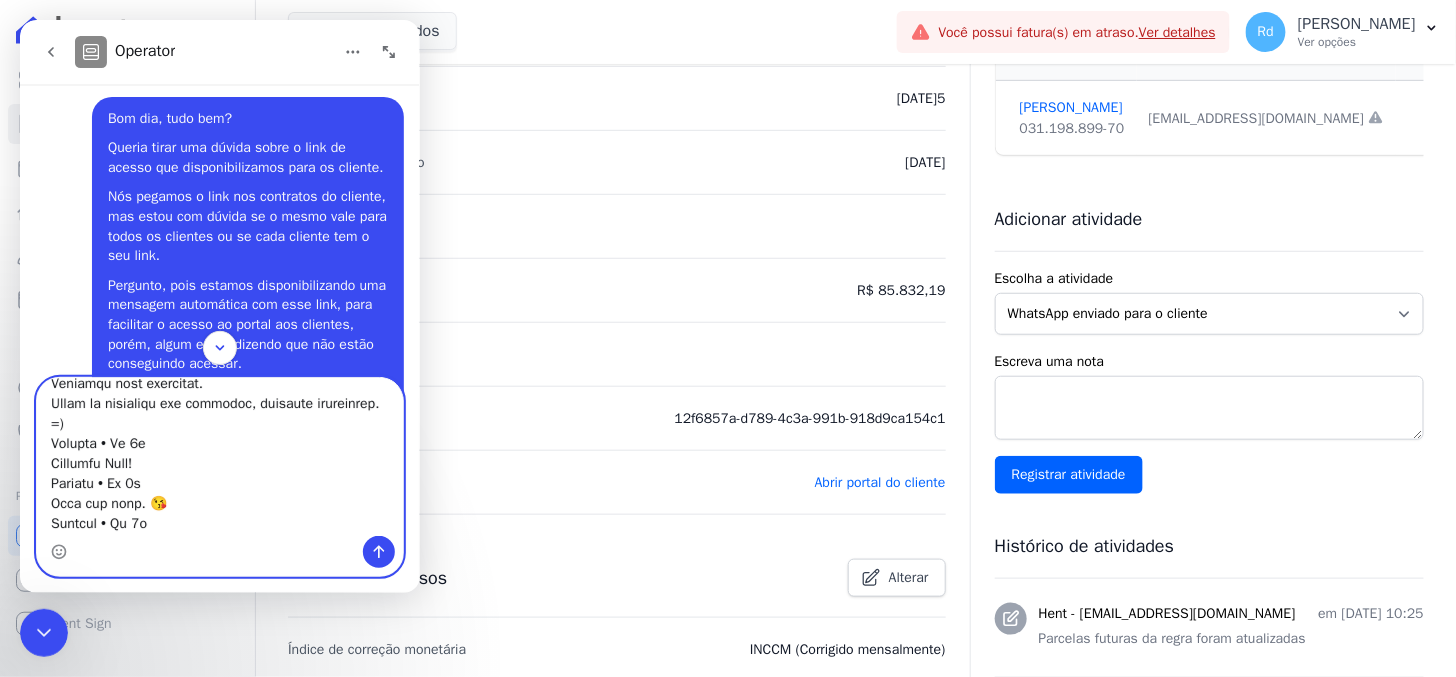 drag, startPoint x: 45, startPoint y: 505, endPoint x: 202, endPoint y: 572, distance: 170.69856 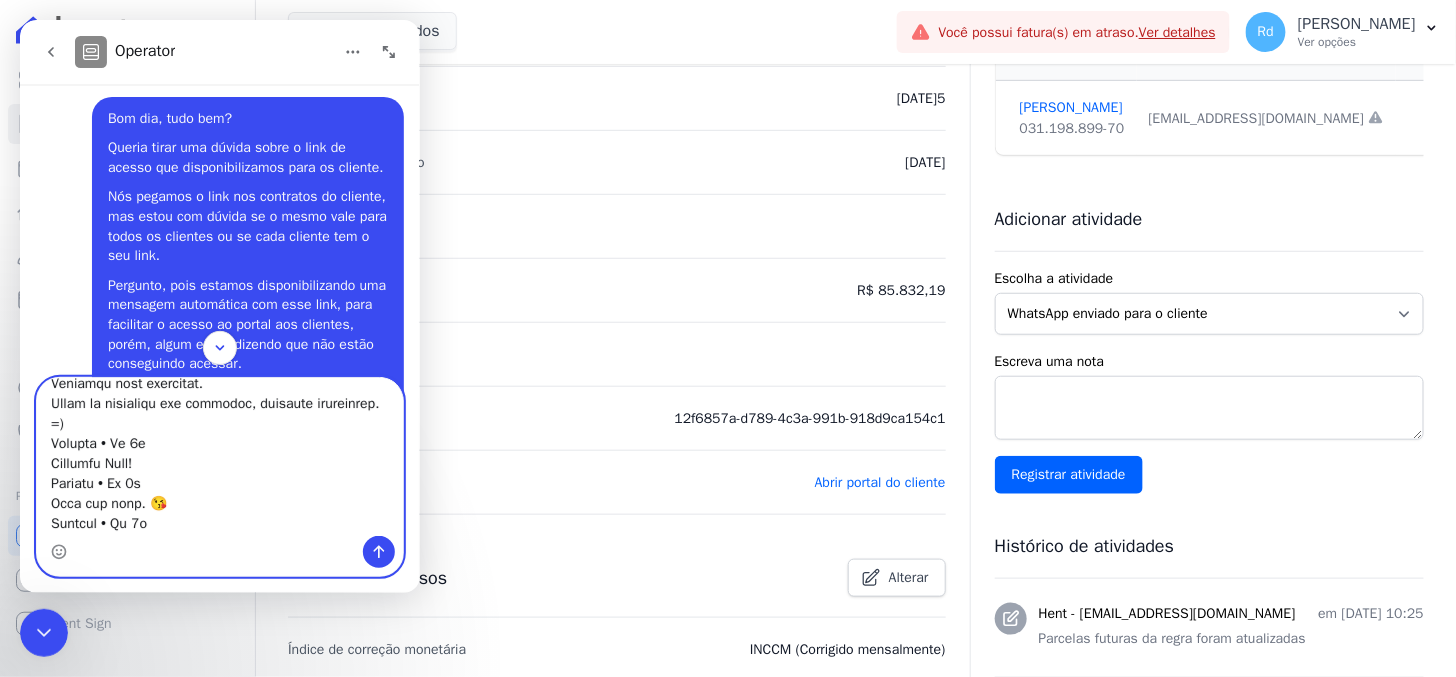 click at bounding box center (219, 476) 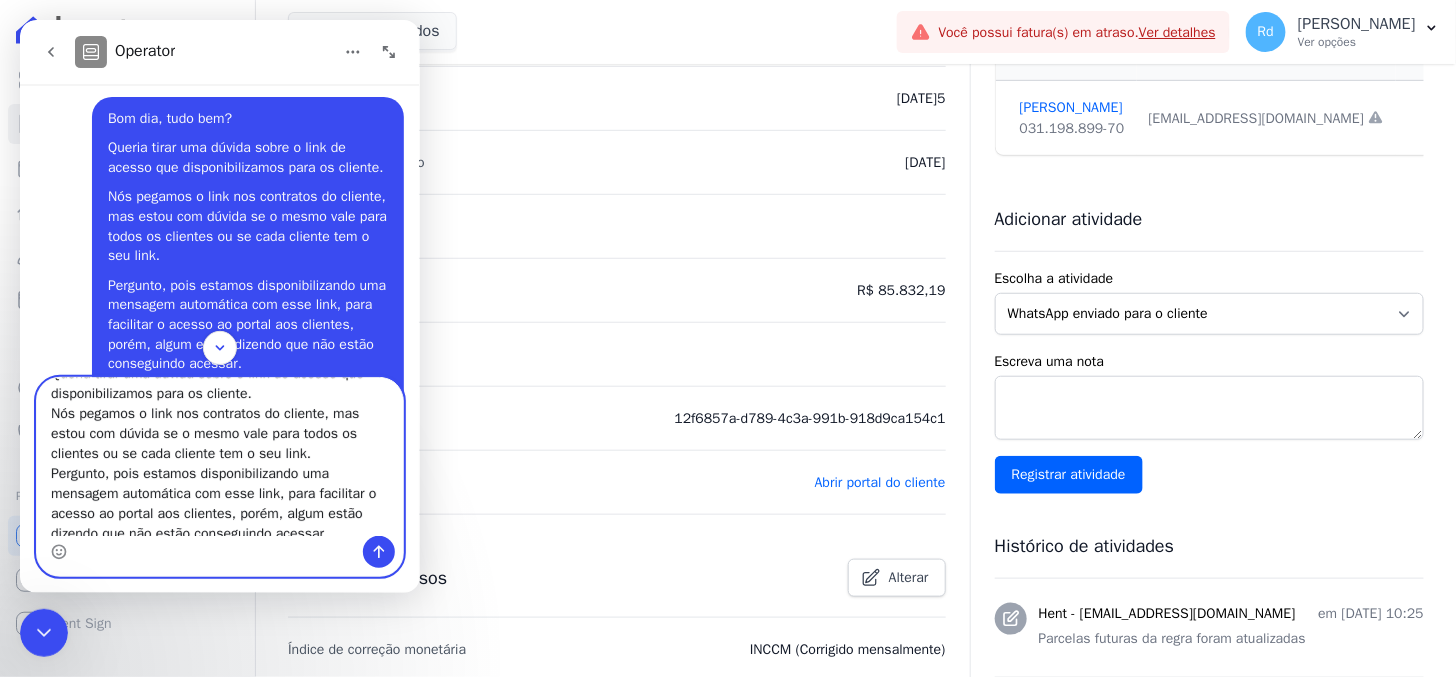 scroll, scrollTop: 0, scrollLeft: 0, axis: both 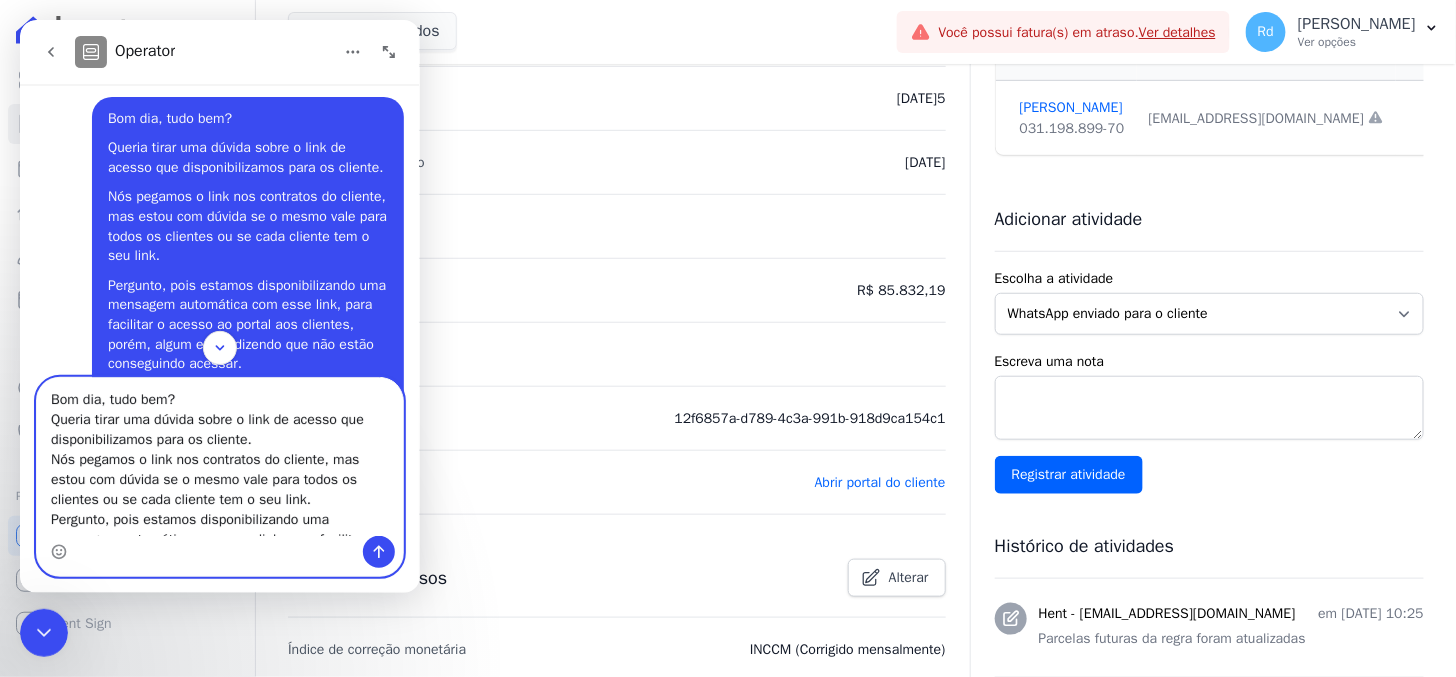 type 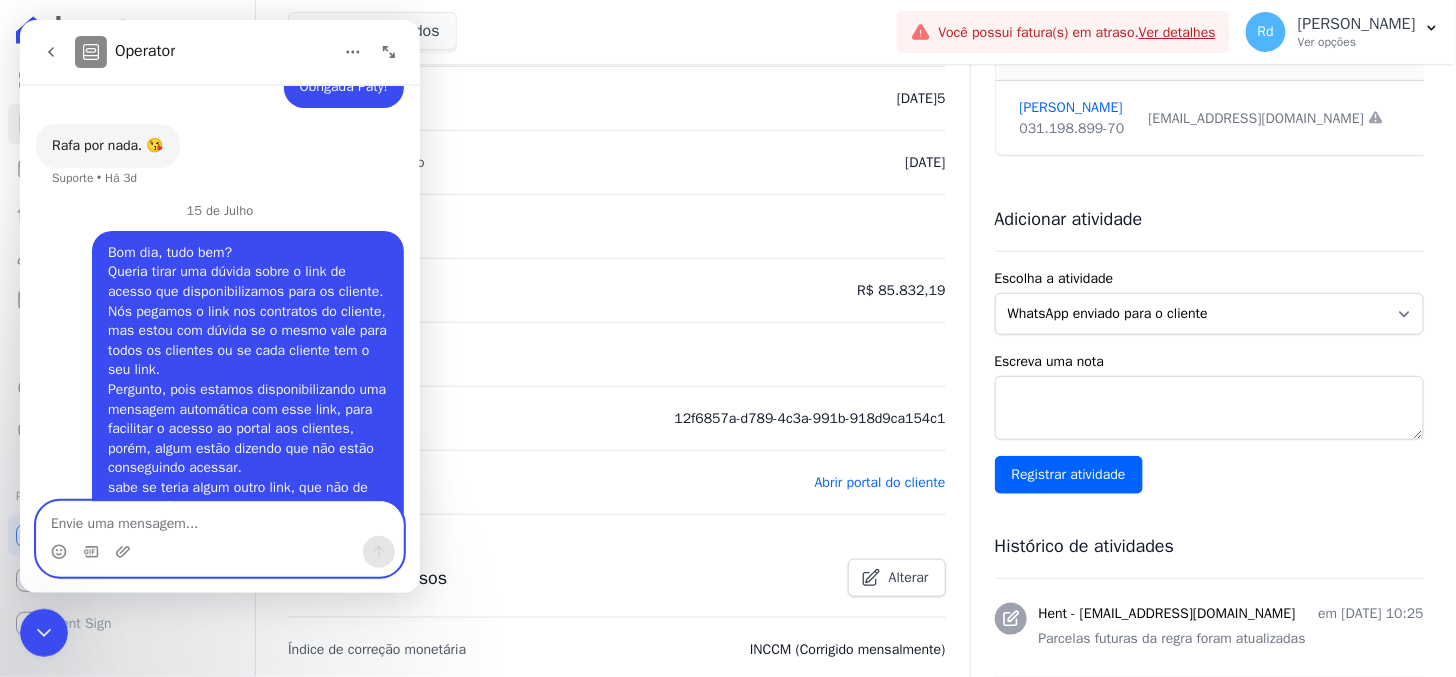 scroll, scrollTop: 21433, scrollLeft: 0, axis: vertical 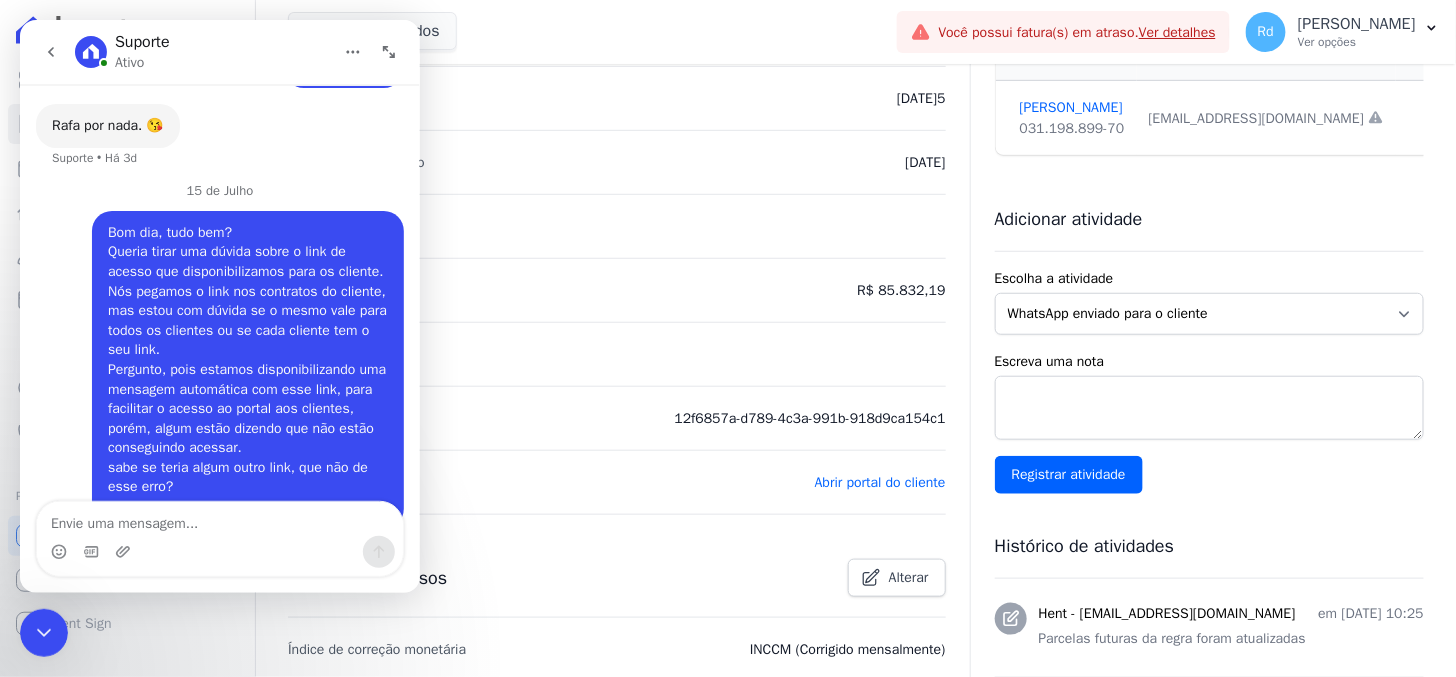 drag, startPoint x: 27, startPoint y: 633, endPoint x: 21, endPoint y: 881, distance: 248.07257 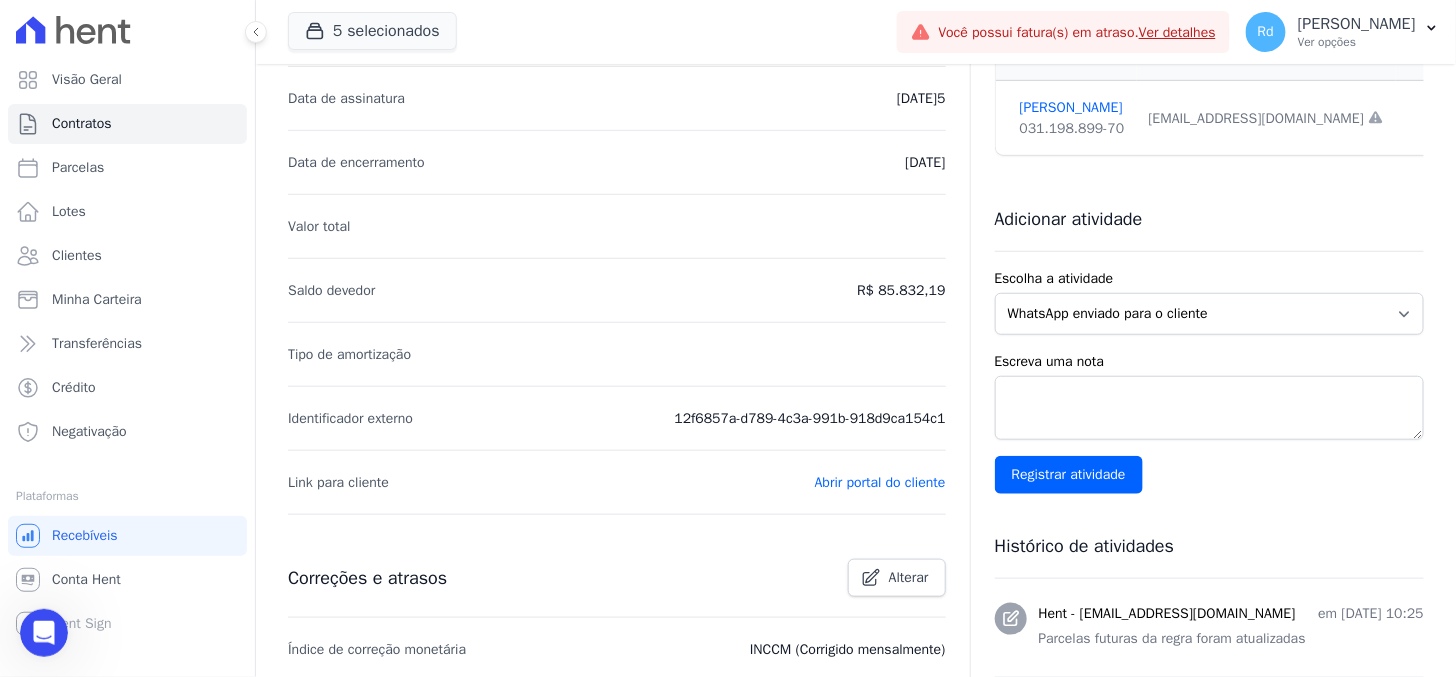 scroll, scrollTop: 0, scrollLeft: 0, axis: both 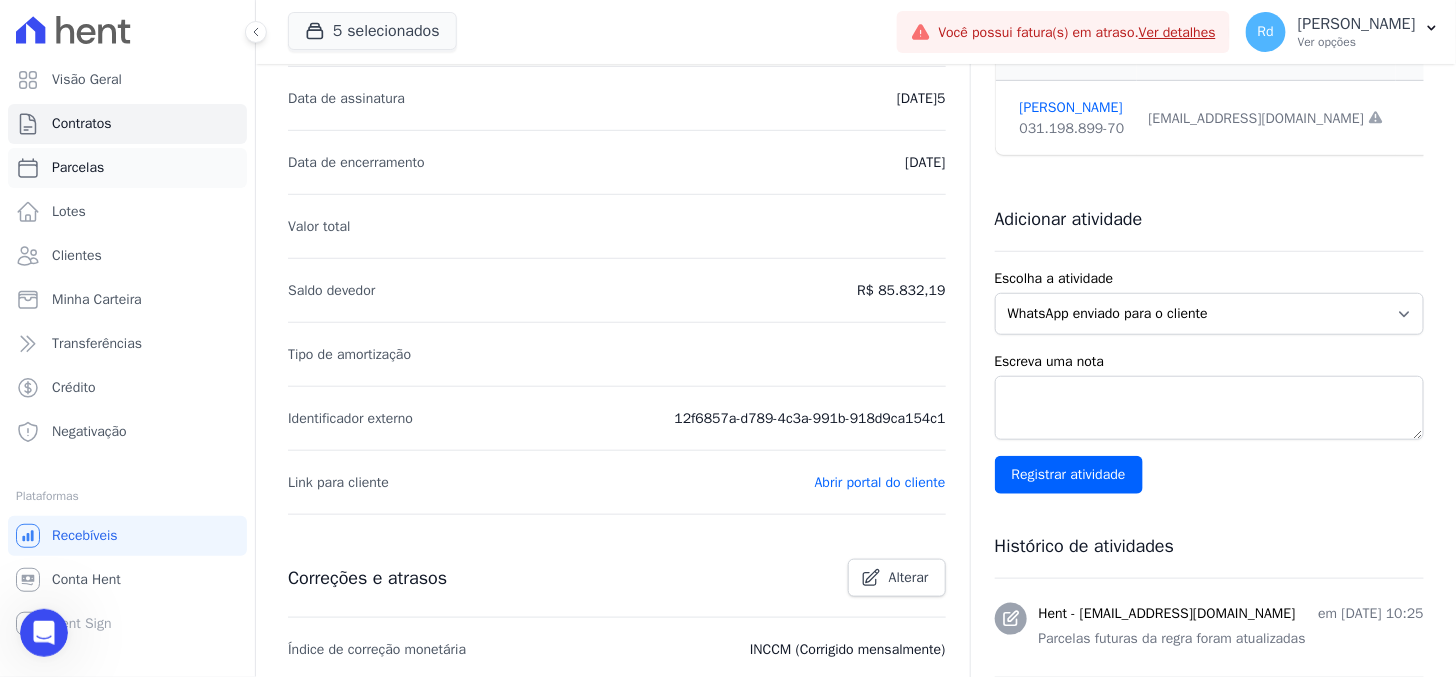 click on "Parcelas" at bounding box center (127, 168) 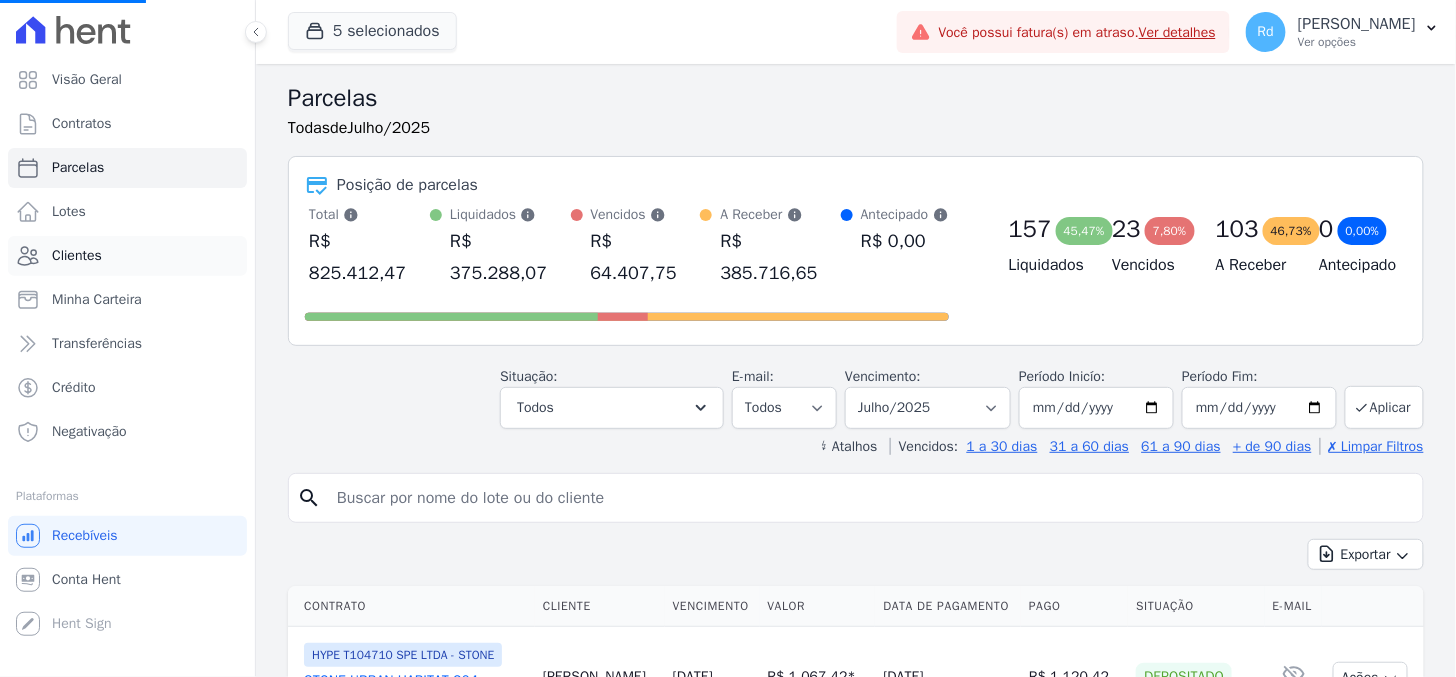 click on "Clientes" at bounding box center [127, 256] 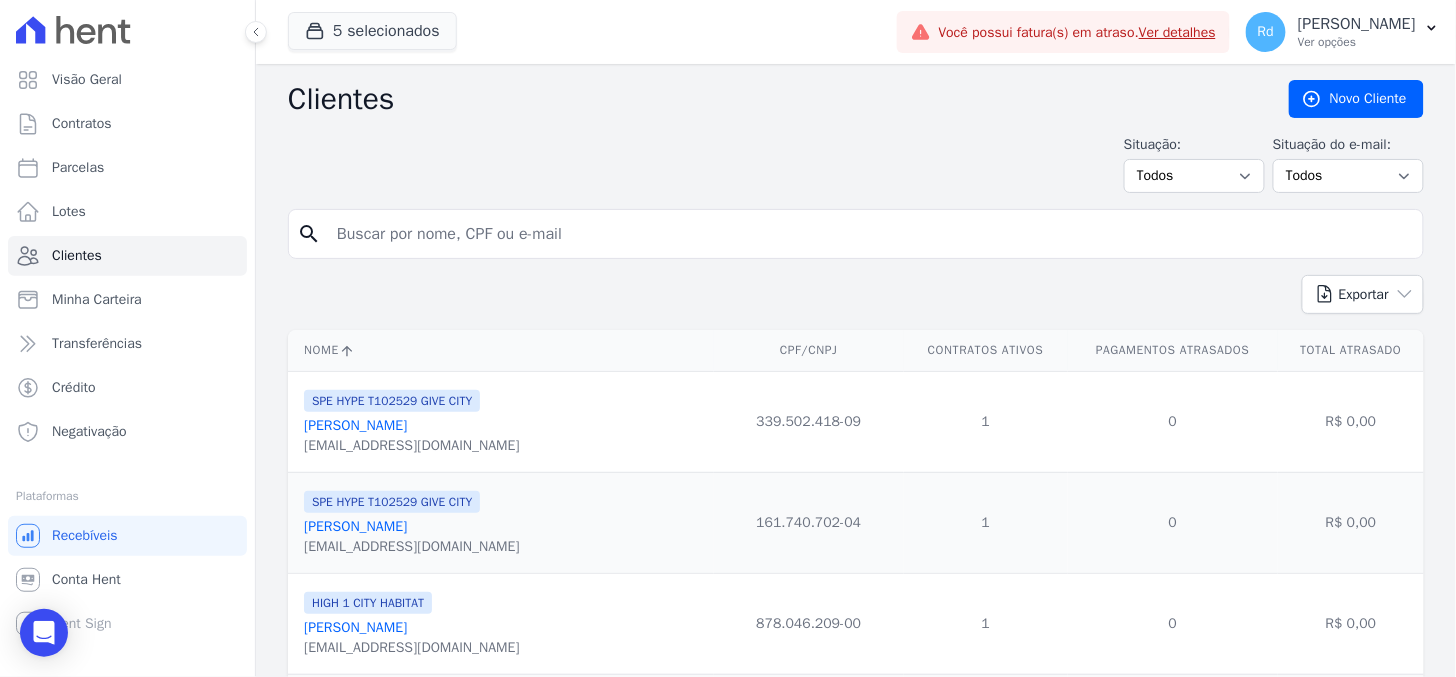 click at bounding box center [870, 234] 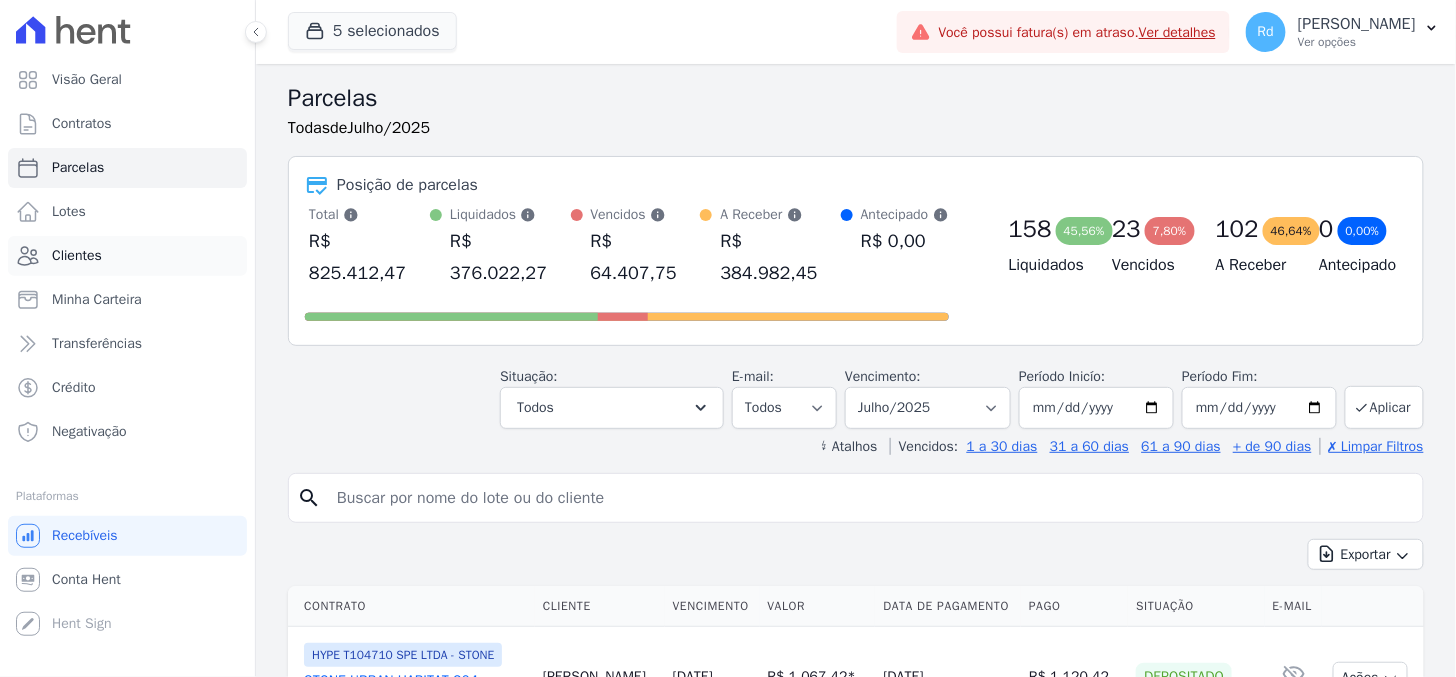 click on "Clientes" at bounding box center [127, 256] 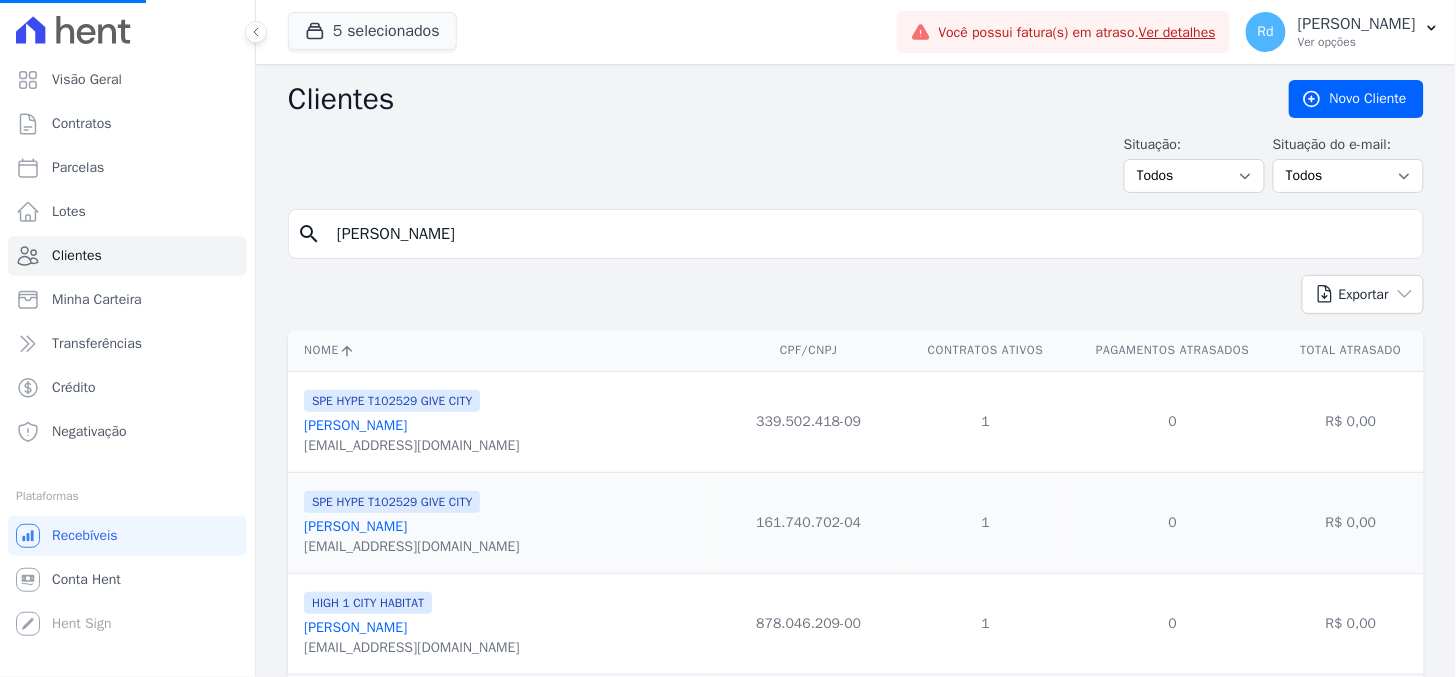 click on "[PERSON_NAME]" at bounding box center (870, 234) 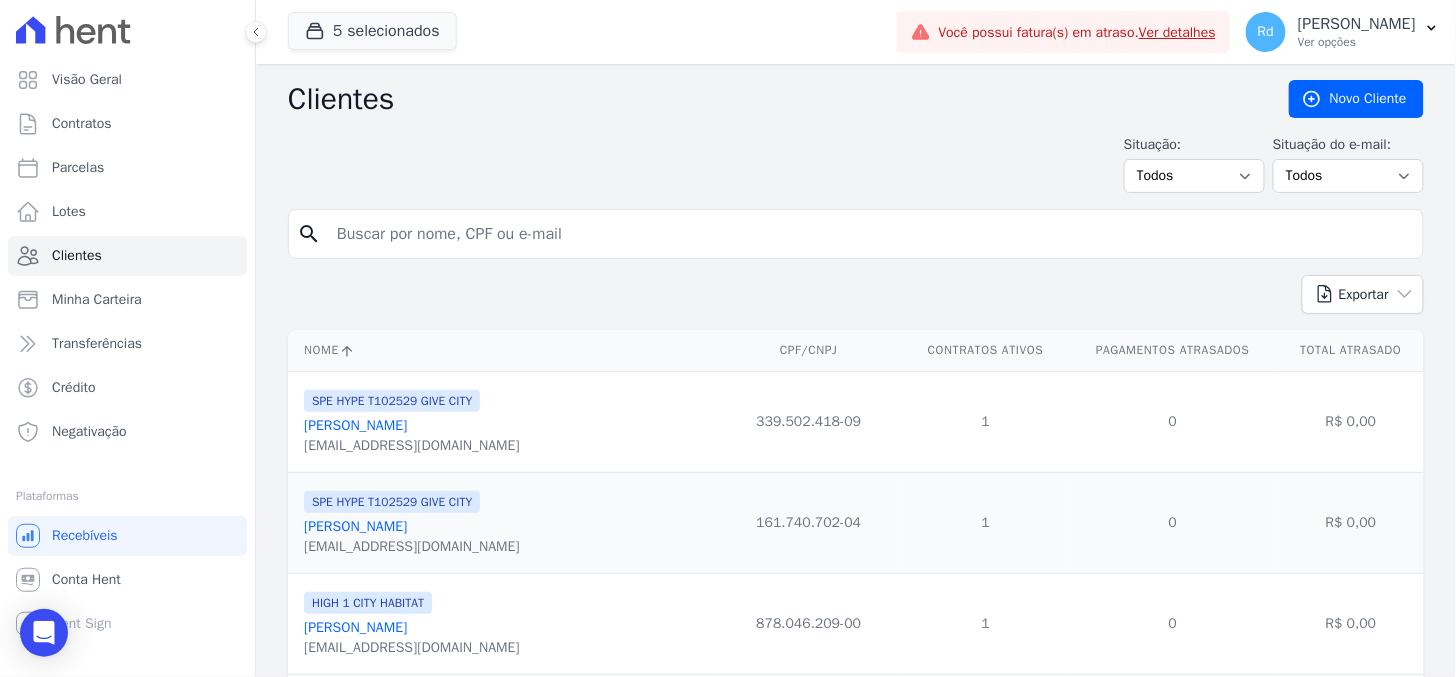 click at bounding box center (870, 234) 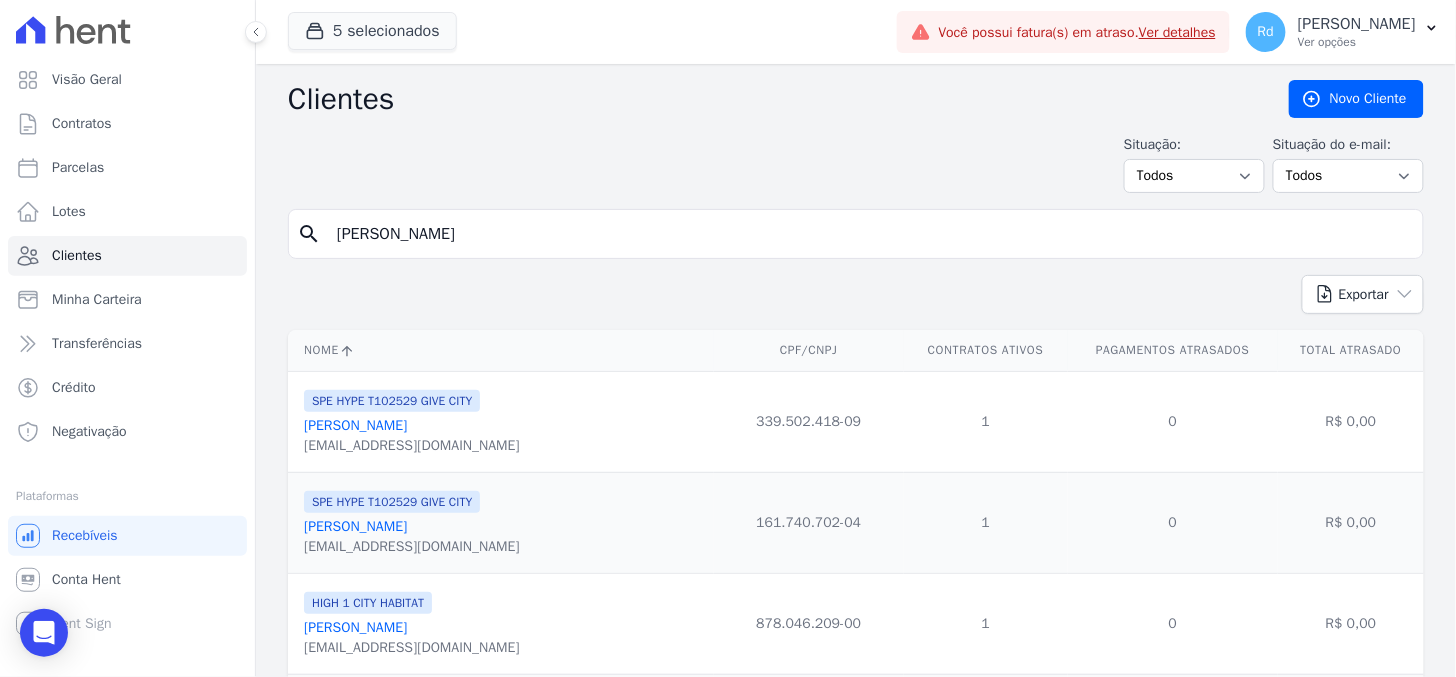 type on "[PERSON_NAME]" 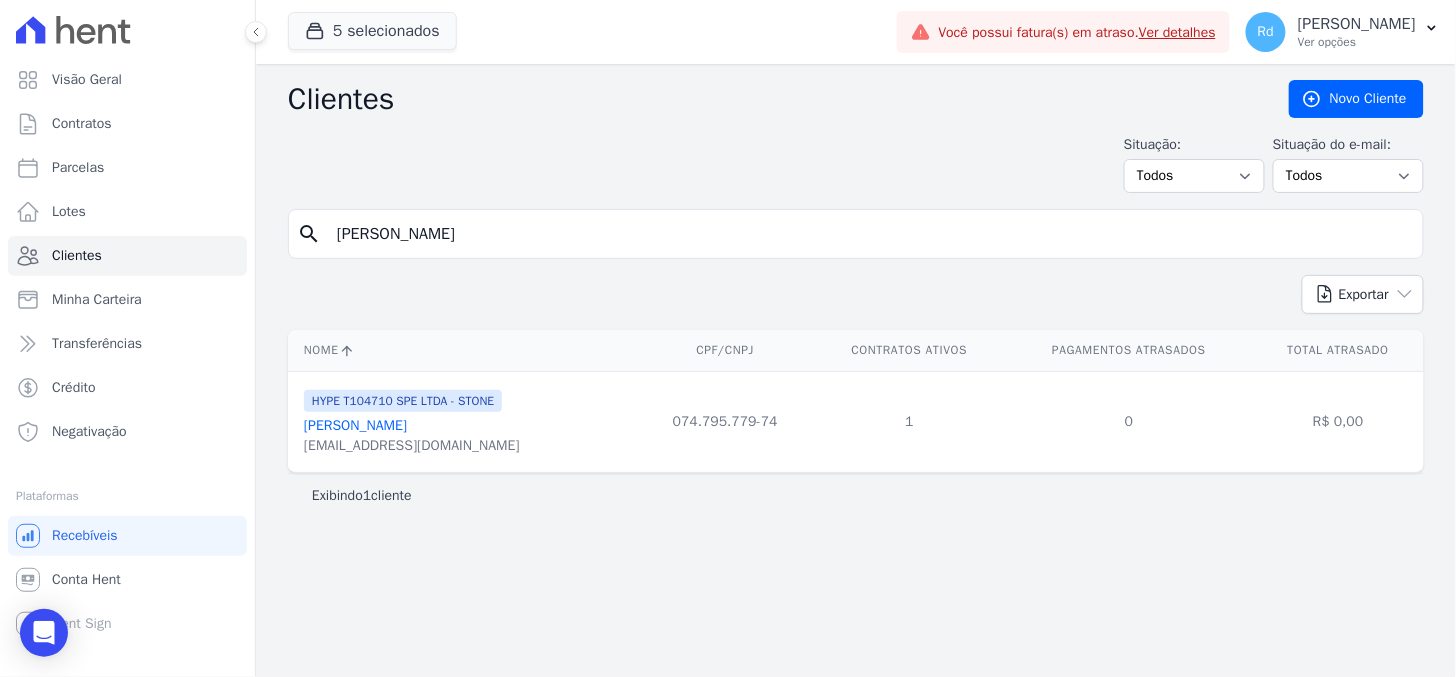 click on "[PERSON_NAME]" at bounding box center [355, 425] 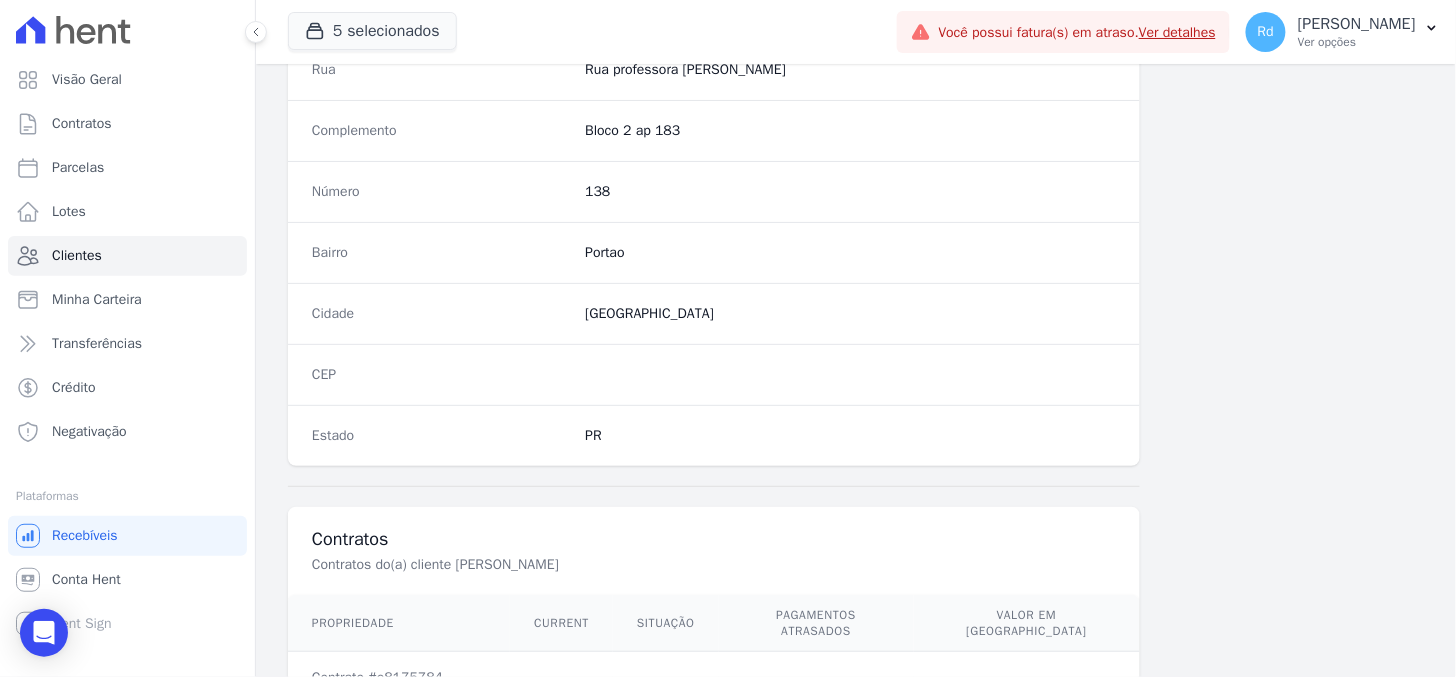 scroll, scrollTop: 1196, scrollLeft: 0, axis: vertical 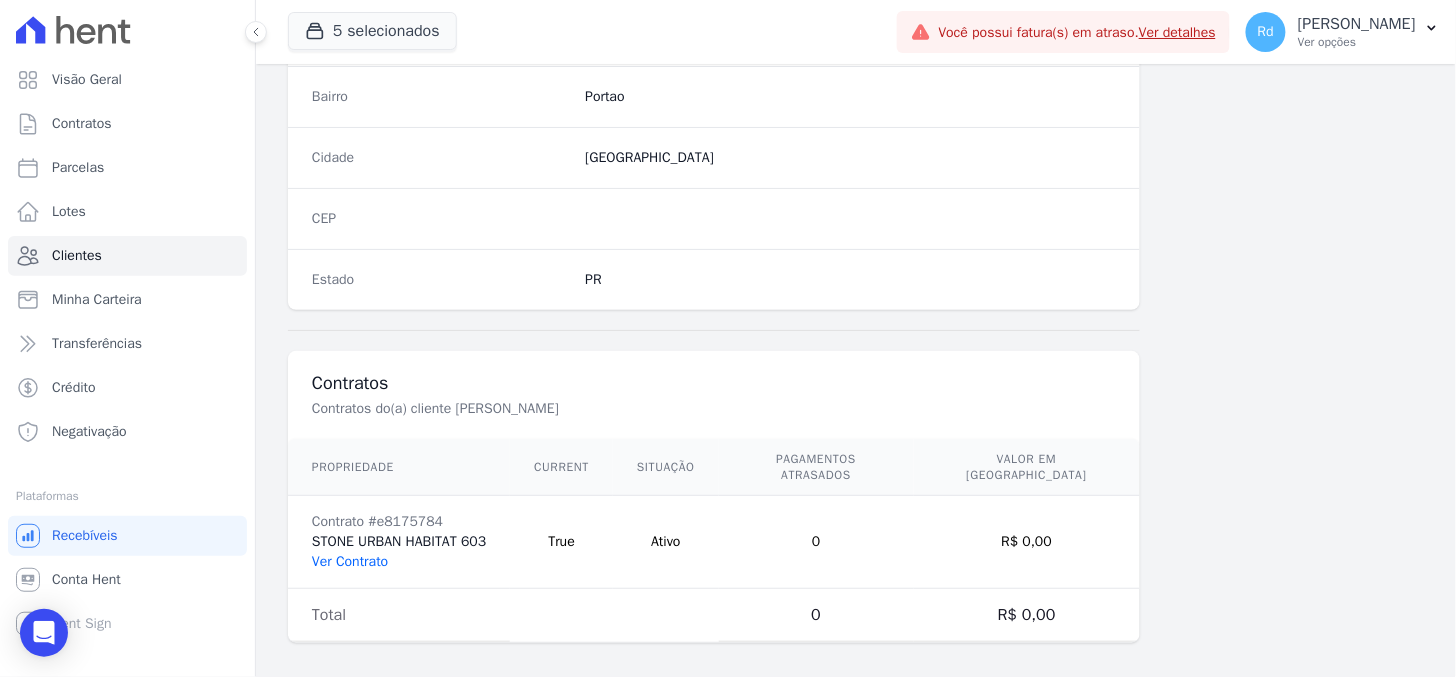click on "Ver Contrato" at bounding box center [350, 561] 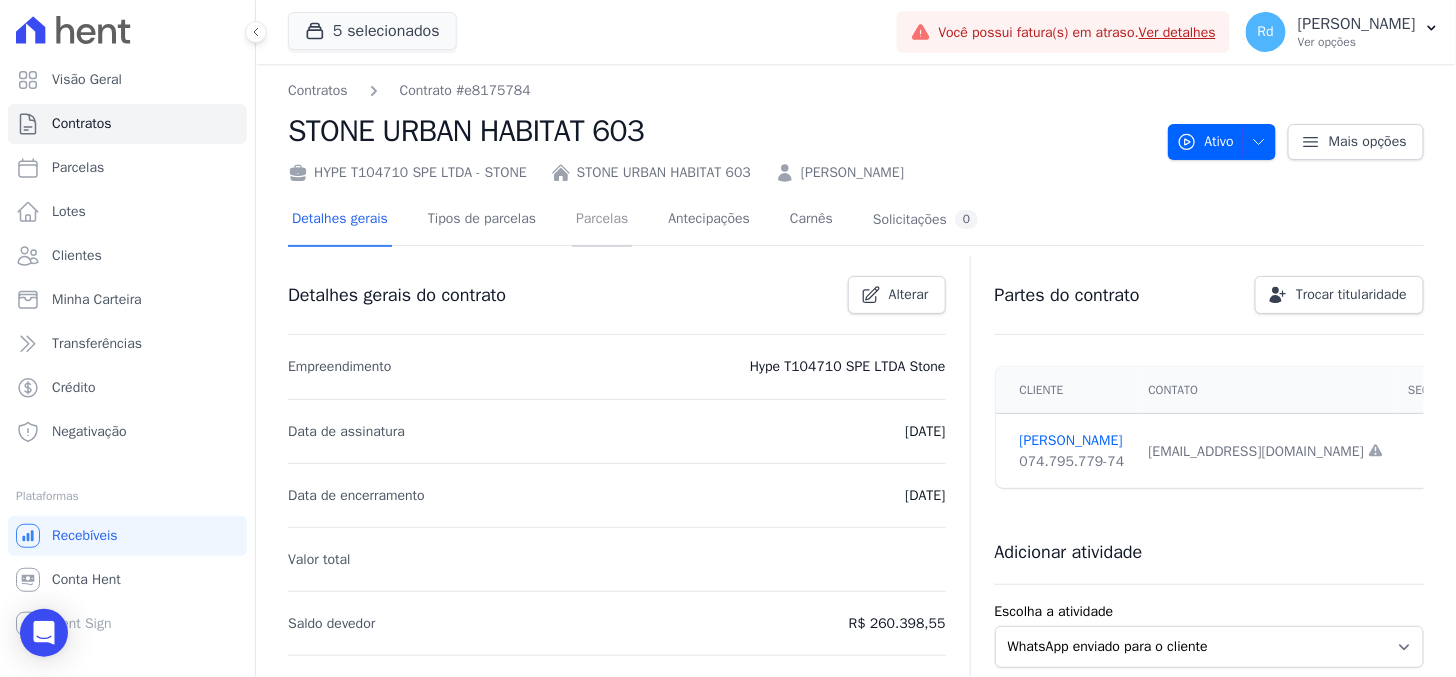 click on "Parcelas" at bounding box center [602, 220] 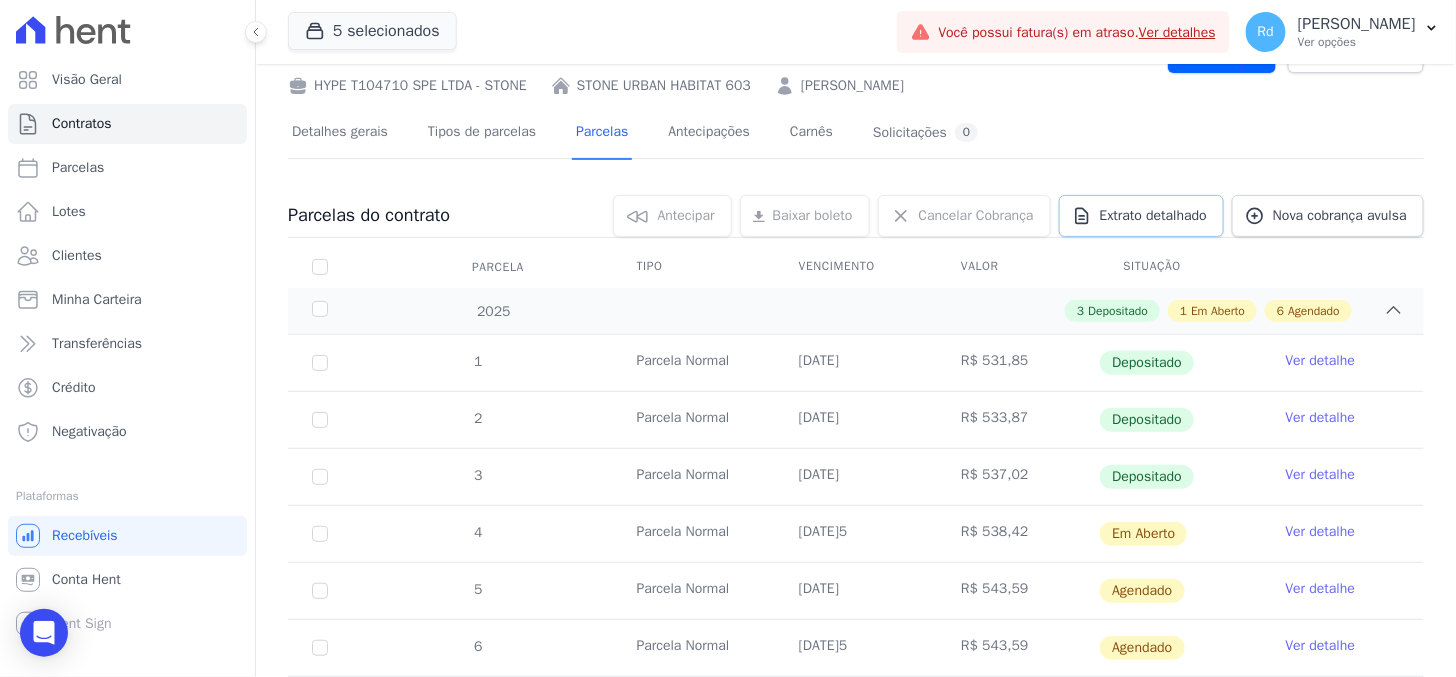 scroll, scrollTop: 222, scrollLeft: 0, axis: vertical 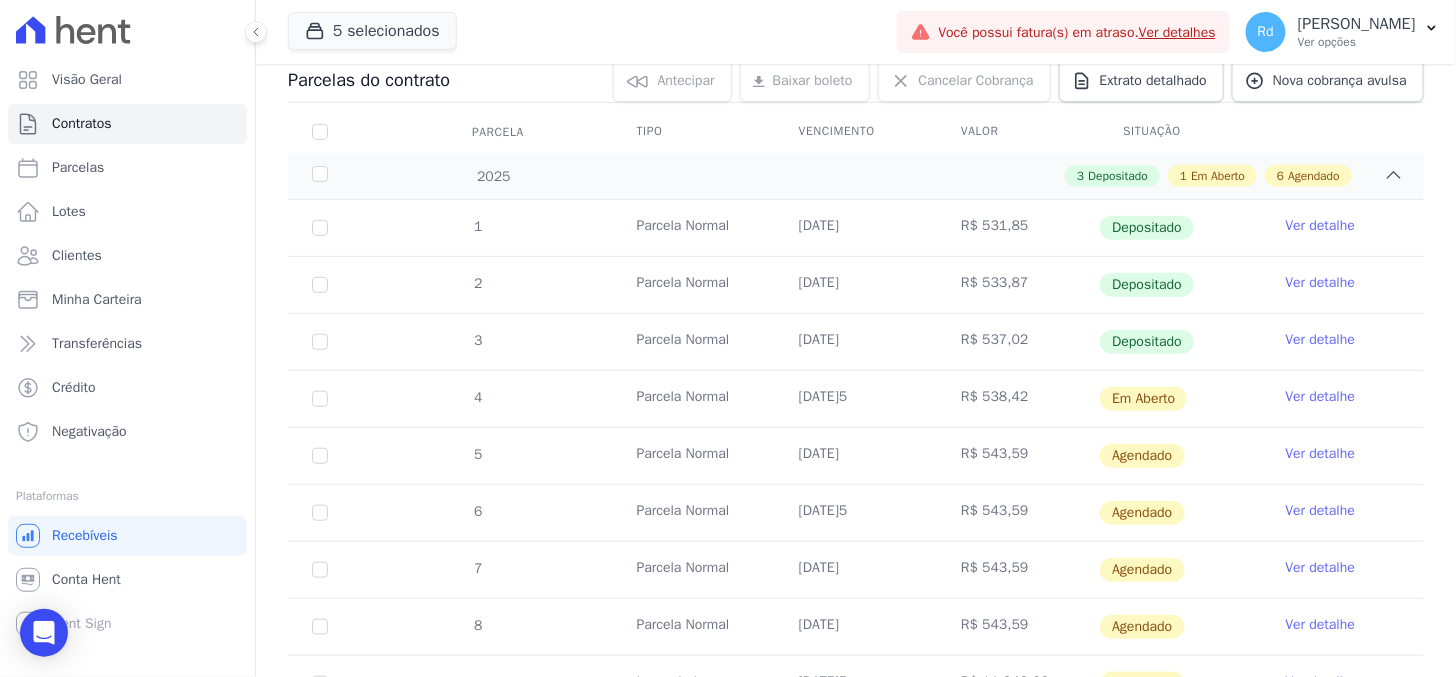 click on "Ver detalhe" at bounding box center (1321, 397) 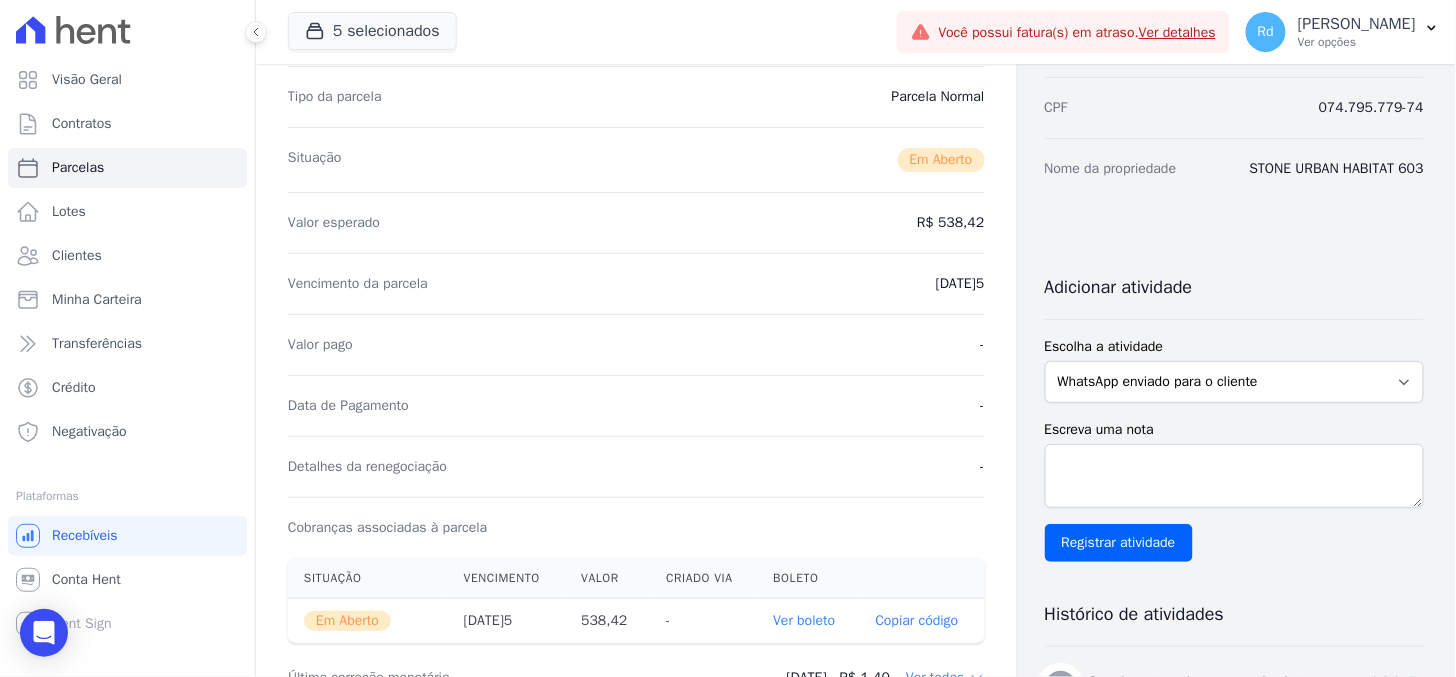 scroll, scrollTop: 444, scrollLeft: 0, axis: vertical 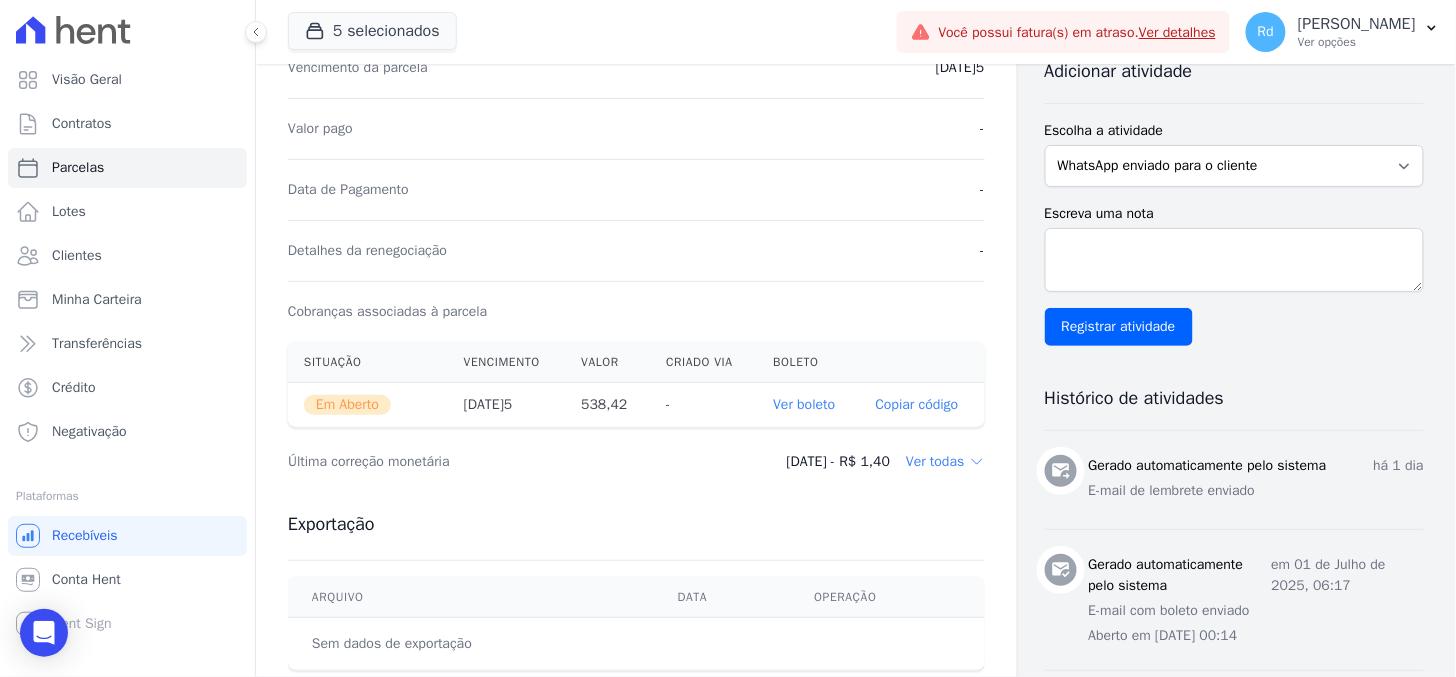 click on "Ver boleto" at bounding box center [804, 404] 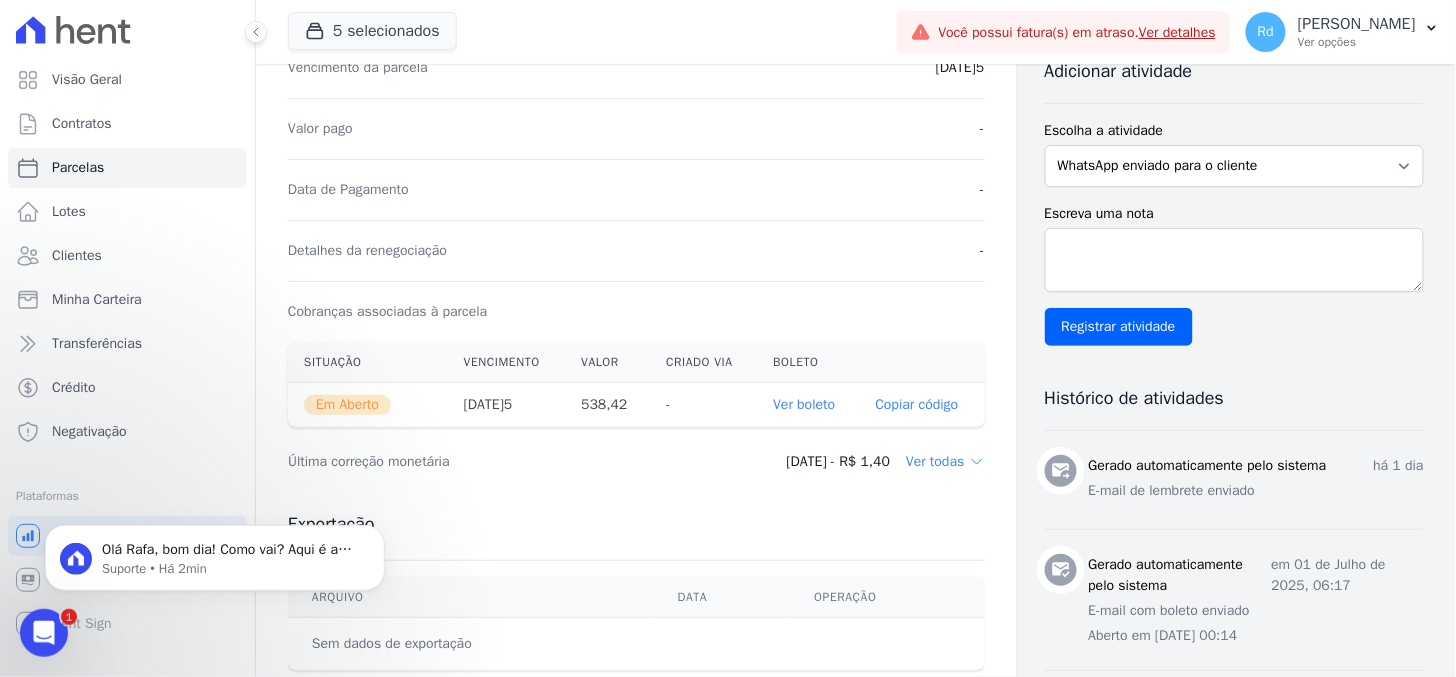 scroll, scrollTop: 0, scrollLeft: 0, axis: both 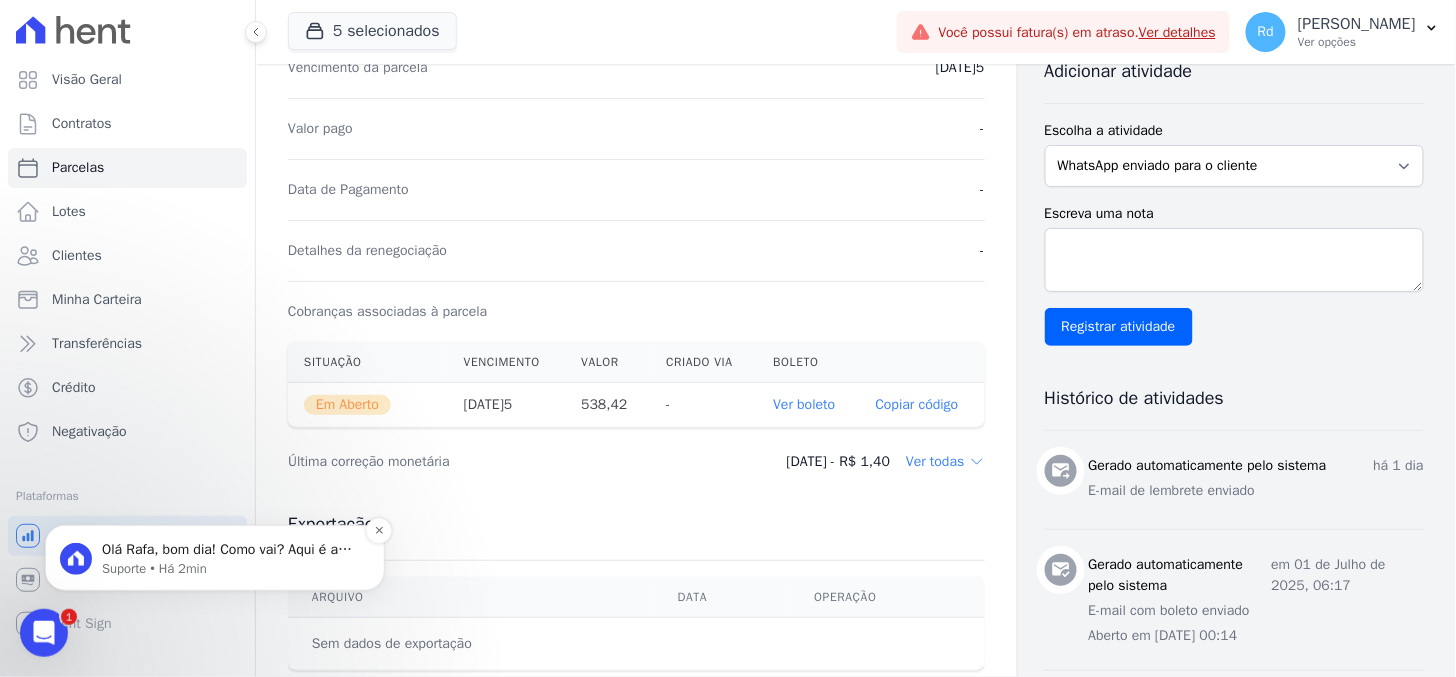 click on "Suporte • Há 2min" at bounding box center (231, 568) 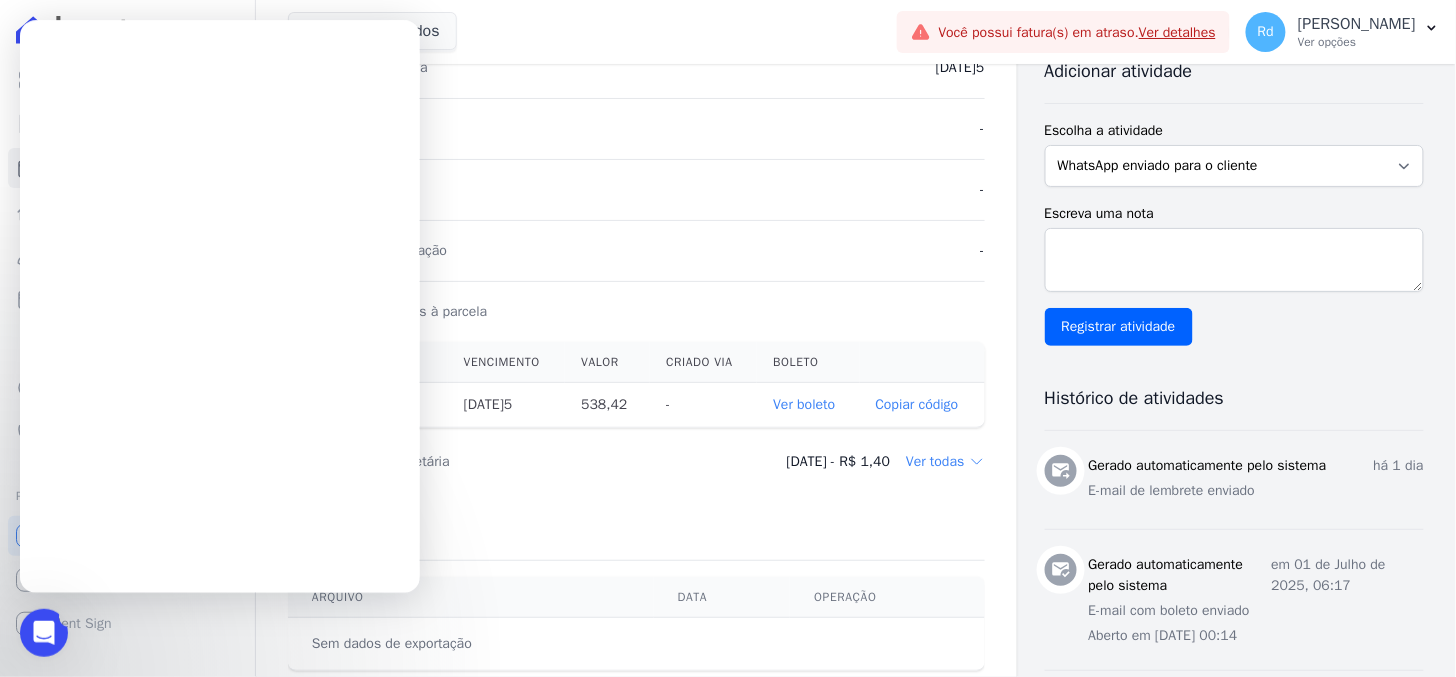 scroll, scrollTop: 0, scrollLeft: 0, axis: both 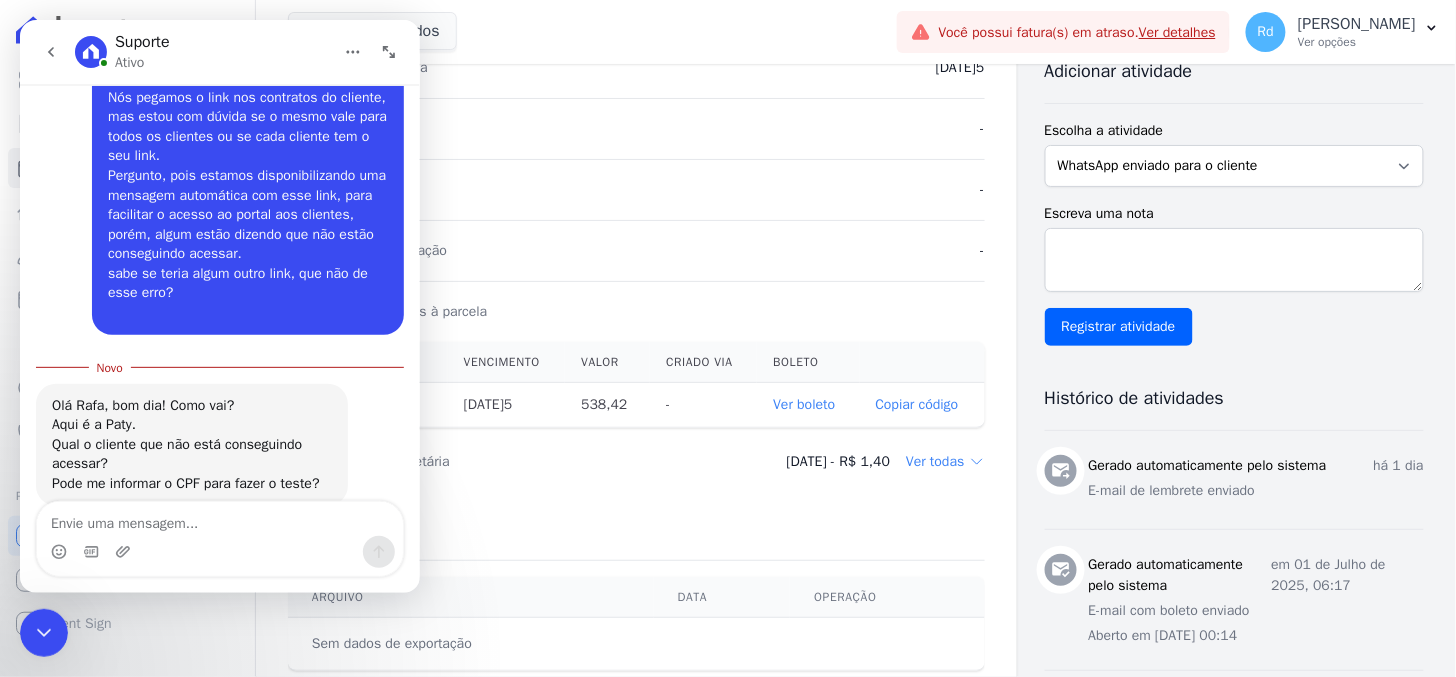 click at bounding box center (219, 518) 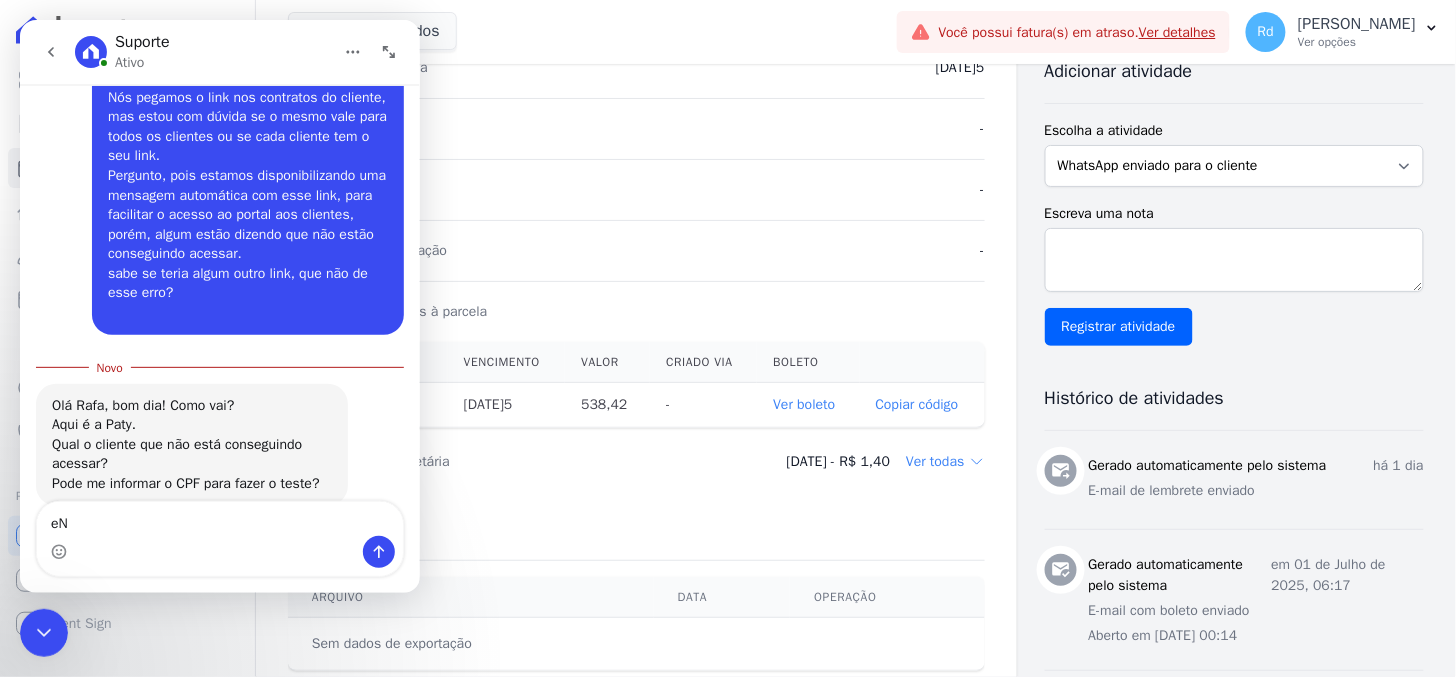type on "e" 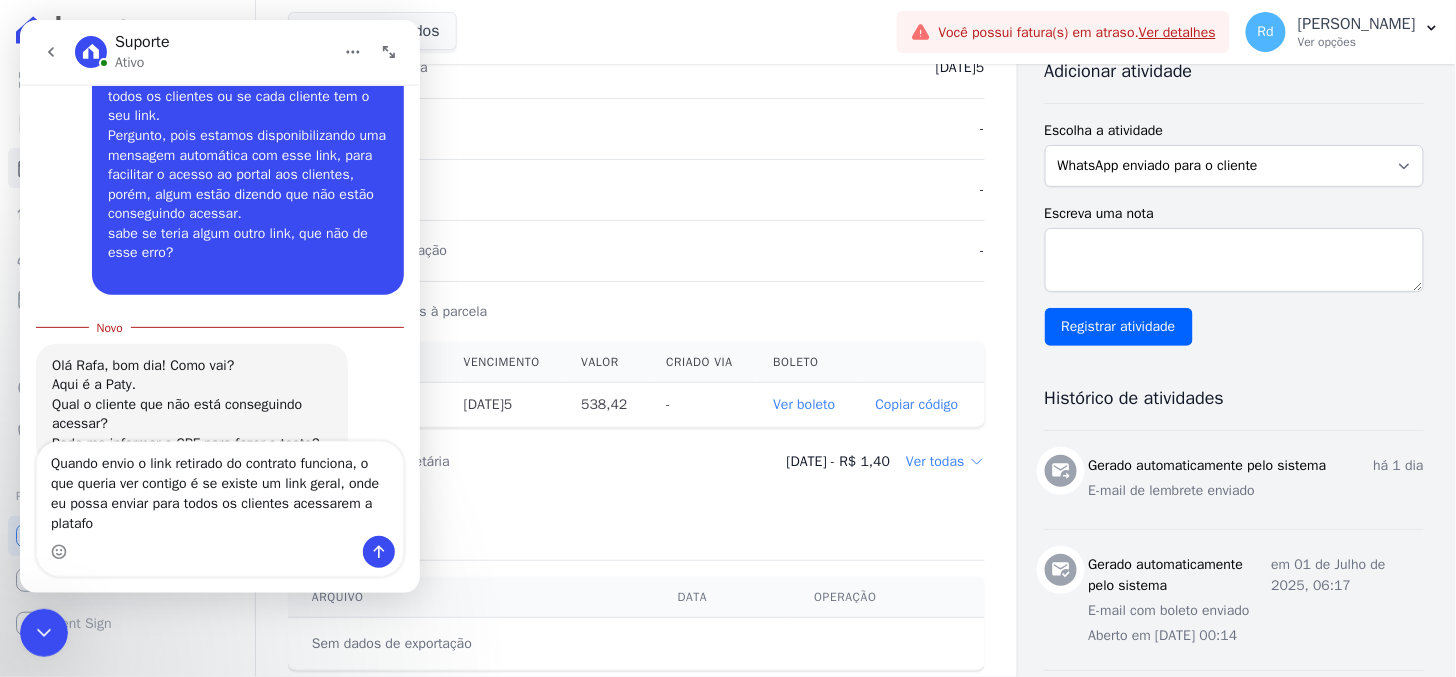 scroll, scrollTop: 21664, scrollLeft: 0, axis: vertical 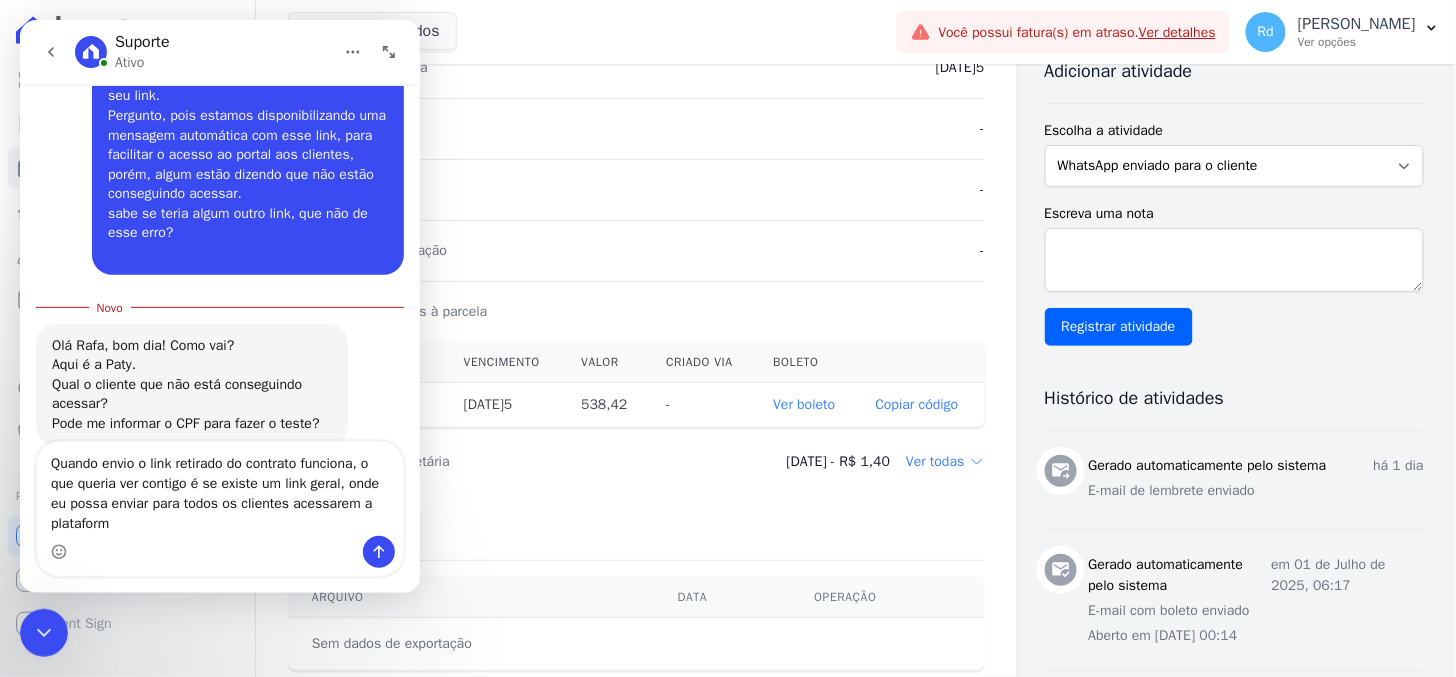 type on "Quando envio o link retirado do contrato funciona, o que queria ver contigo é se existe um link geral, onde eu possa enviar para todos os clientes acessarem a plataforma" 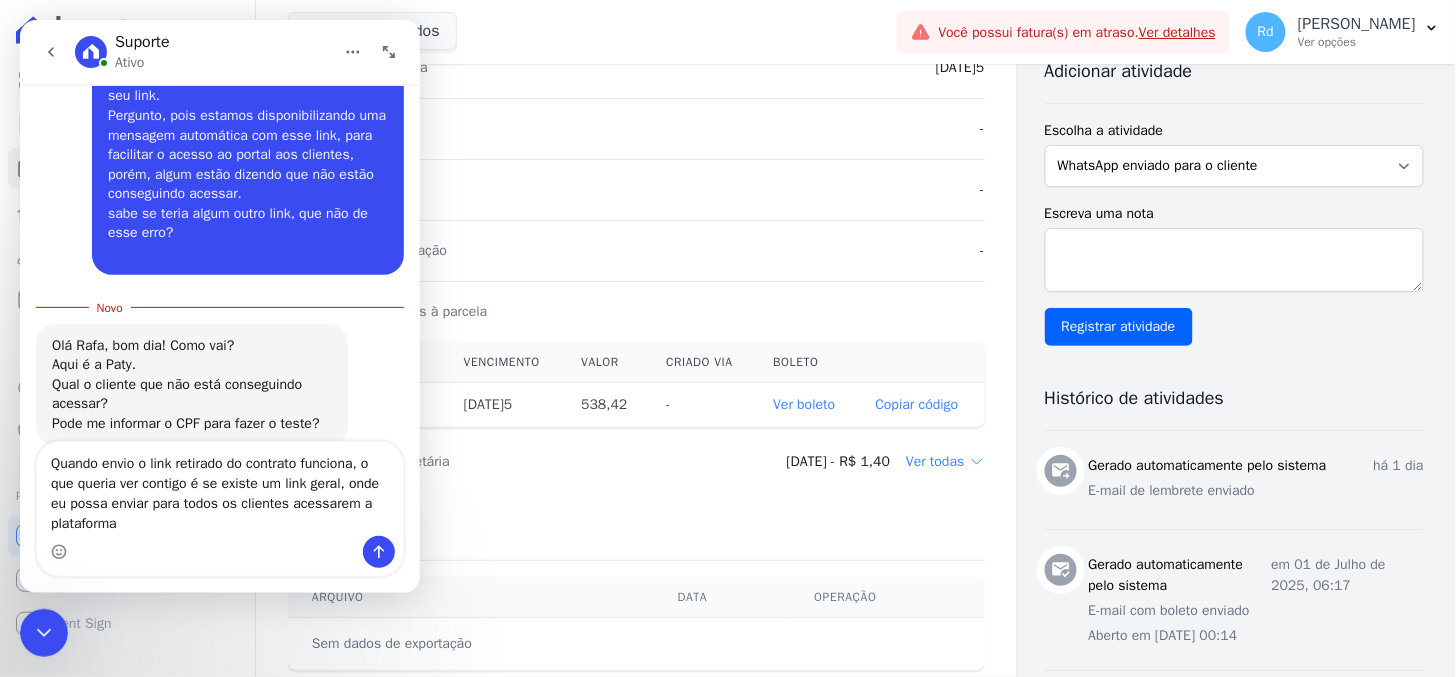 type 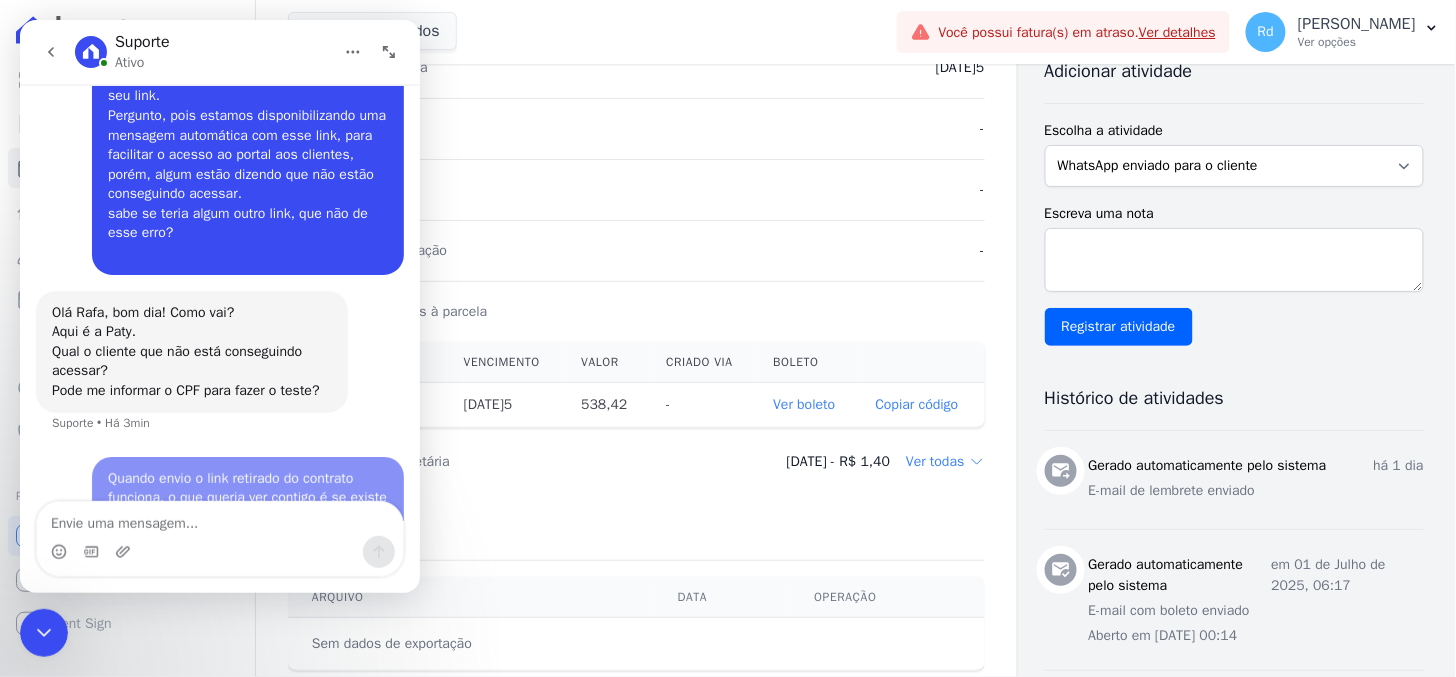 scroll, scrollTop: 2, scrollLeft: 0, axis: vertical 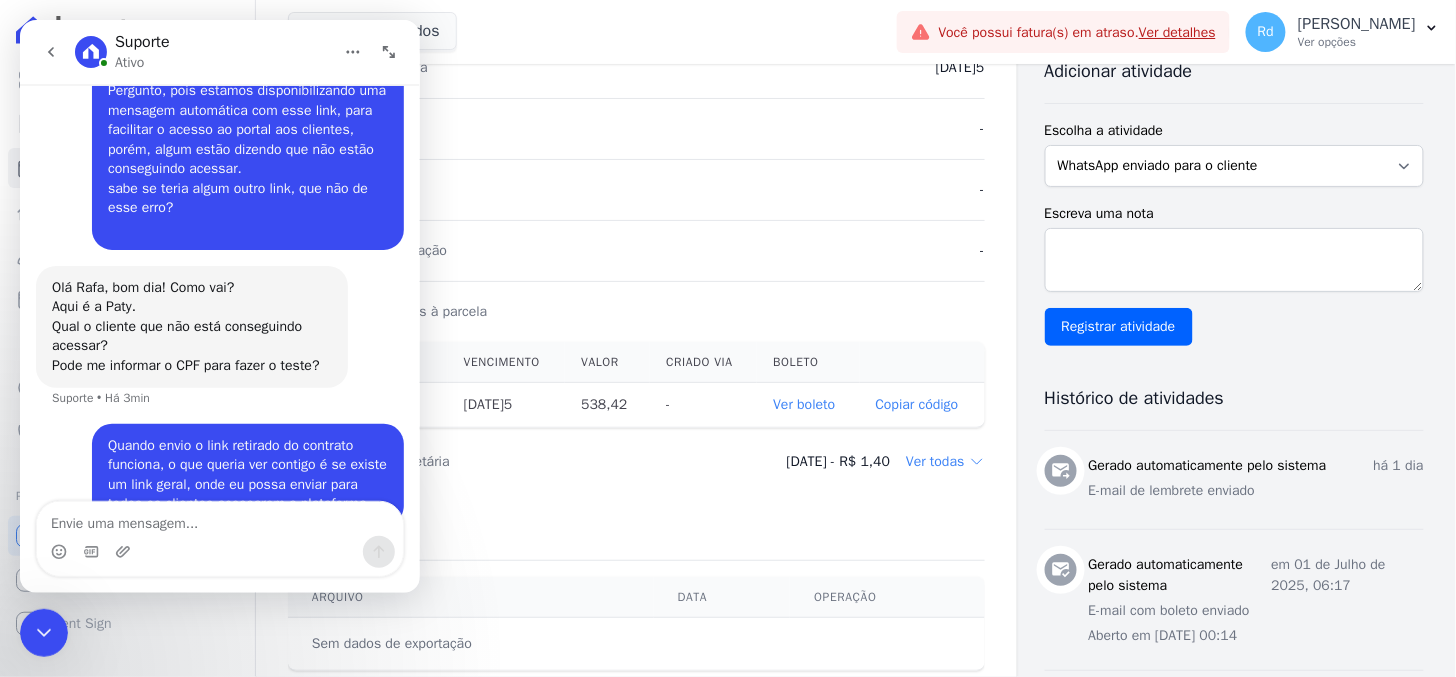 click 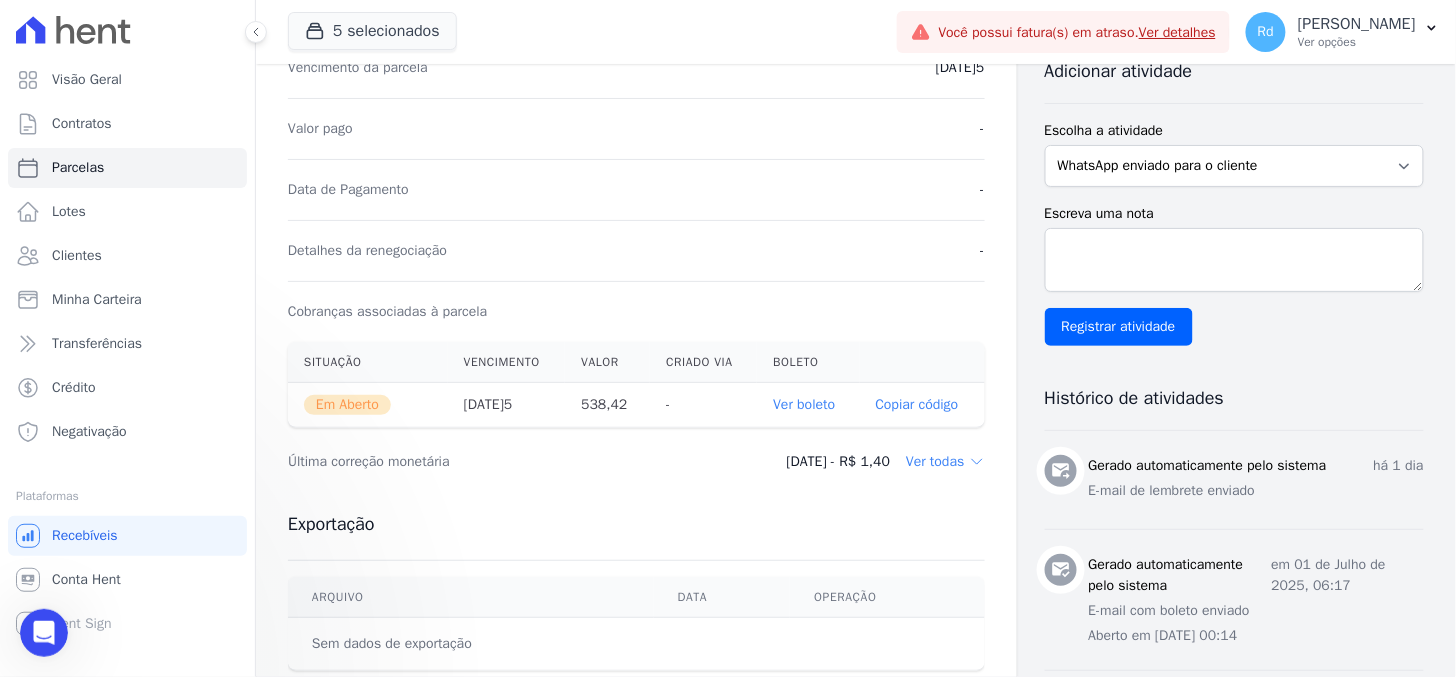 scroll, scrollTop: 0, scrollLeft: 0, axis: both 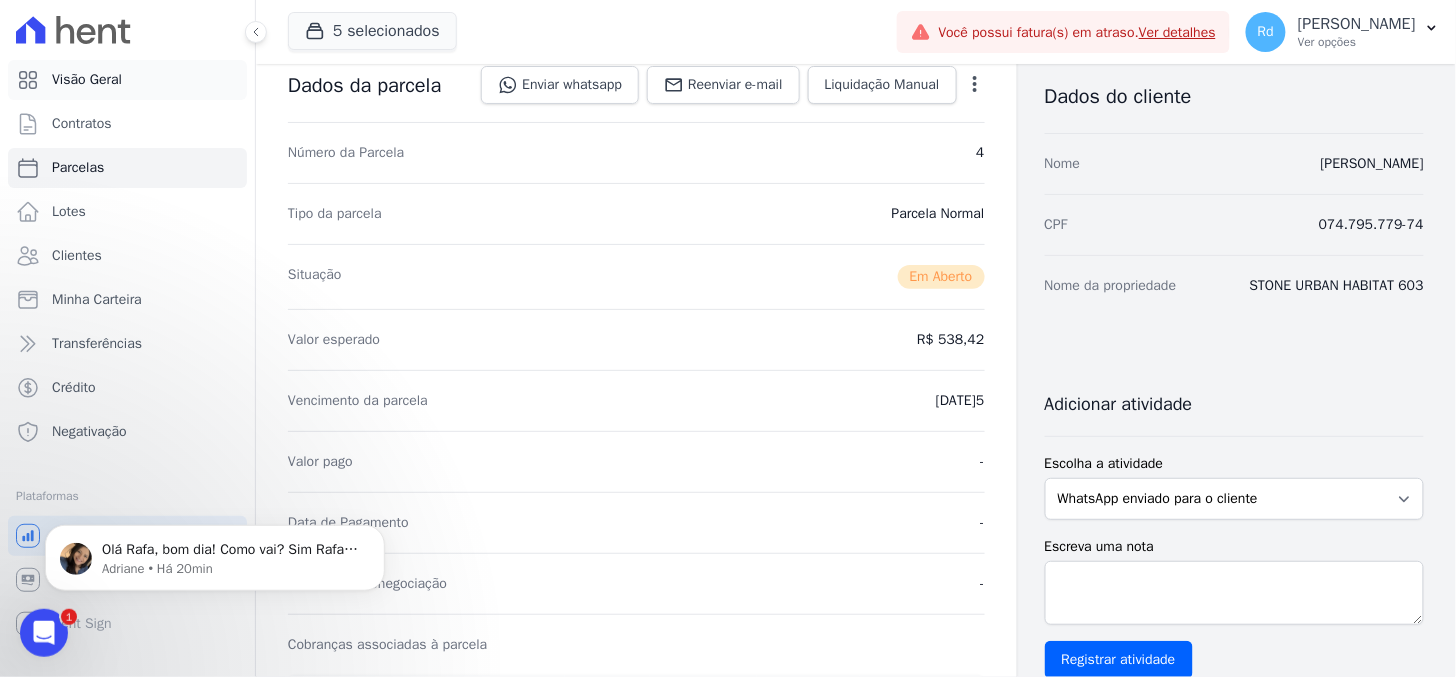 click on "Visão Geral" at bounding box center [127, 80] 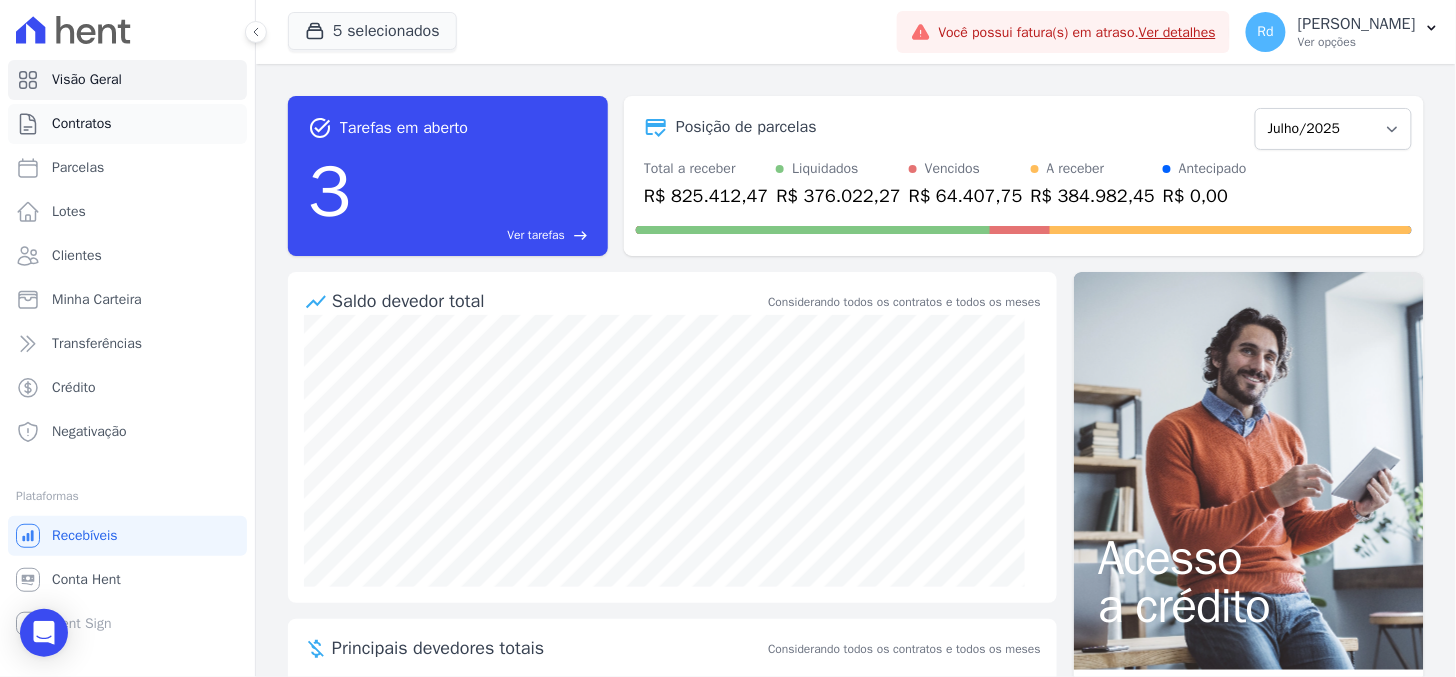 click on "Contratos" at bounding box center [127, 124] 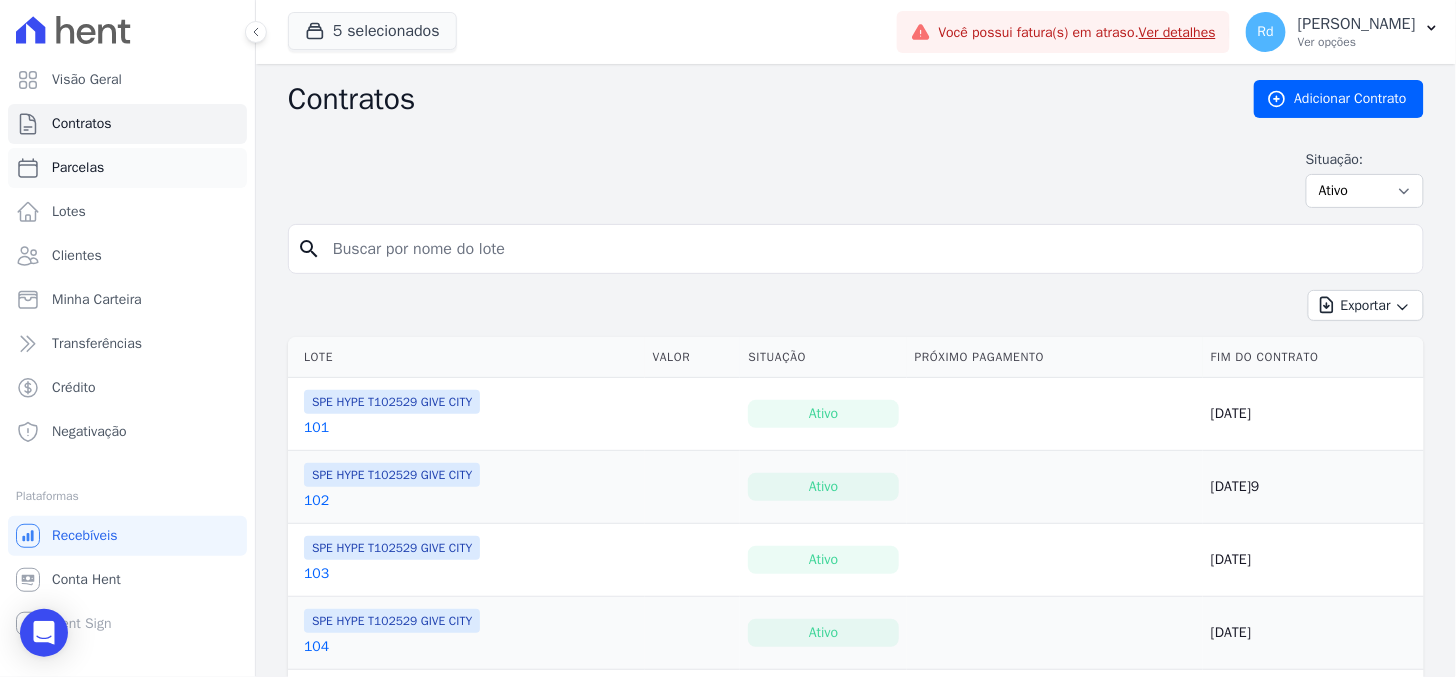 click on "Parcelas" at bounding box center (127, 168) 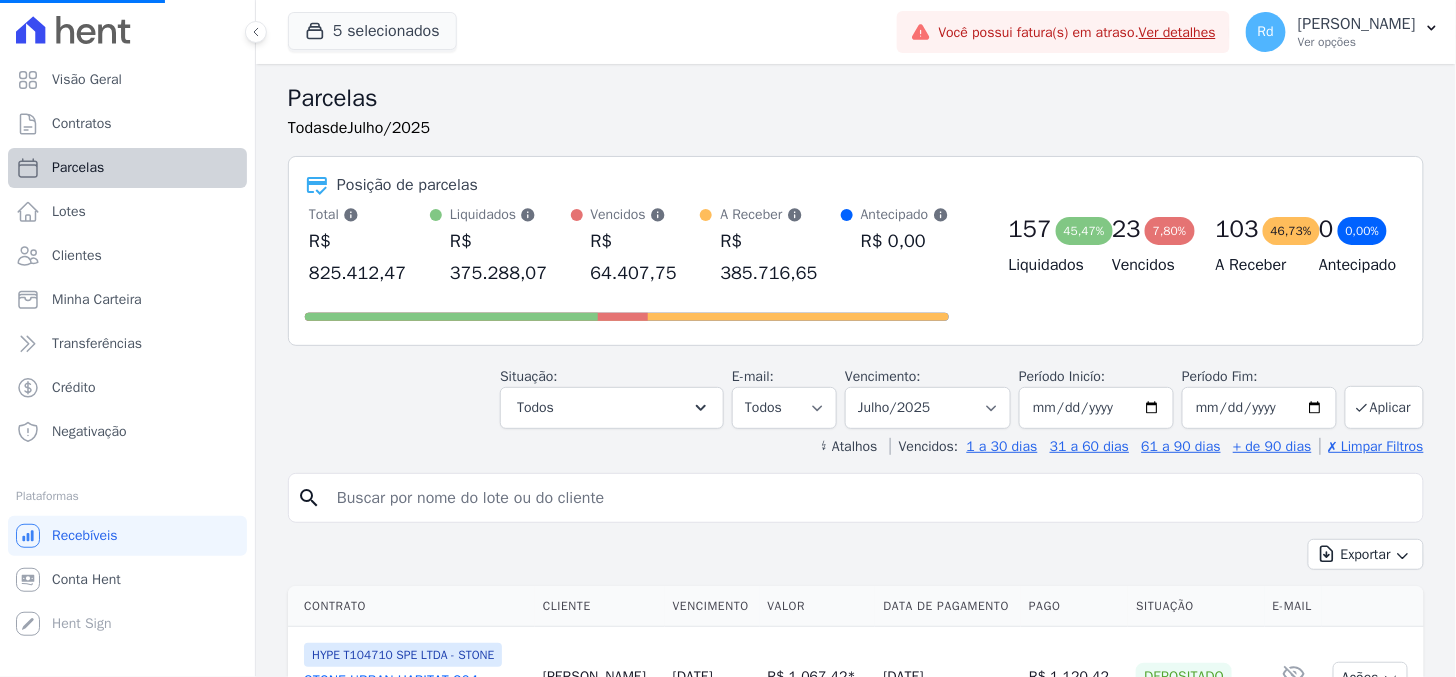 select 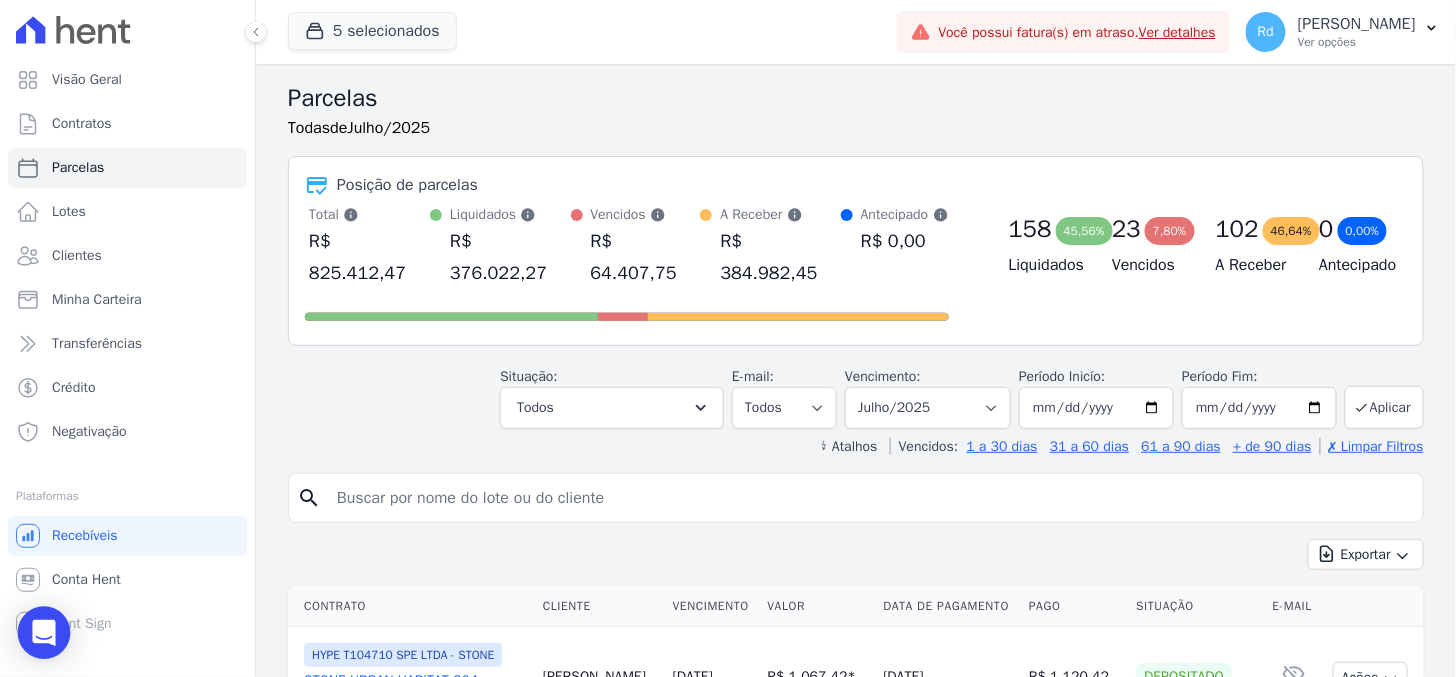 click at bounding box center (44, 633) 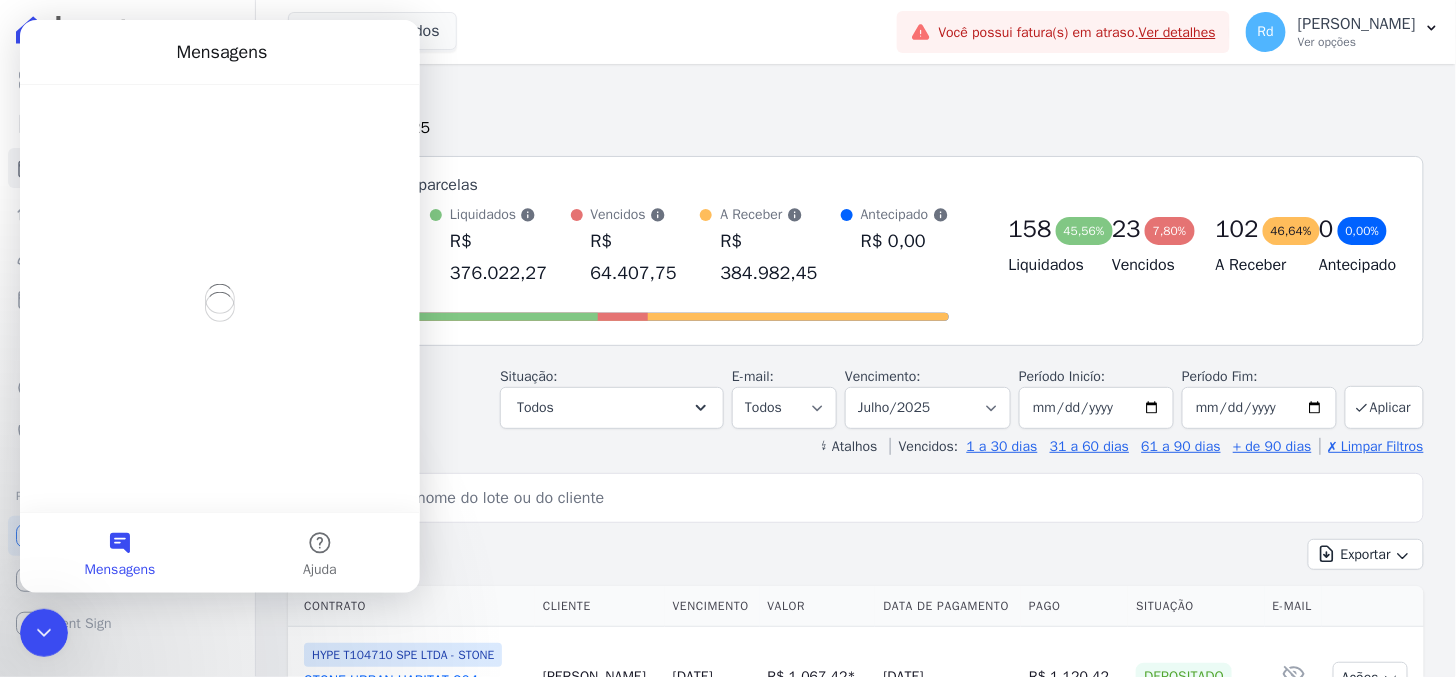 scroll, scrollTop: 0, scrollLeft: 0, axis: both 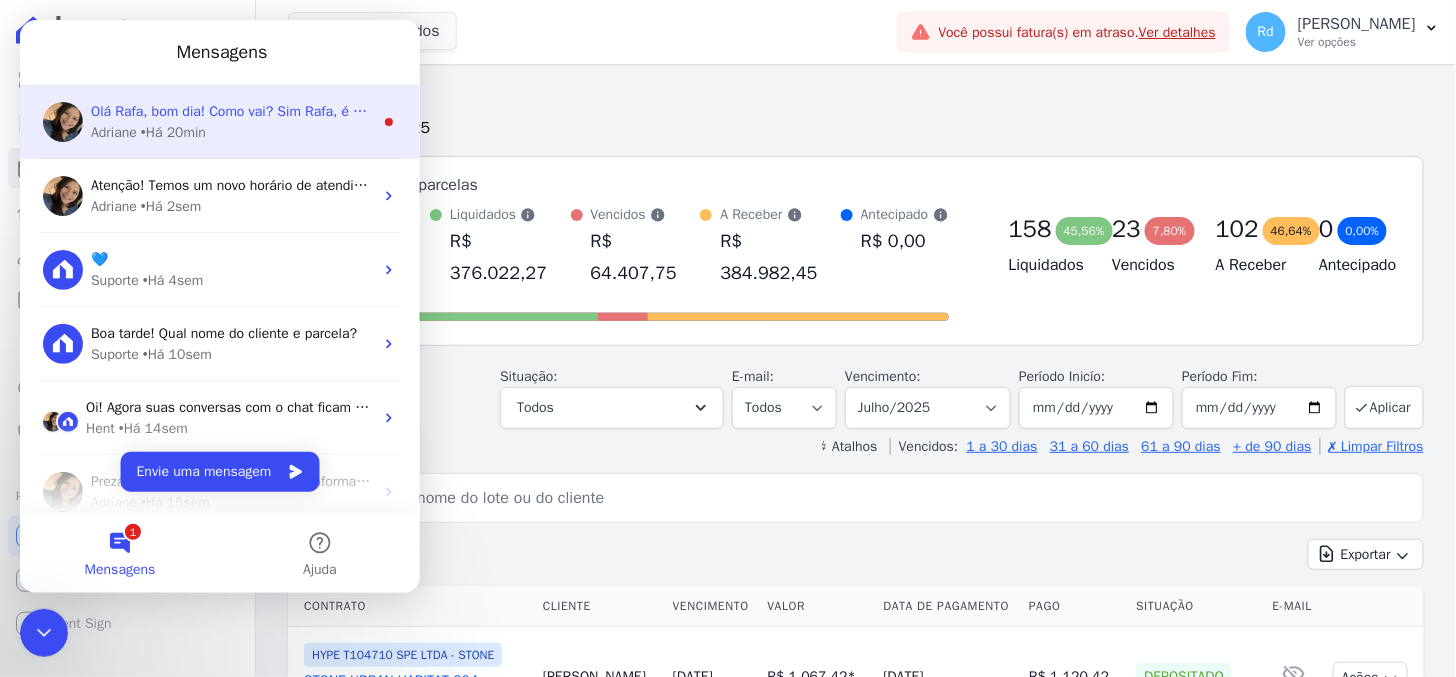 click on "Adriane •  Há 20min" at bounding box center (231, 131) 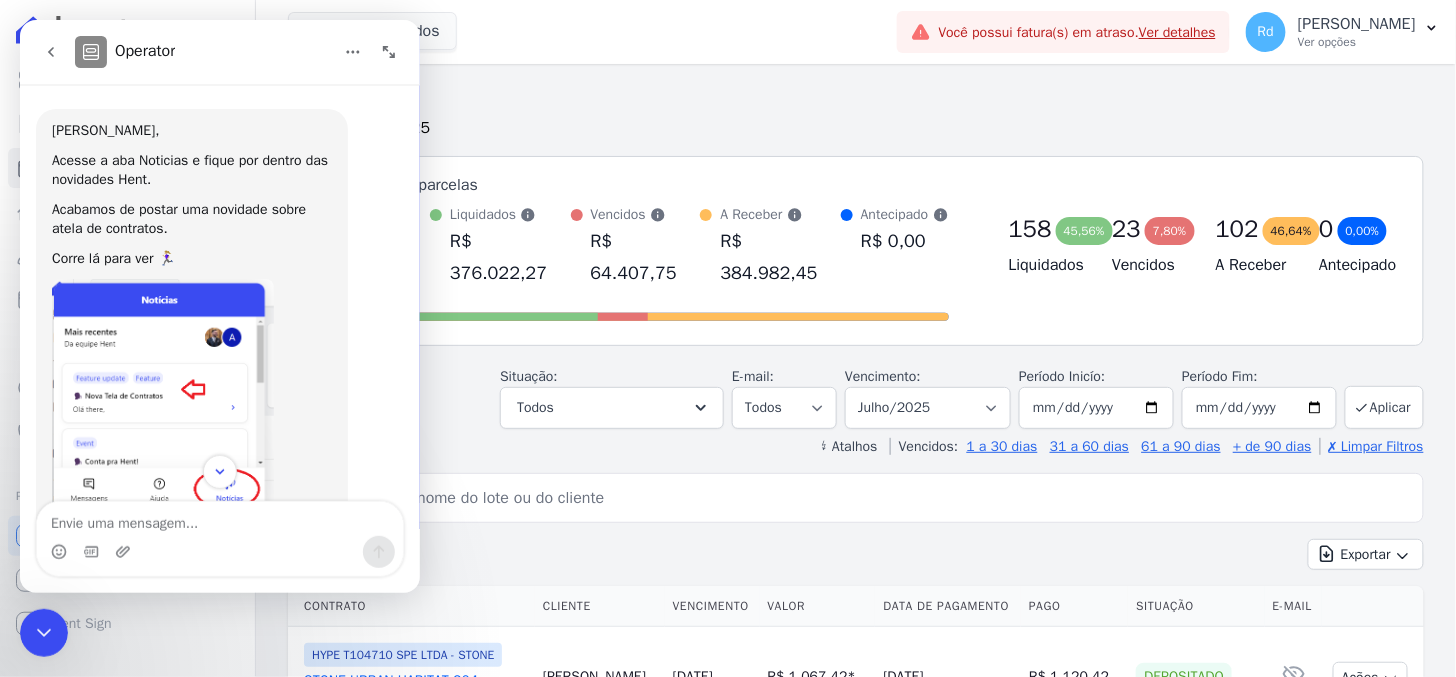scroll, scrollTop: 2, scrollLeft: 0, axis: vertical 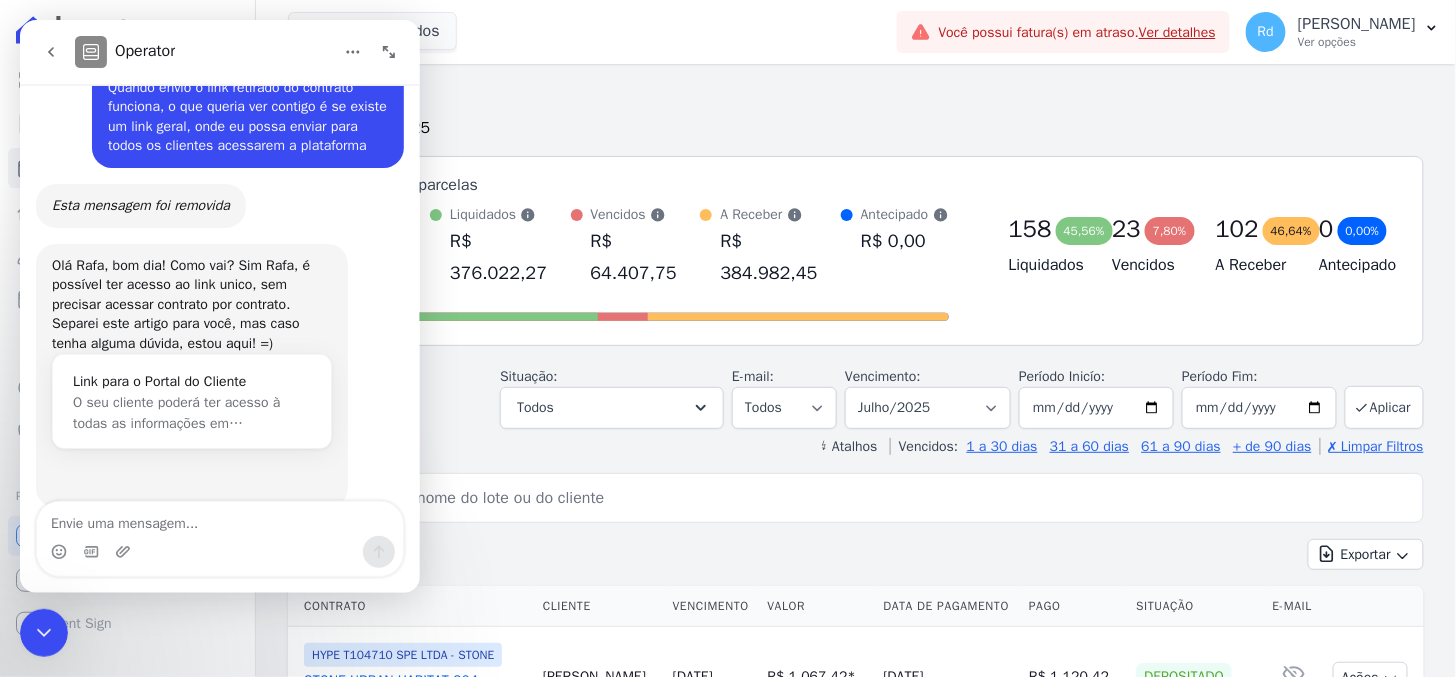 drag, startPoint x: 33, startPoint y: 640, endPoint x: 56, endPoint y: 1186, distance: 546.4842 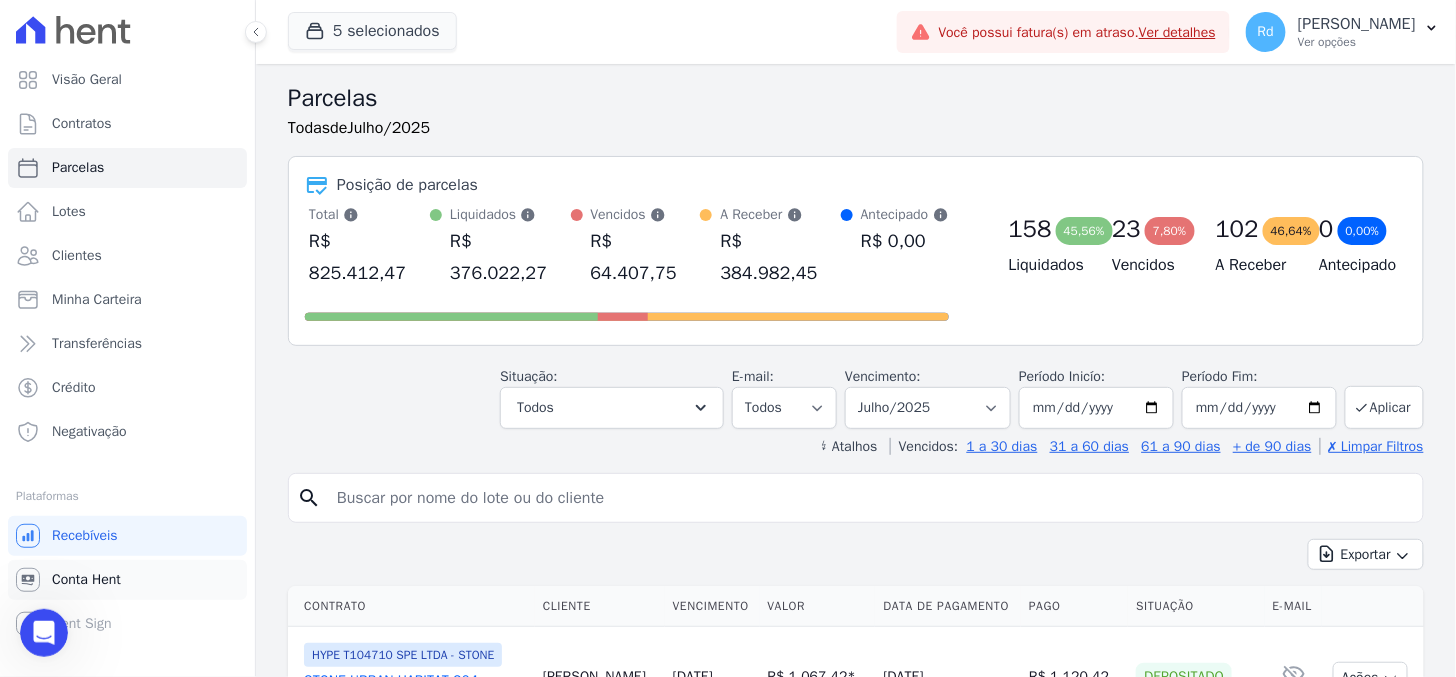 scroll, scrollTop: 0, scrollLeft: 0, axis: both 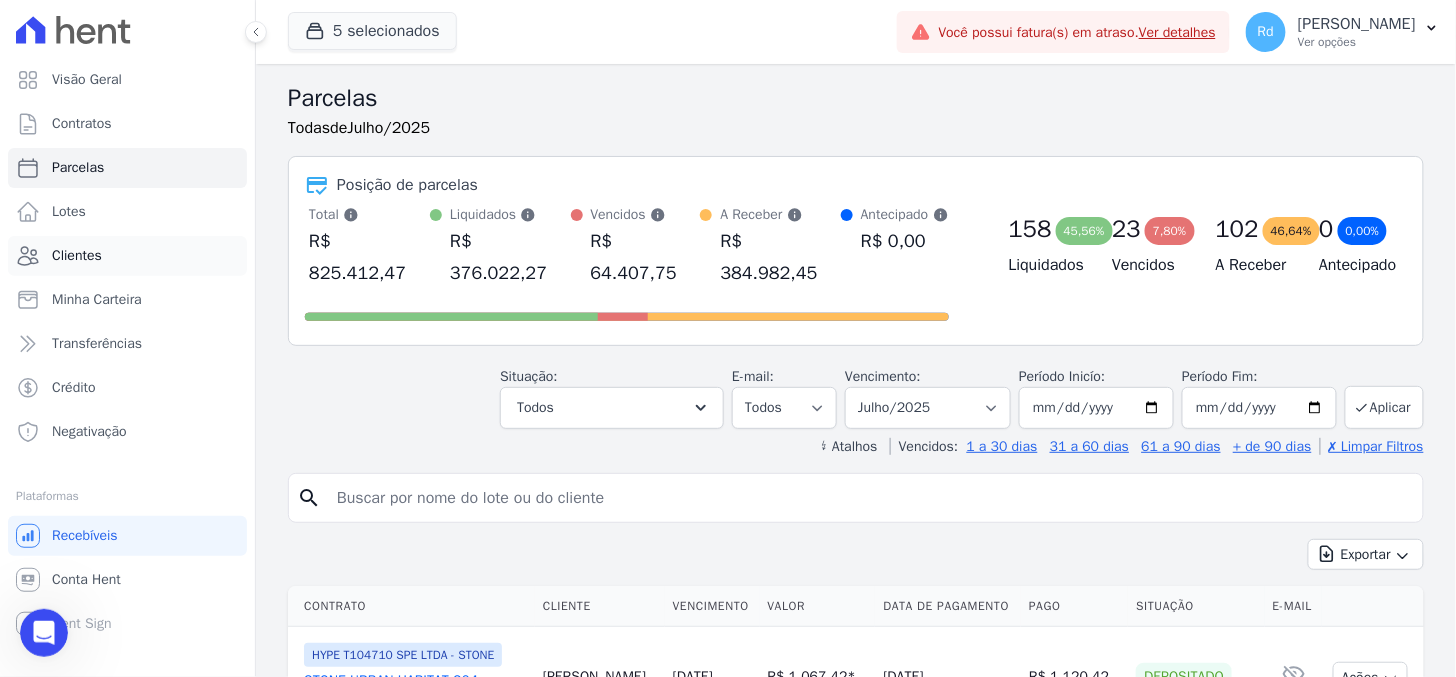 click on "Clientes" at bounding box center (127, 256) 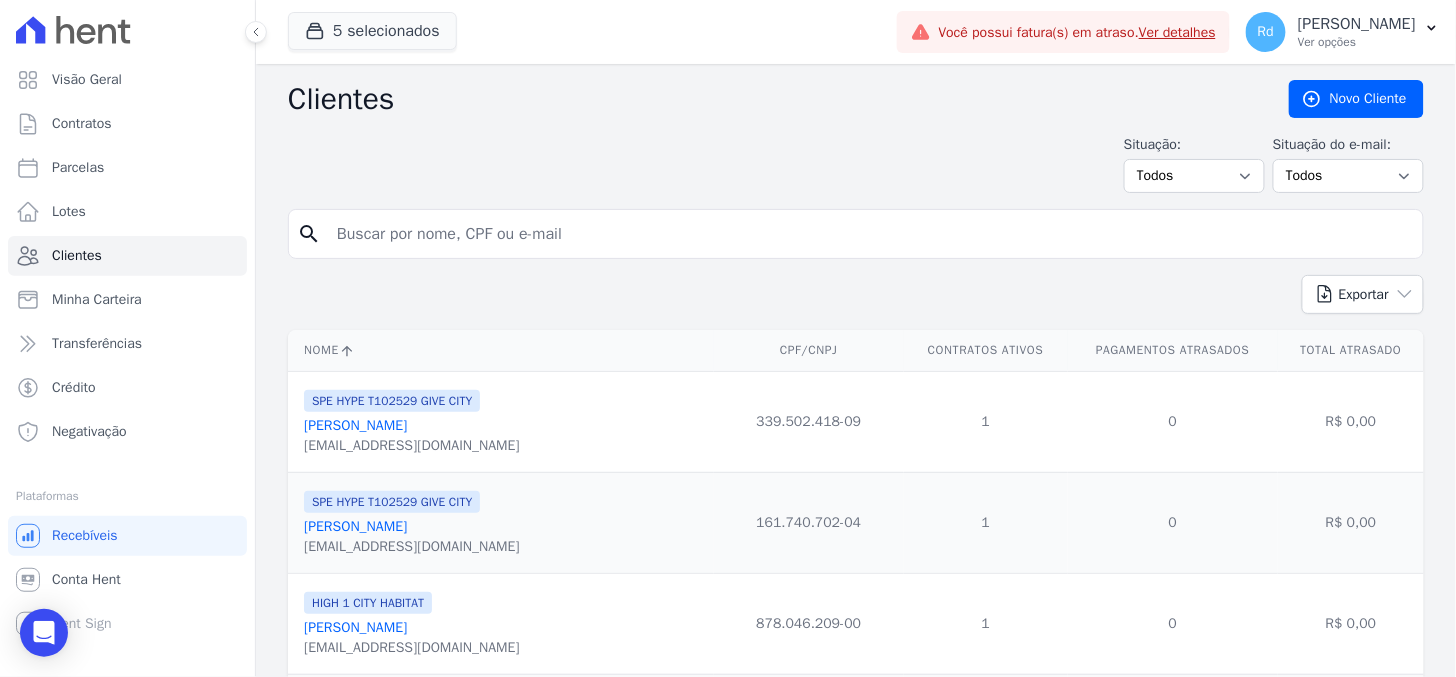 click at bounding box center (870, 234) 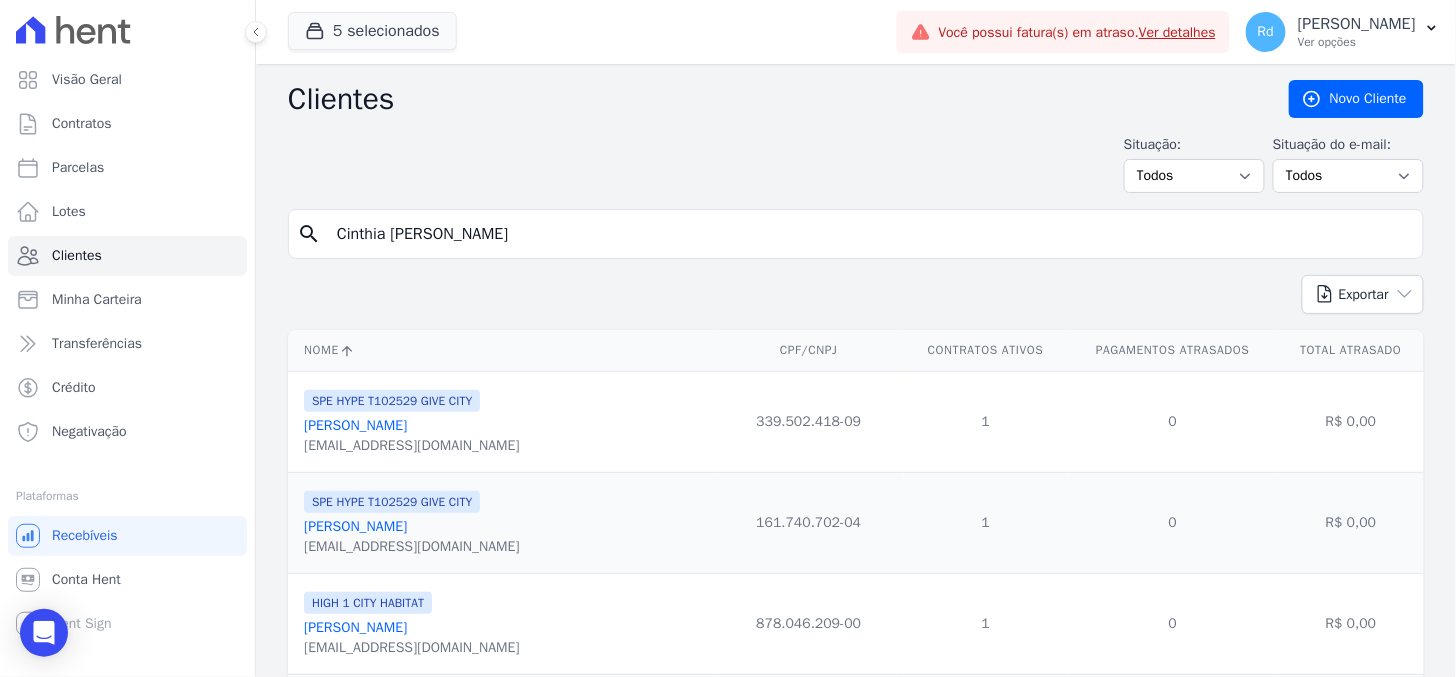 type on "Cinthia [PERSON_NAME]" 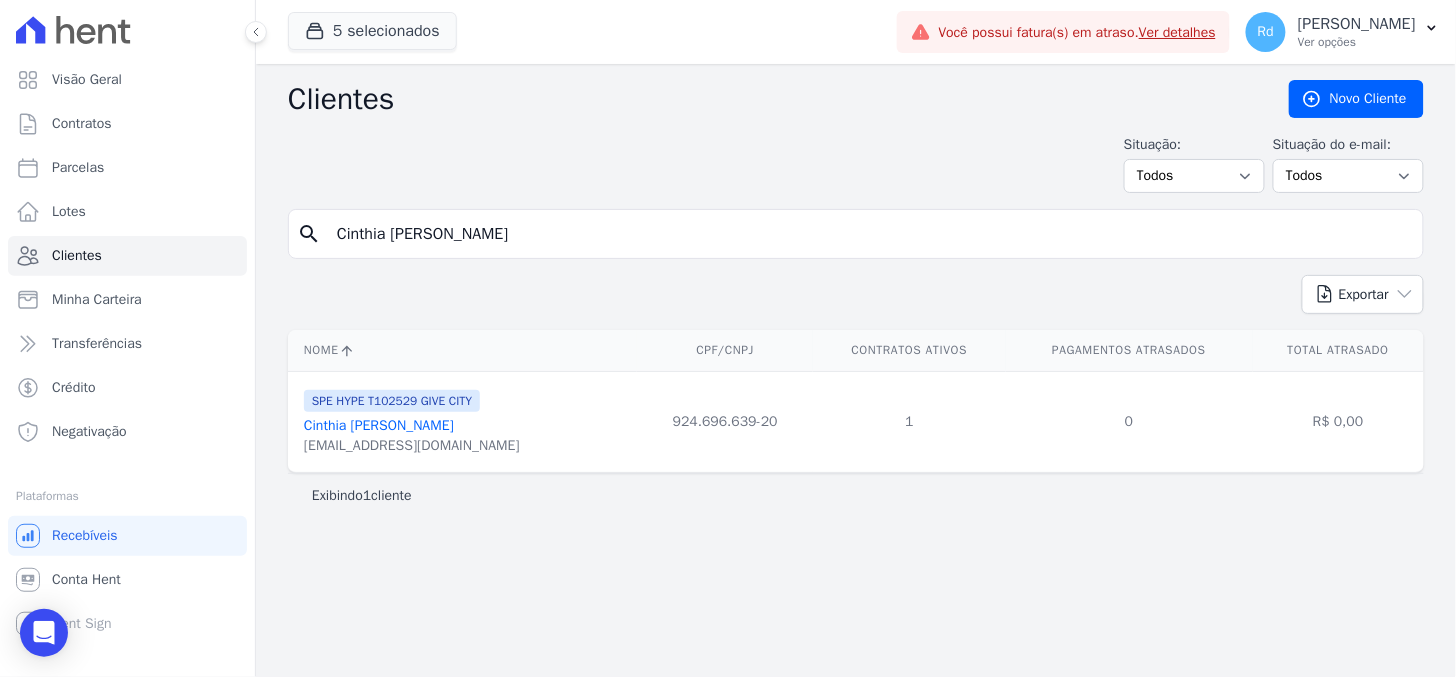 click on "Cinthia [PERSON_NAME]" at bounding box center (379, 425) 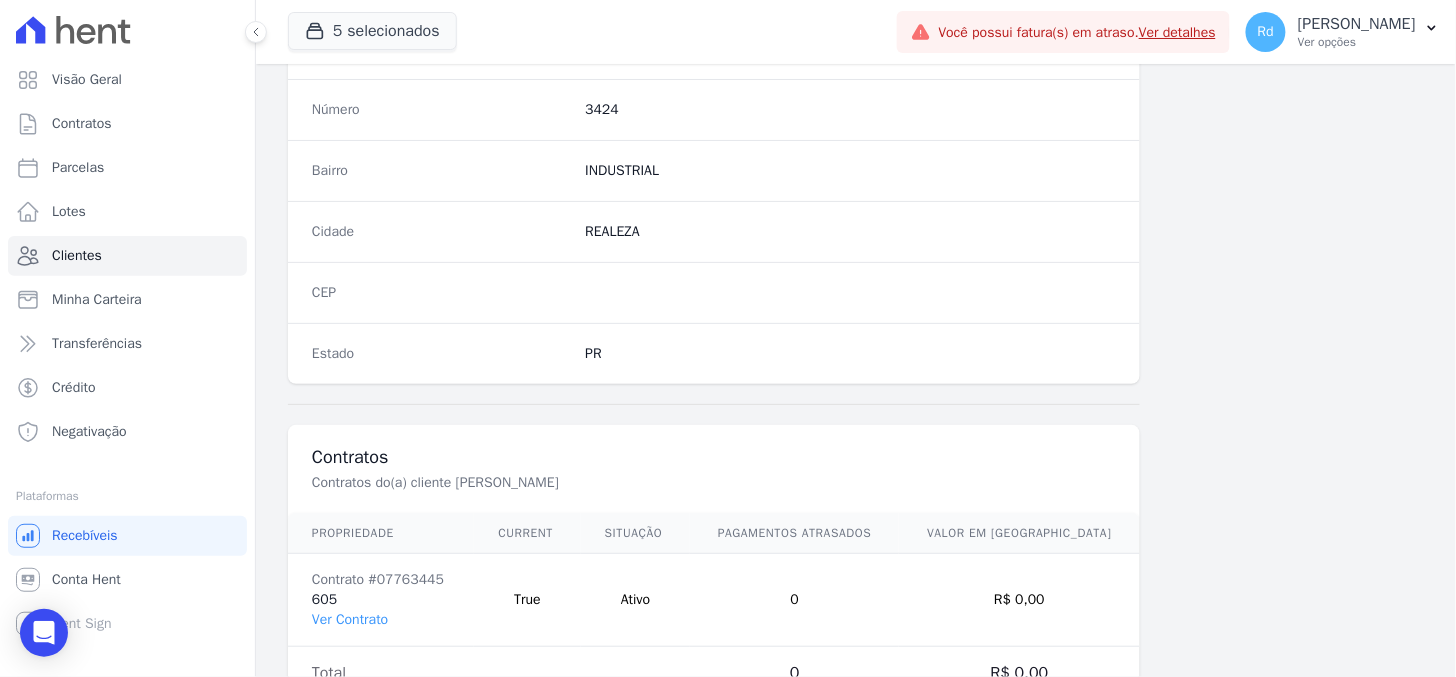 scroll, scrollTop: 1196, scrollLeft: 0, axis: vertical 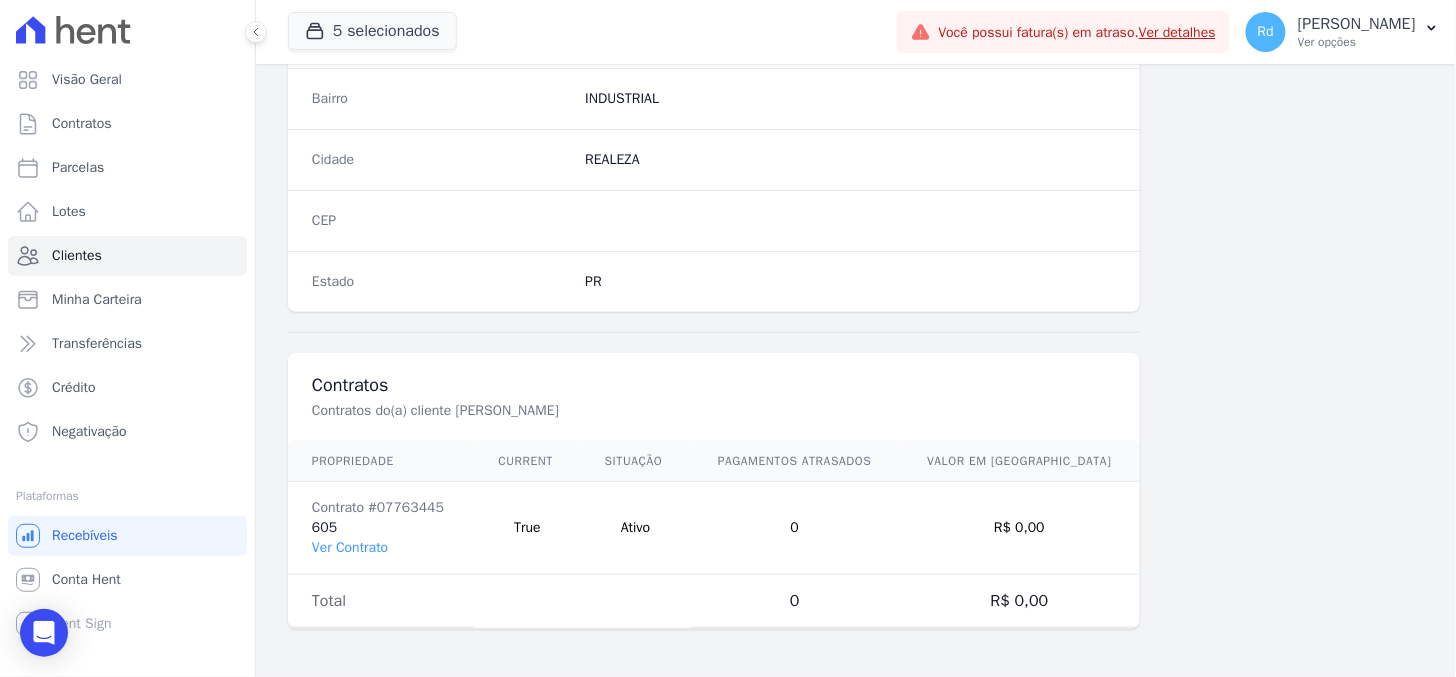 click on "Contrato #07763445
605
Ver Contrato" at bounding box center [381, 528] 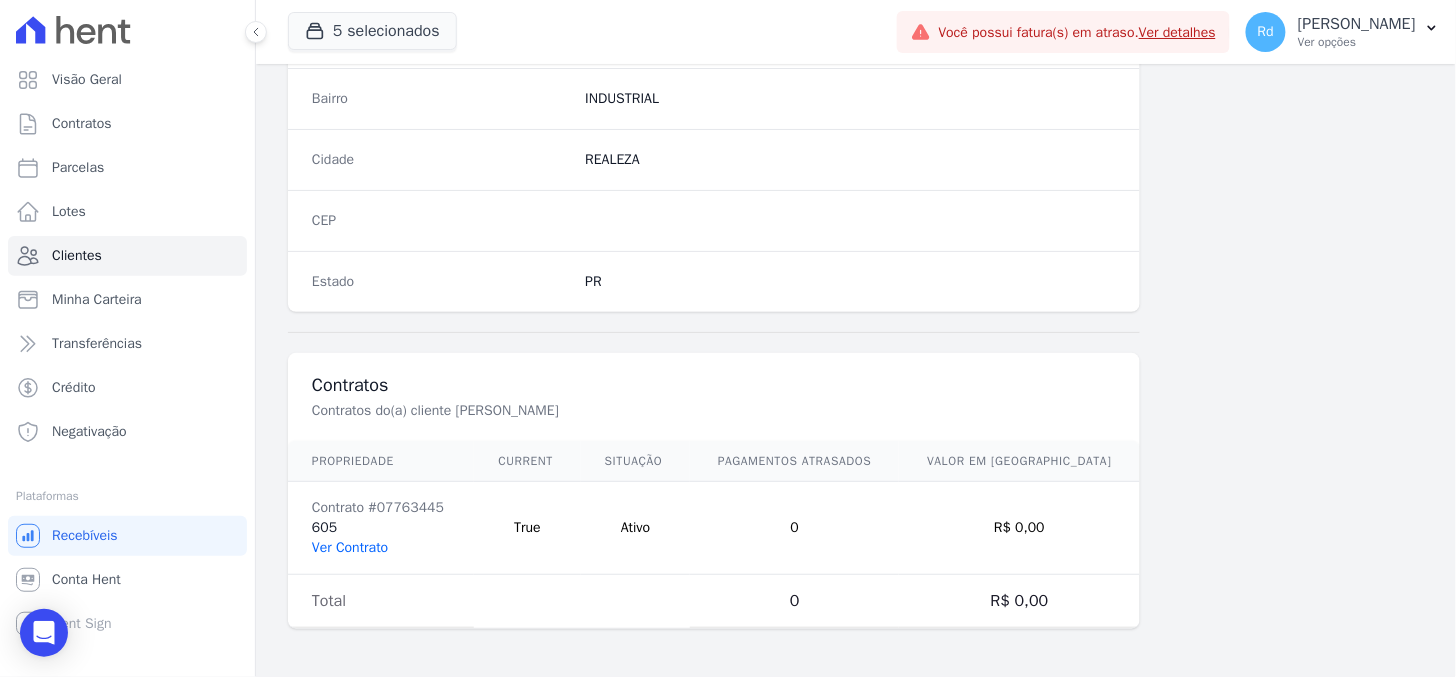 click on "Ver Contrato" at bounding box center (350, 547) 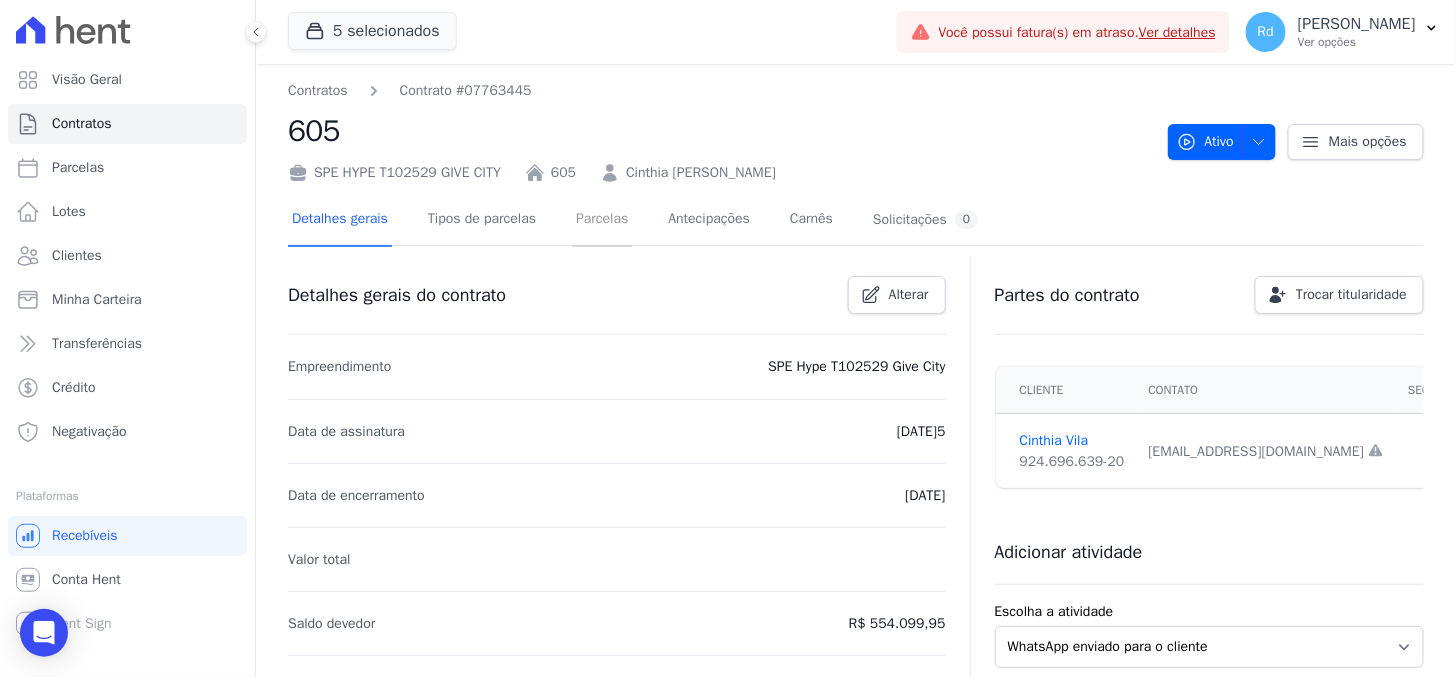 click on "Parcelas" at bounding box center (602, 220) 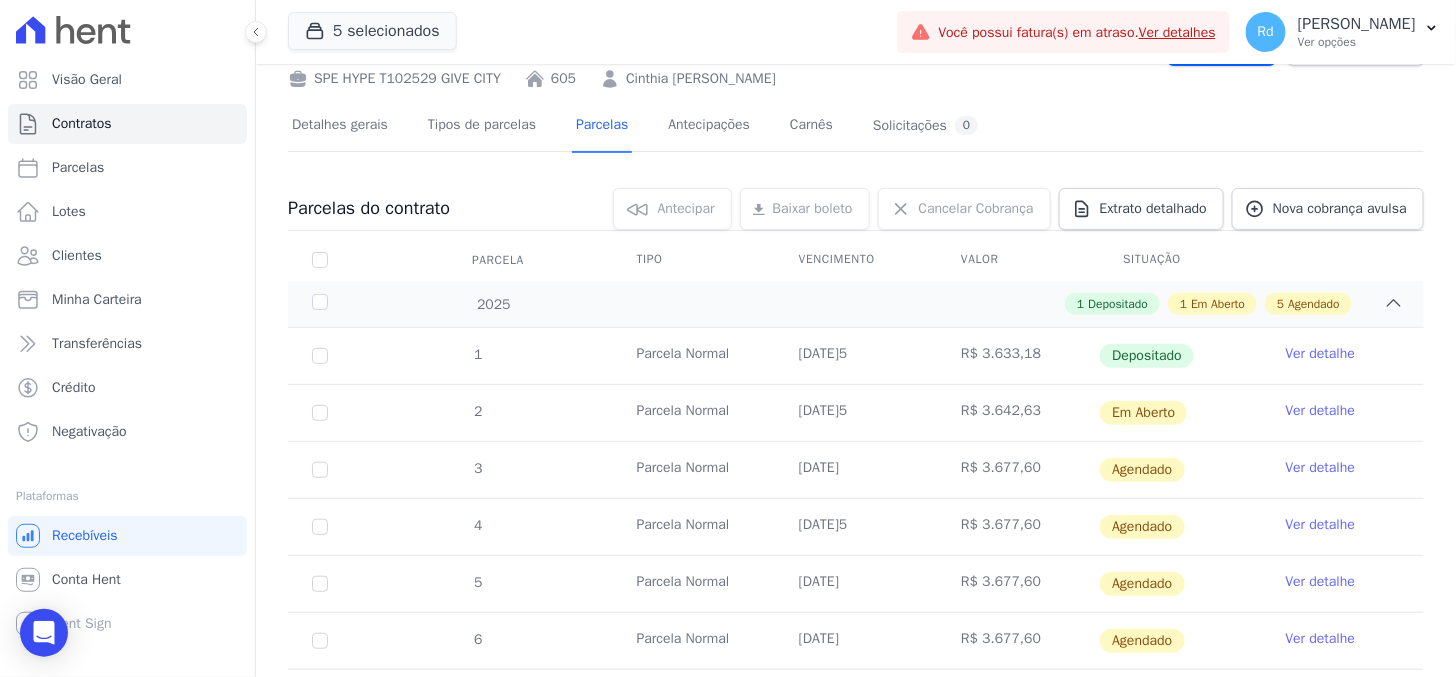 scroll, scrollTop: 222, scrollLeft: 0, axis: vertical 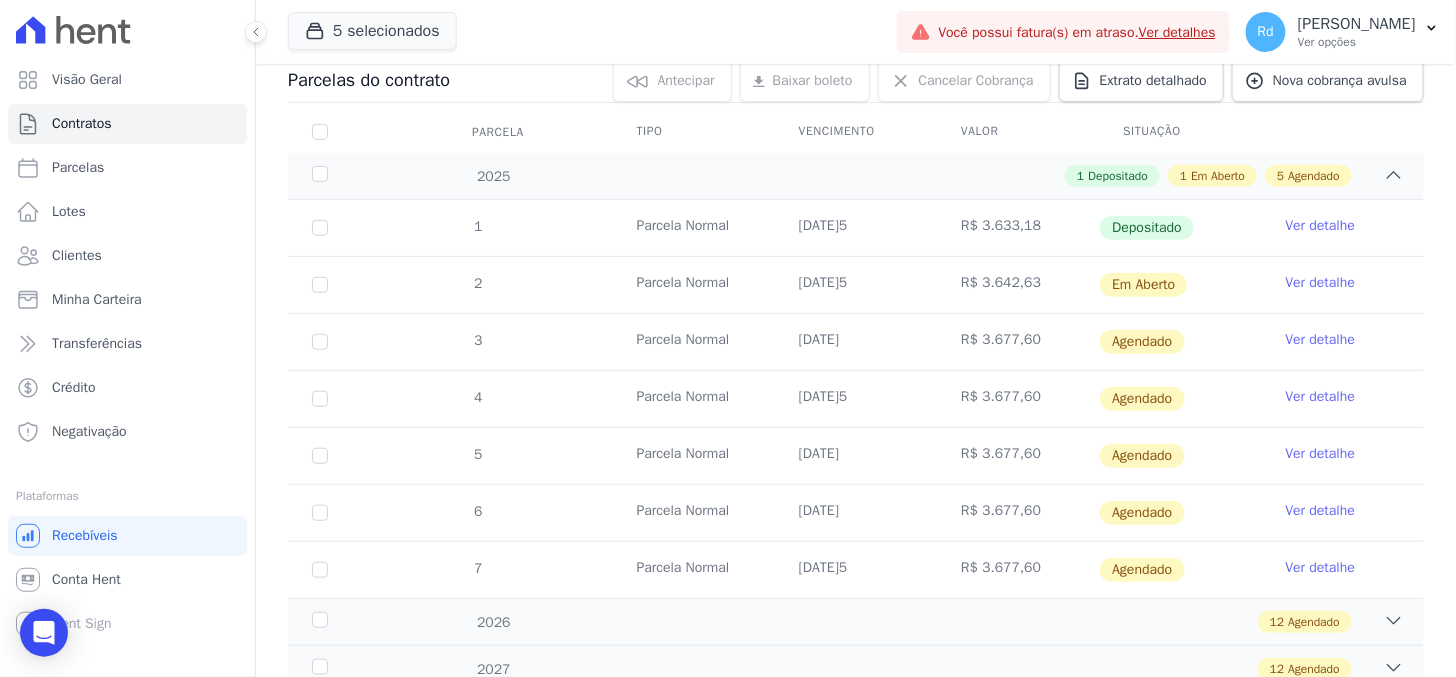 click on "Ver detalhe" at bounding box center [1321, 283] 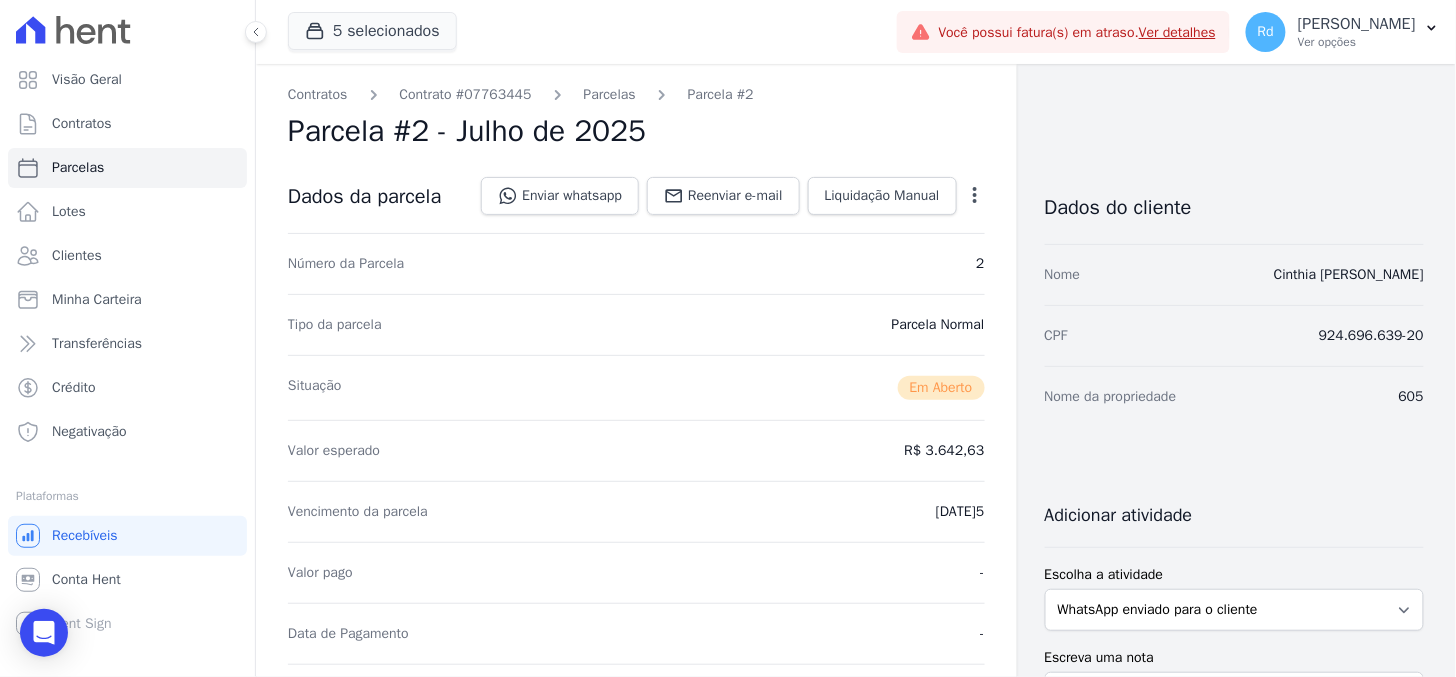 click 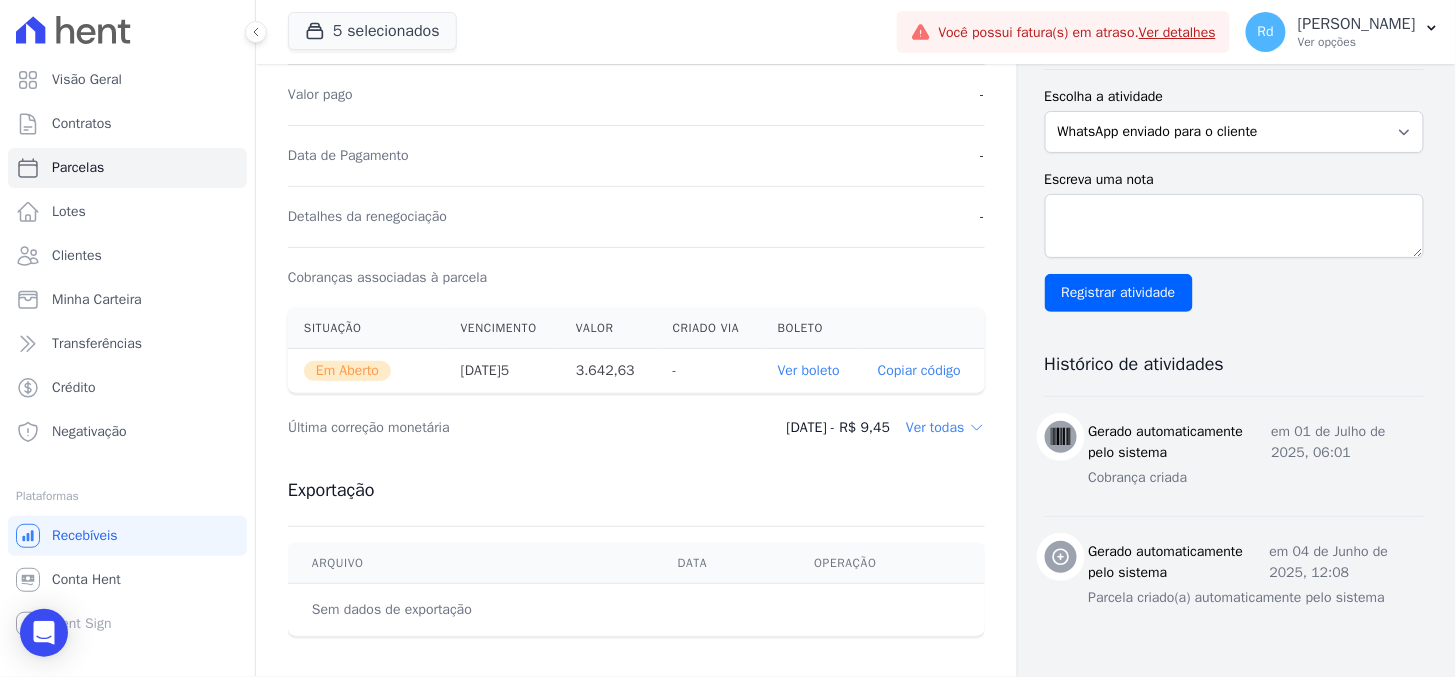 scroll, scrollTop: 444, scrollLeft: 0, axis: vertical 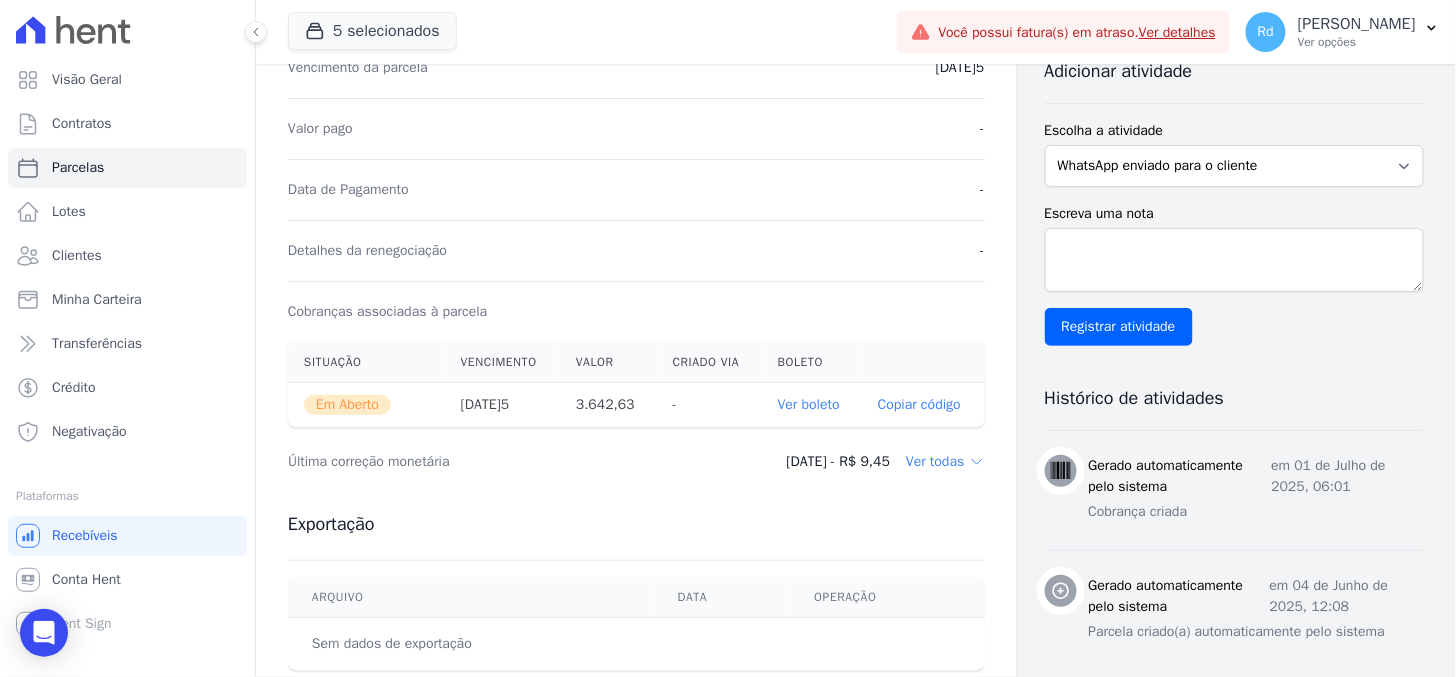 click on "Ver boleto" at bounding box center (809, 404) 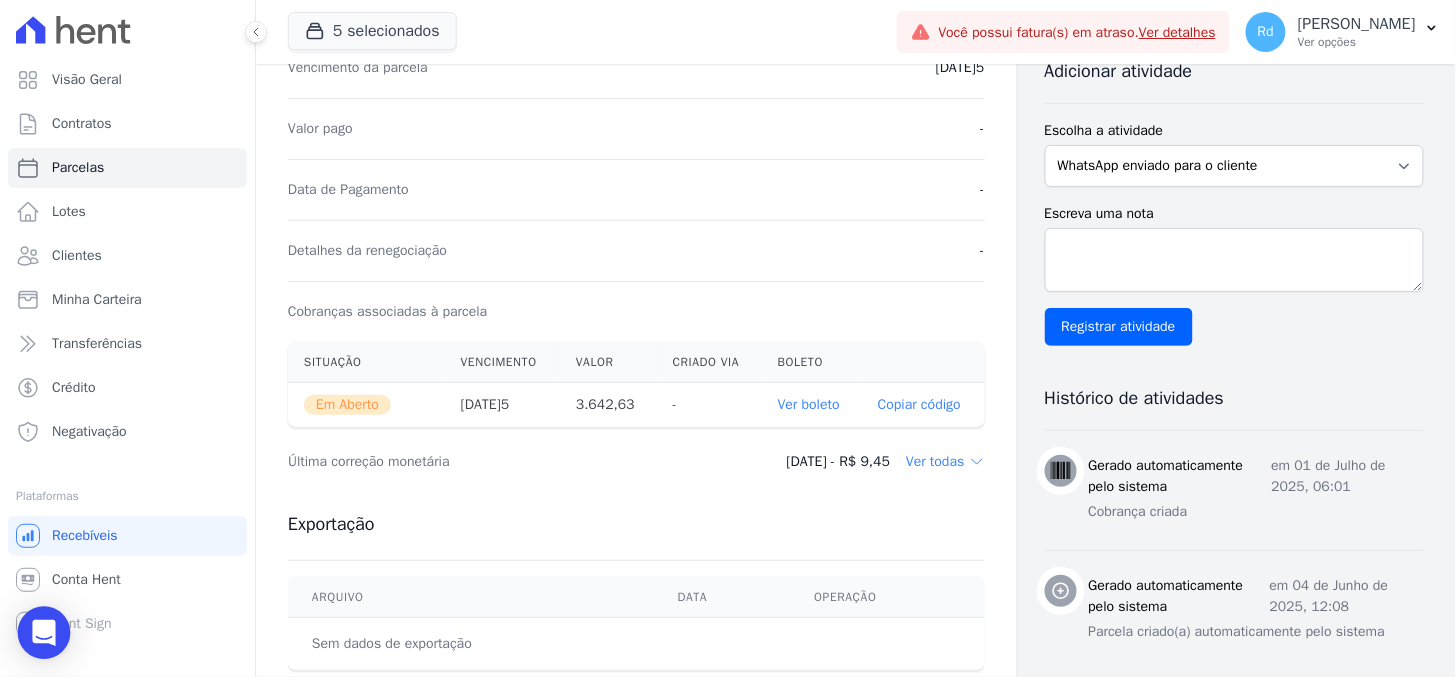 click at bounding box center (44, 633) 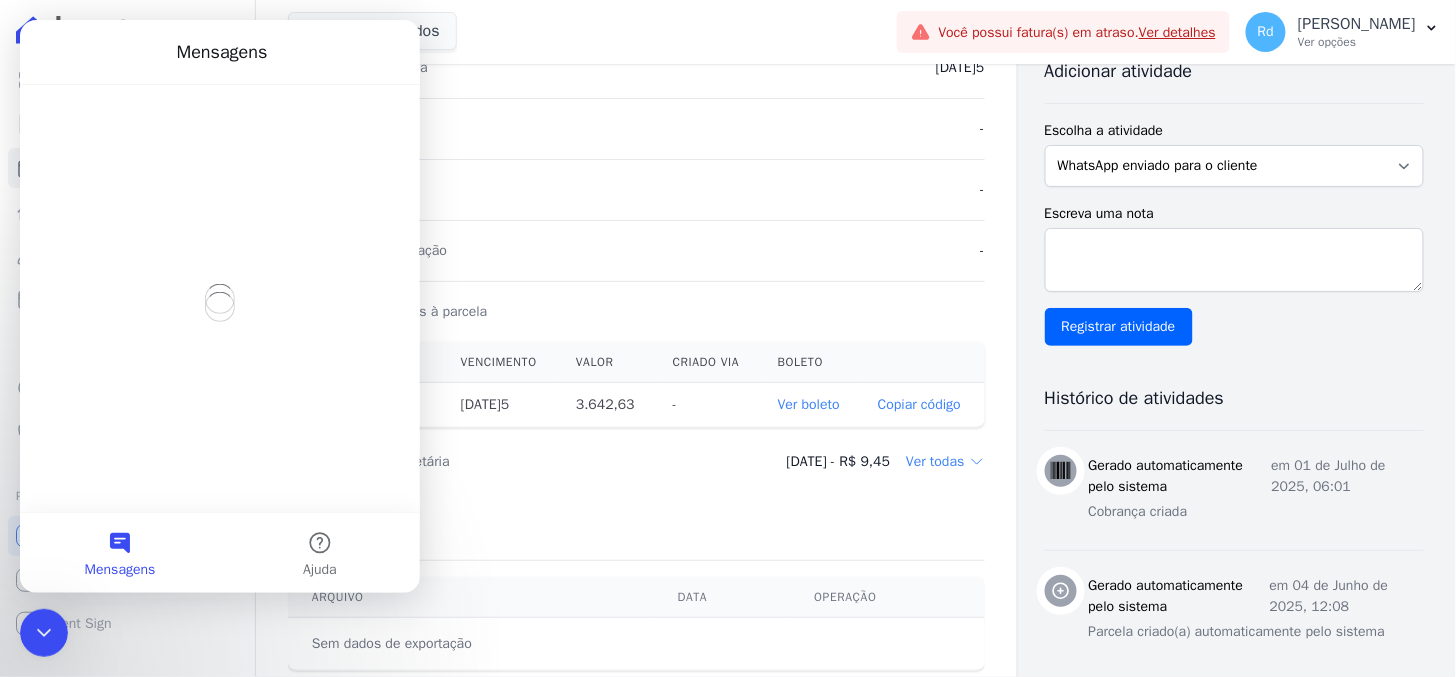scroll, scrollTop: 0, scrollLeft: 0, axis: both 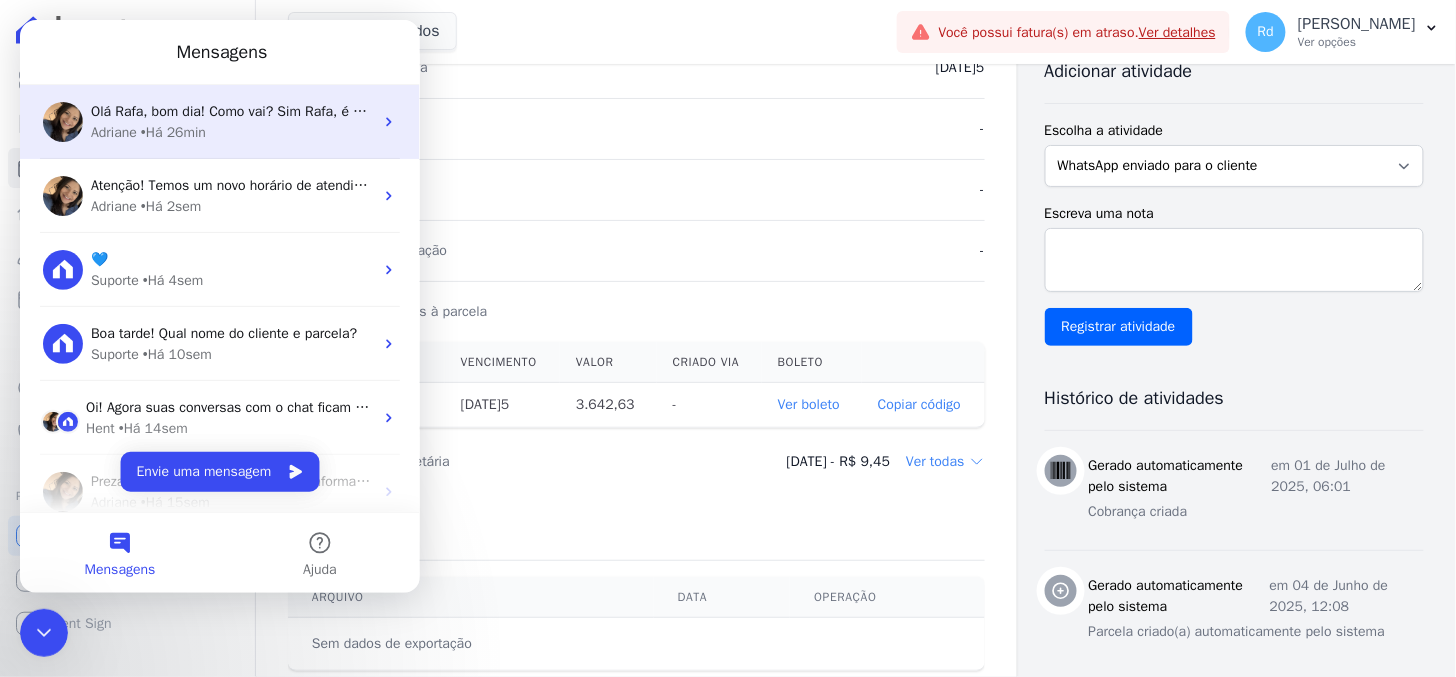 click on "[PERSON_NAME] •  Há 26min" at bounding box center [231, 131] 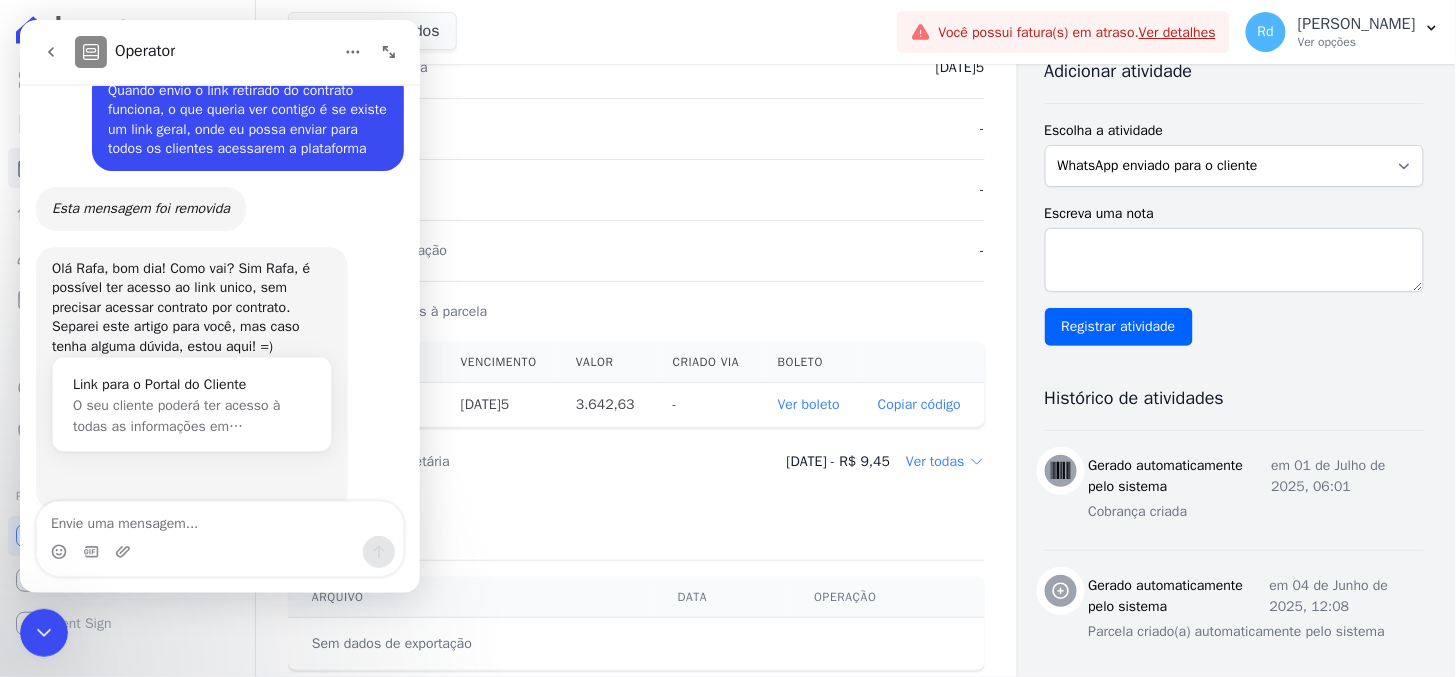scroll, scrollTop: 22028, scrollLeft: 0, axis: vertical 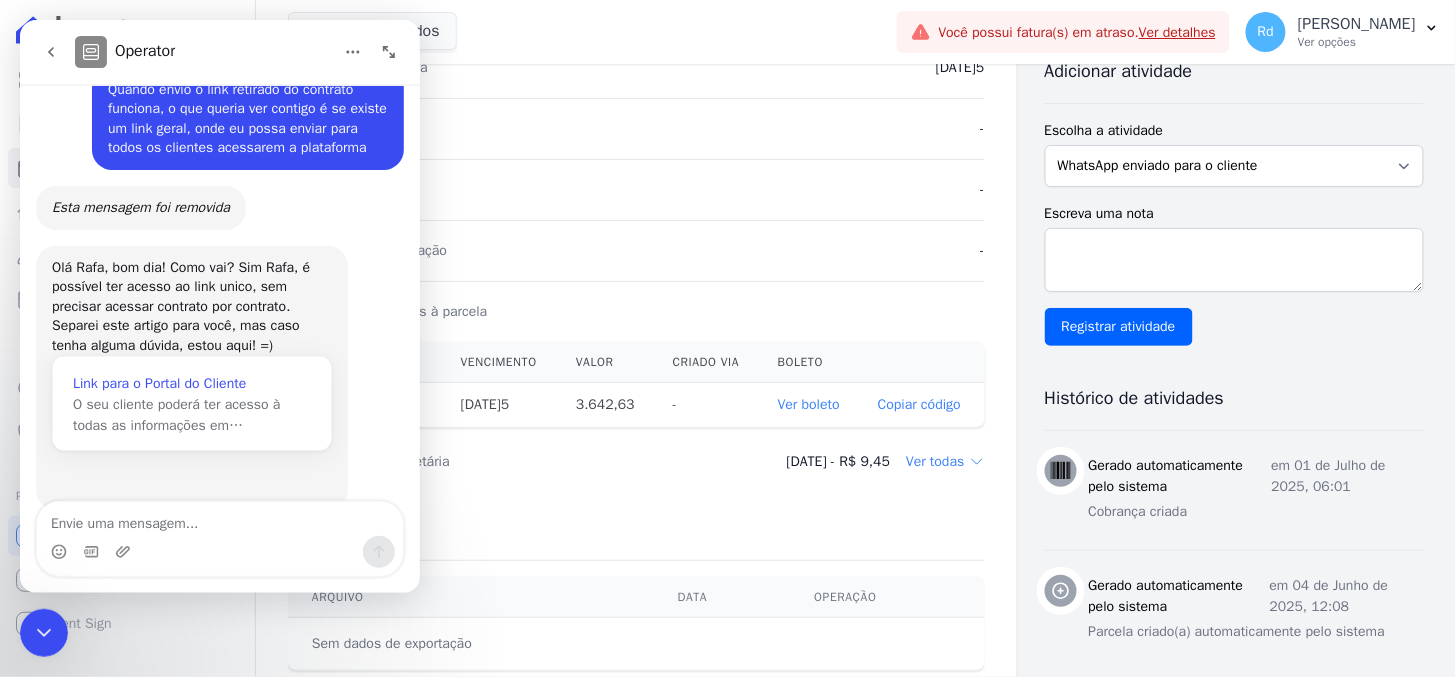 click on "Link para o Portal do Cliente" at bounding box center [191, 382] 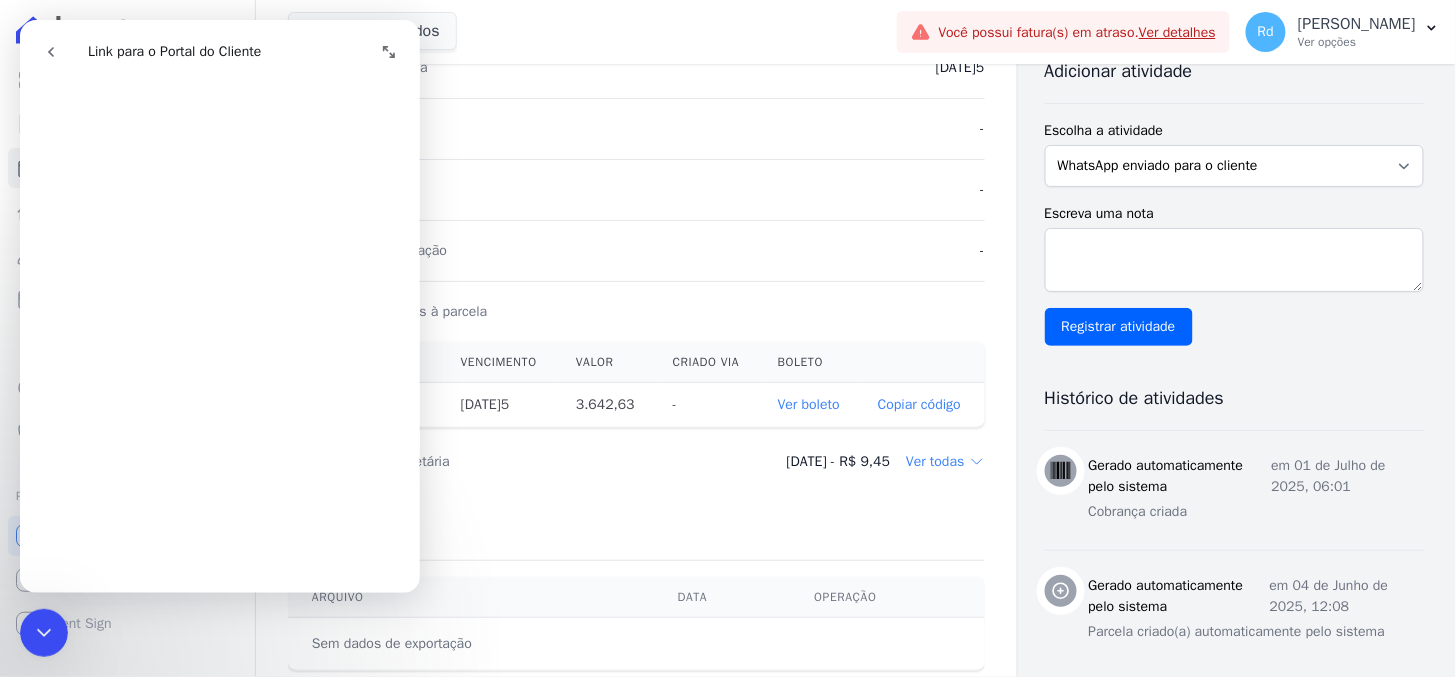 scroll, scrollTop: 333, scrollLeft: 0, axis: vertical 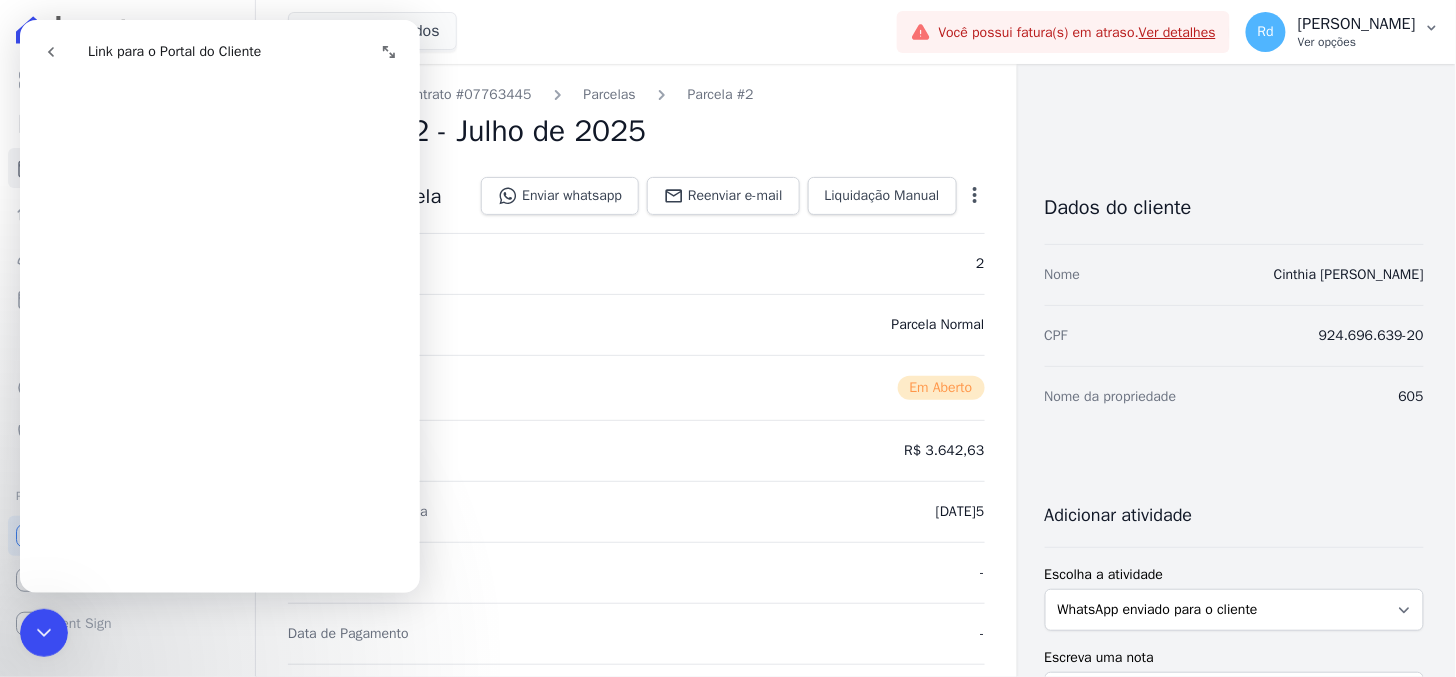 click 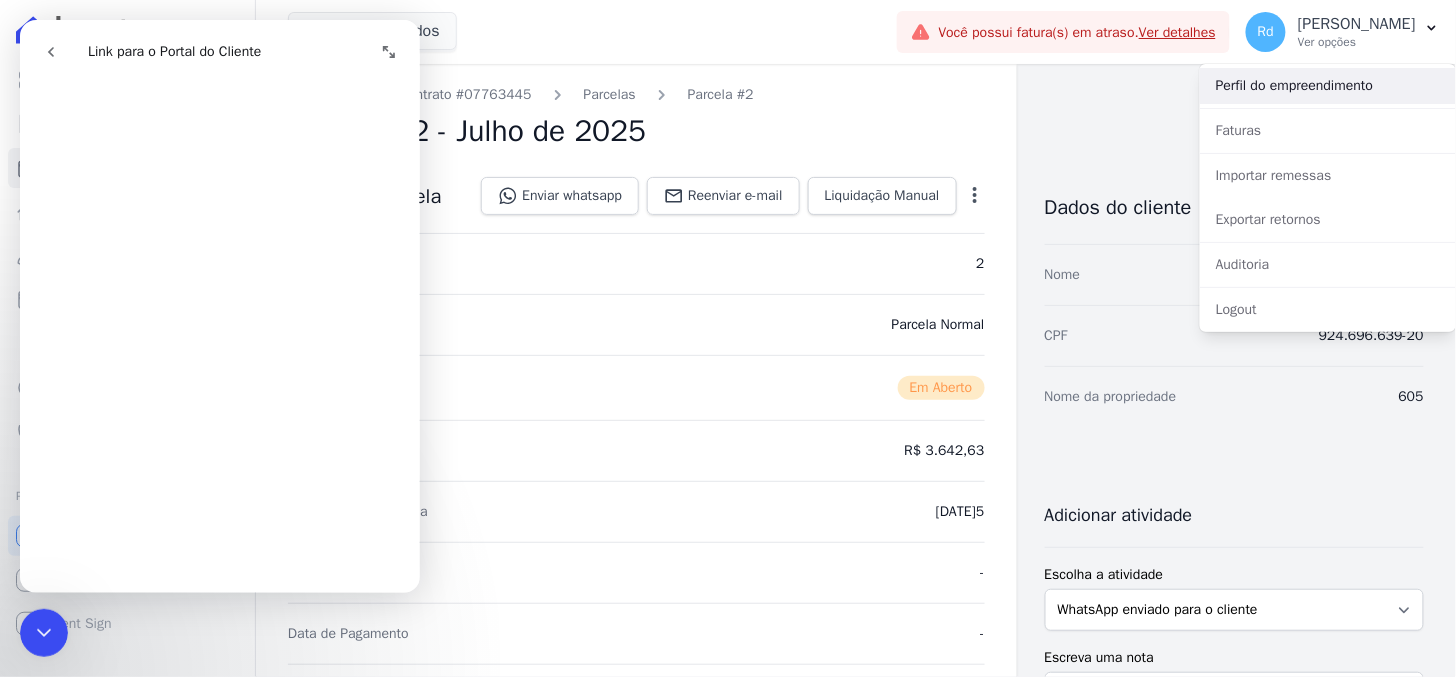click on "Perfil do empreendimento" at bounding box center (1328, 86) 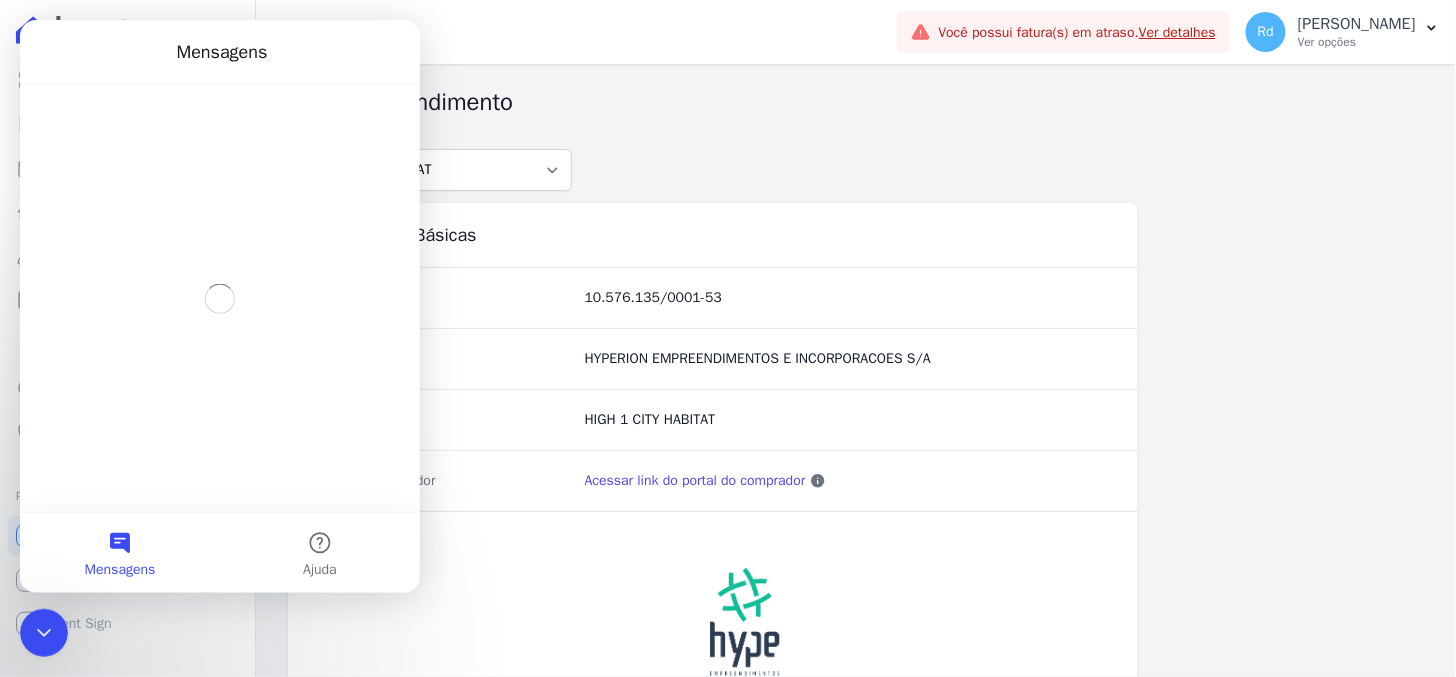 scroll, scrollTop: 0, scrollLeft: 0, axis: both 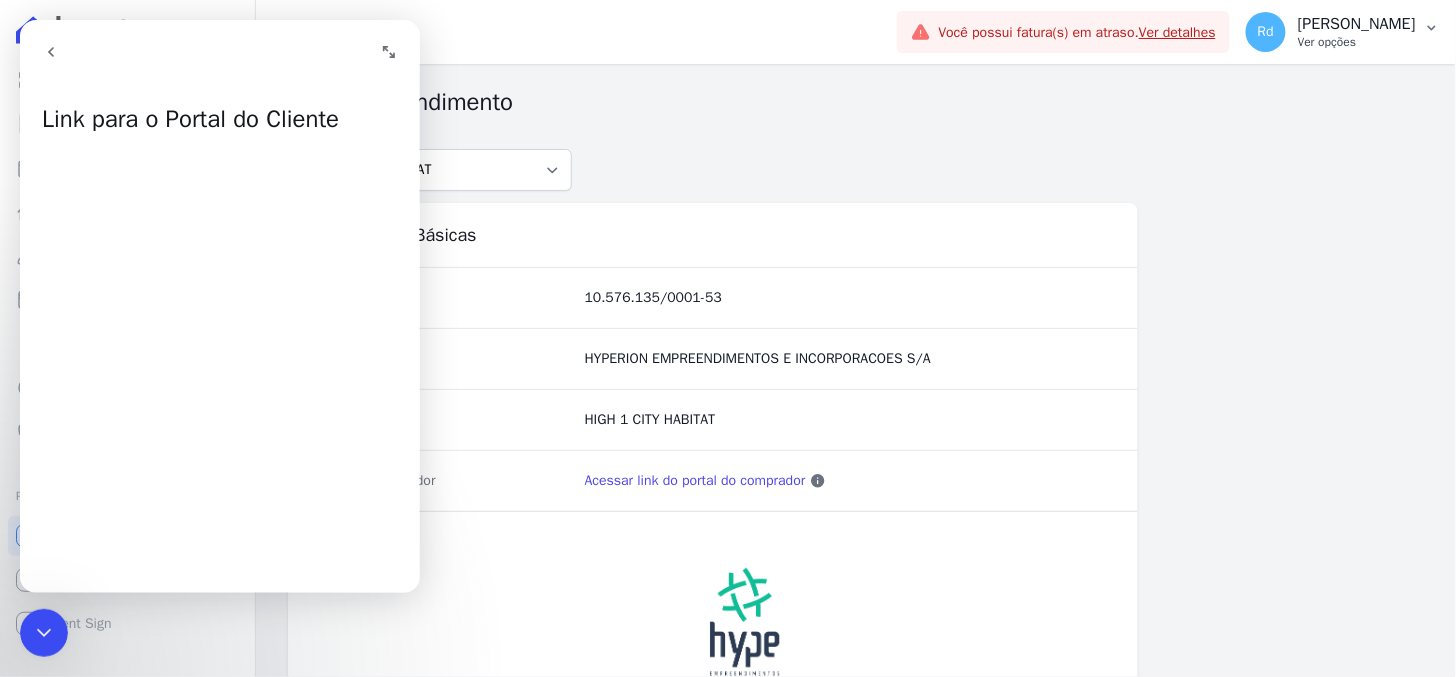 click on "Rd
[PERSON_NAME]
Ver opções" at bounding box center [1343, 32] 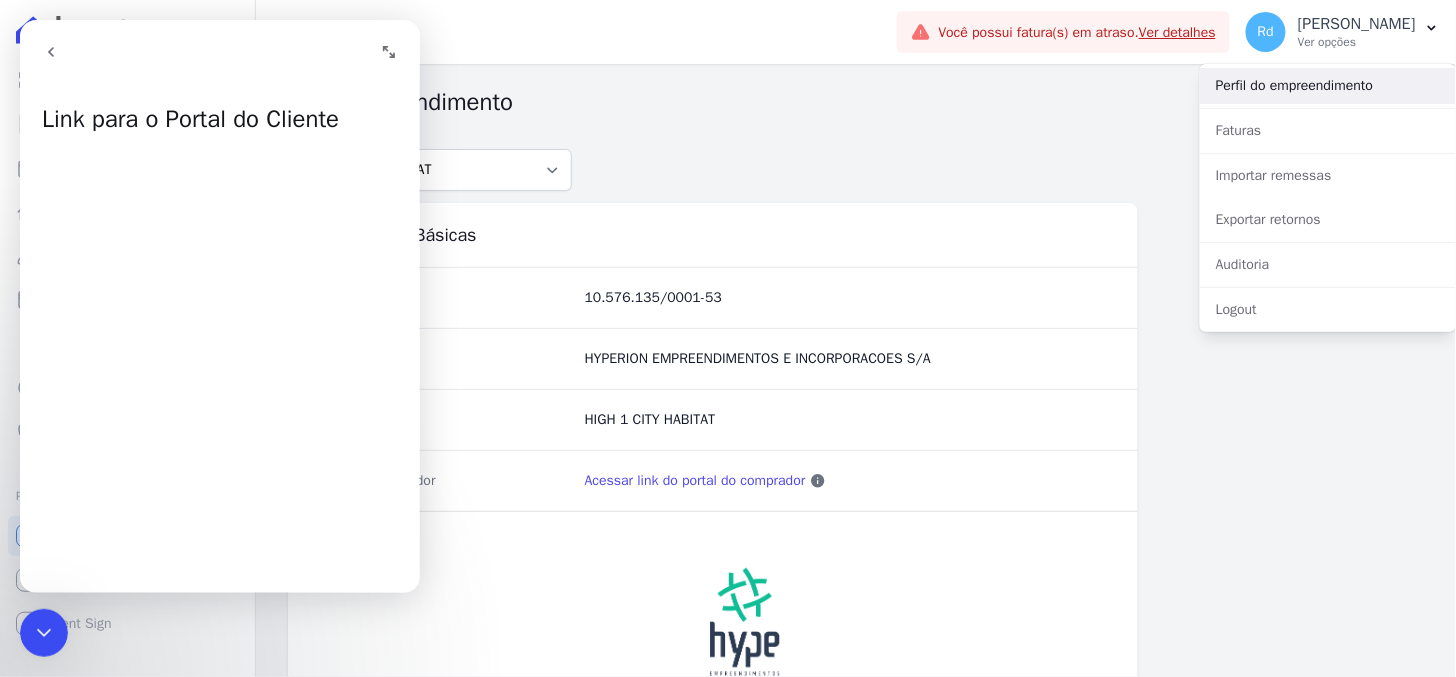 click on "Perfil do empreendimento" at bounding box center (1328, 86) 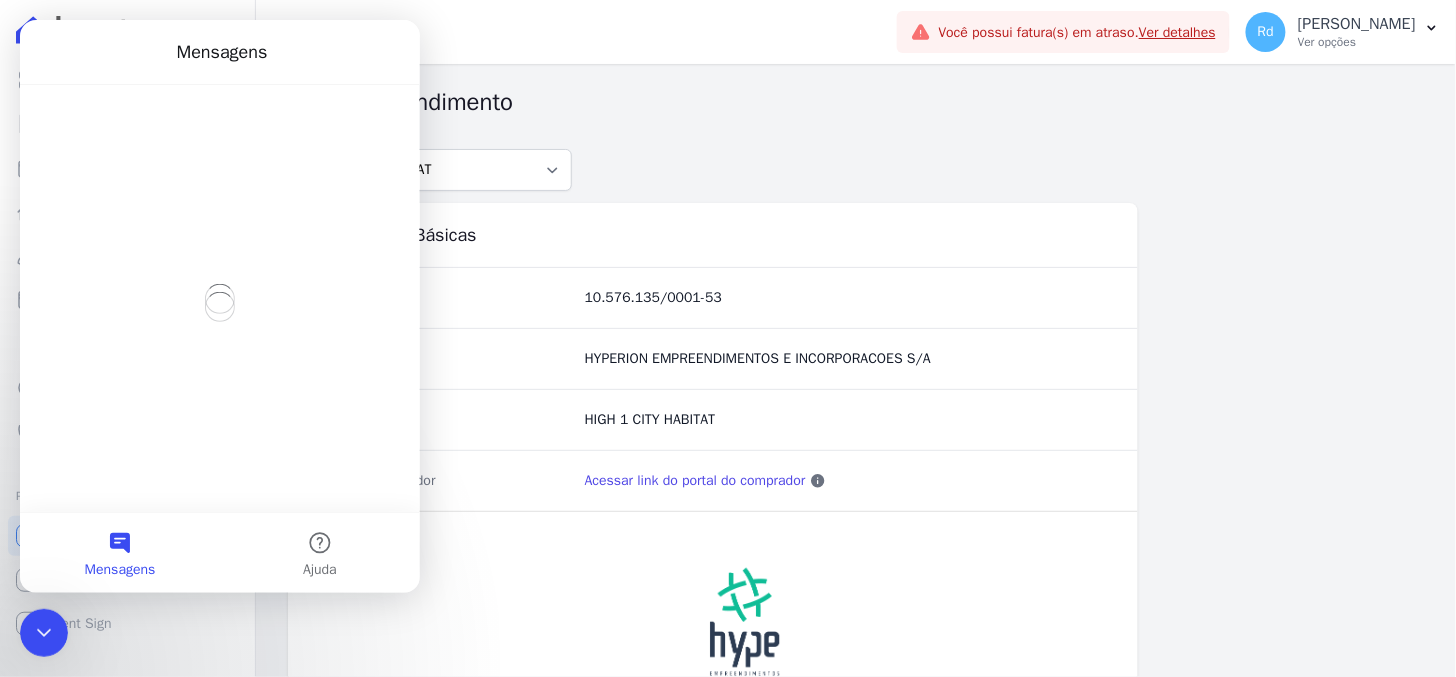scroll, scrollTop: 0, scrollLeft: 0, axis: both 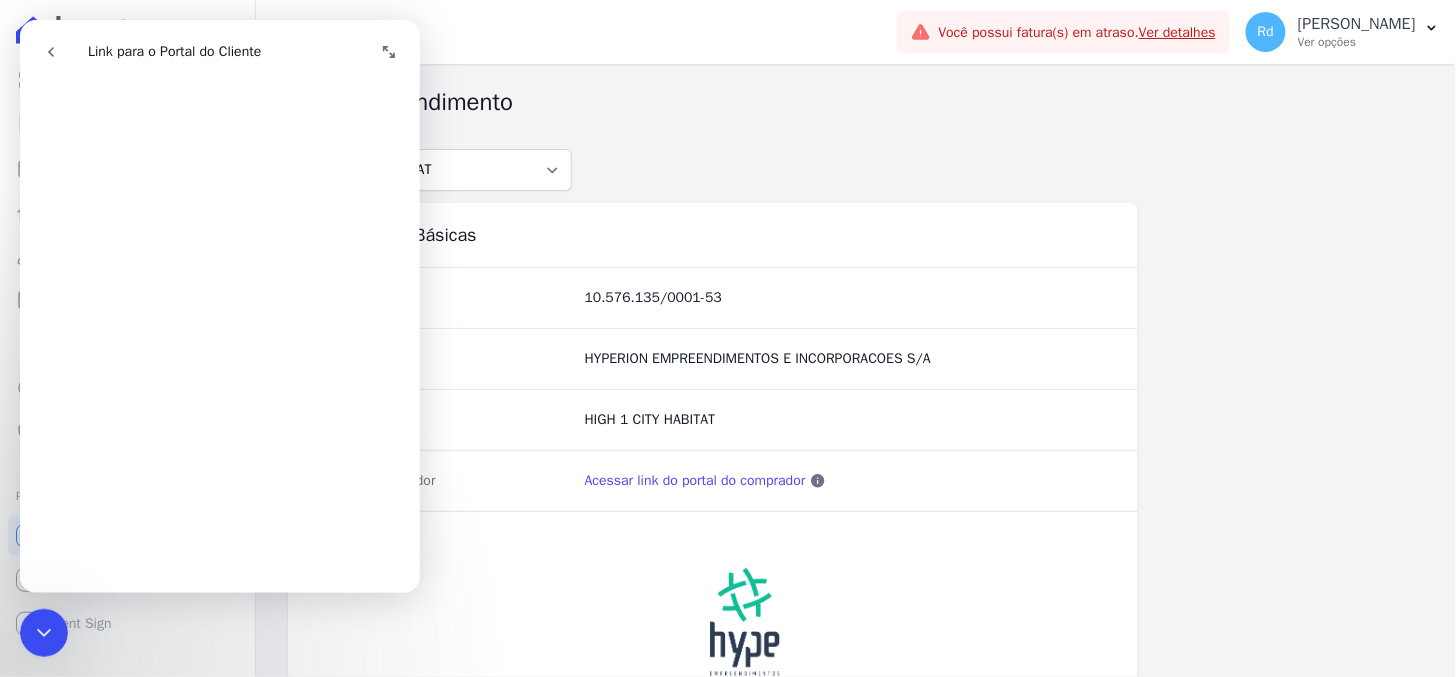 click 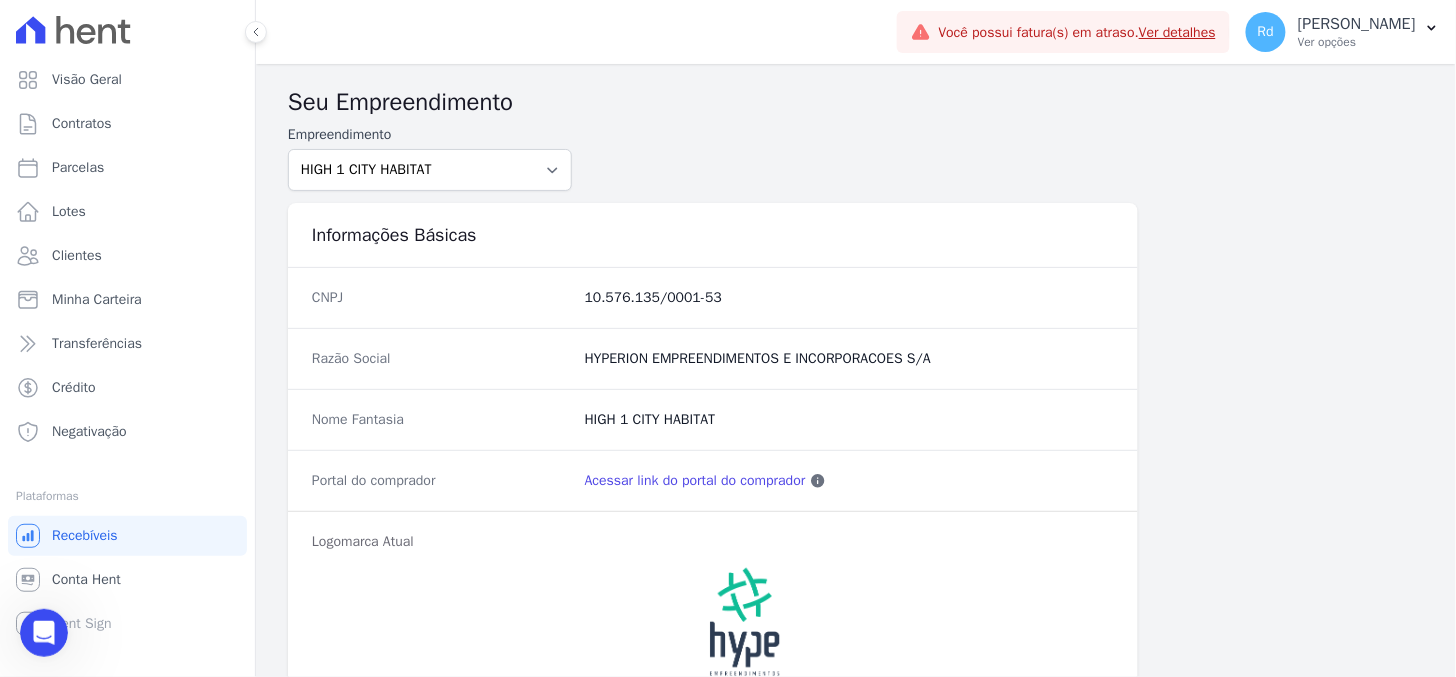scroll, scrollTop: 0, scrollLeft: 0, axis: both 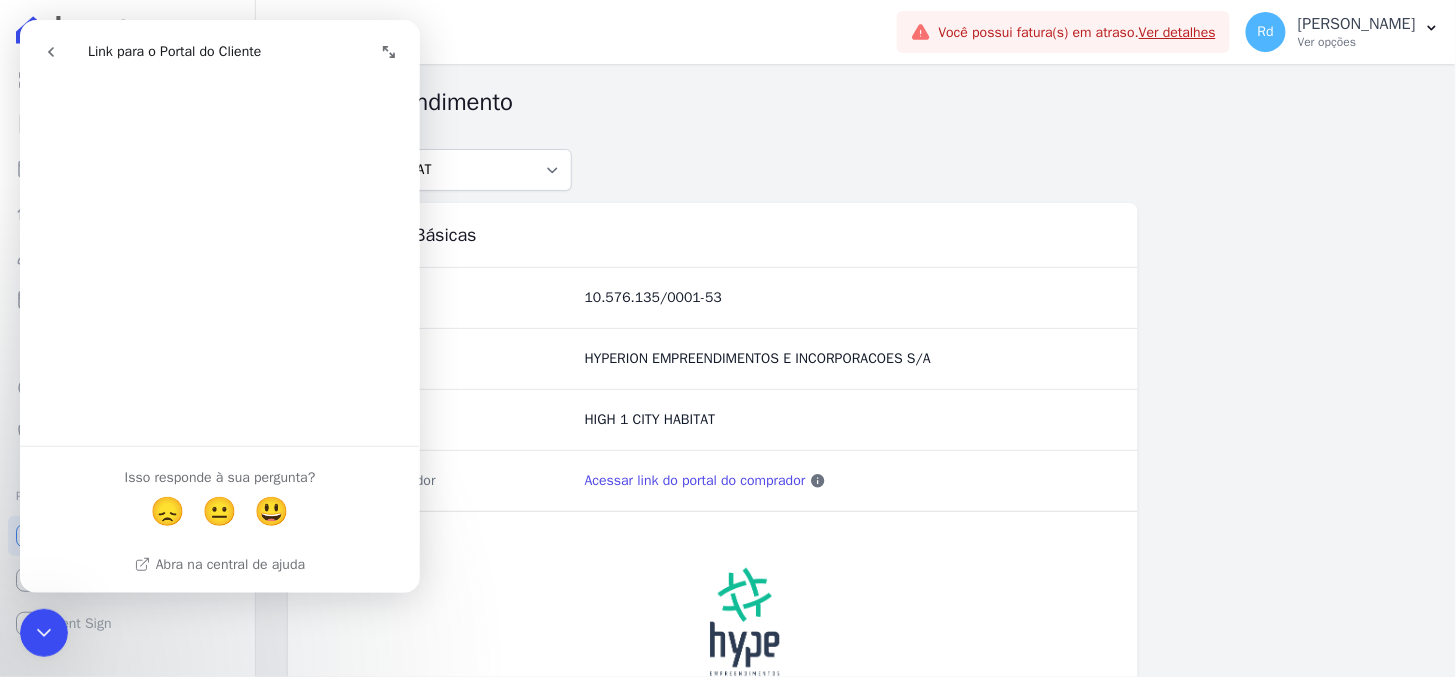 click at bounding box center (50, 51) 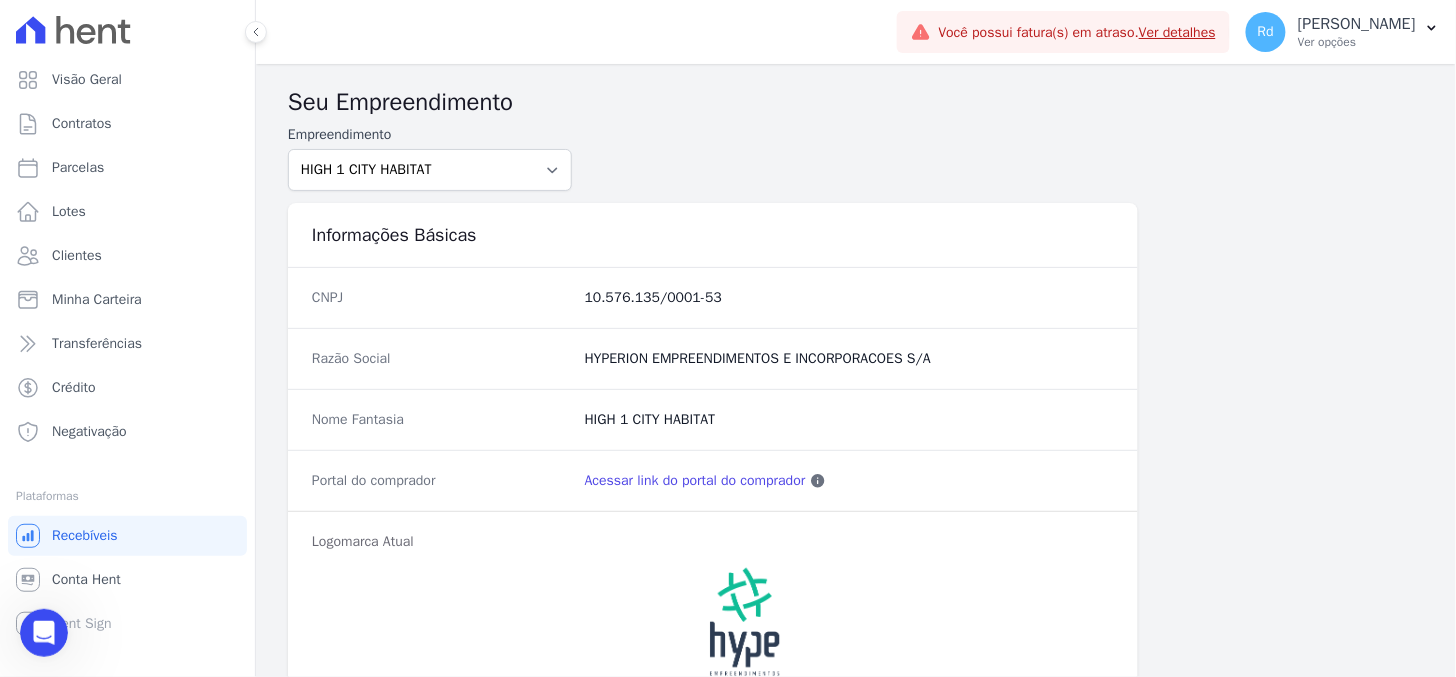 click at bounding box center [43, 632] 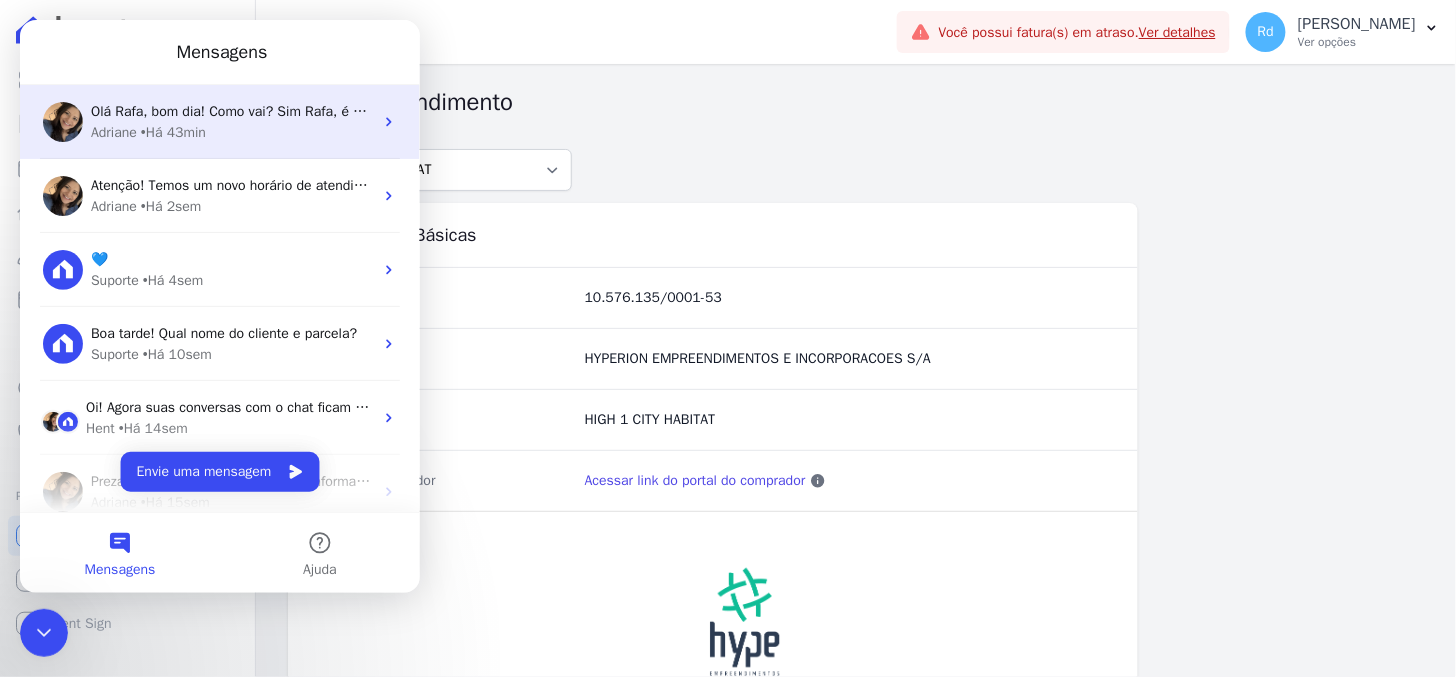 click on "Adriane •  Há 43min" at bounding box center [231, 131] 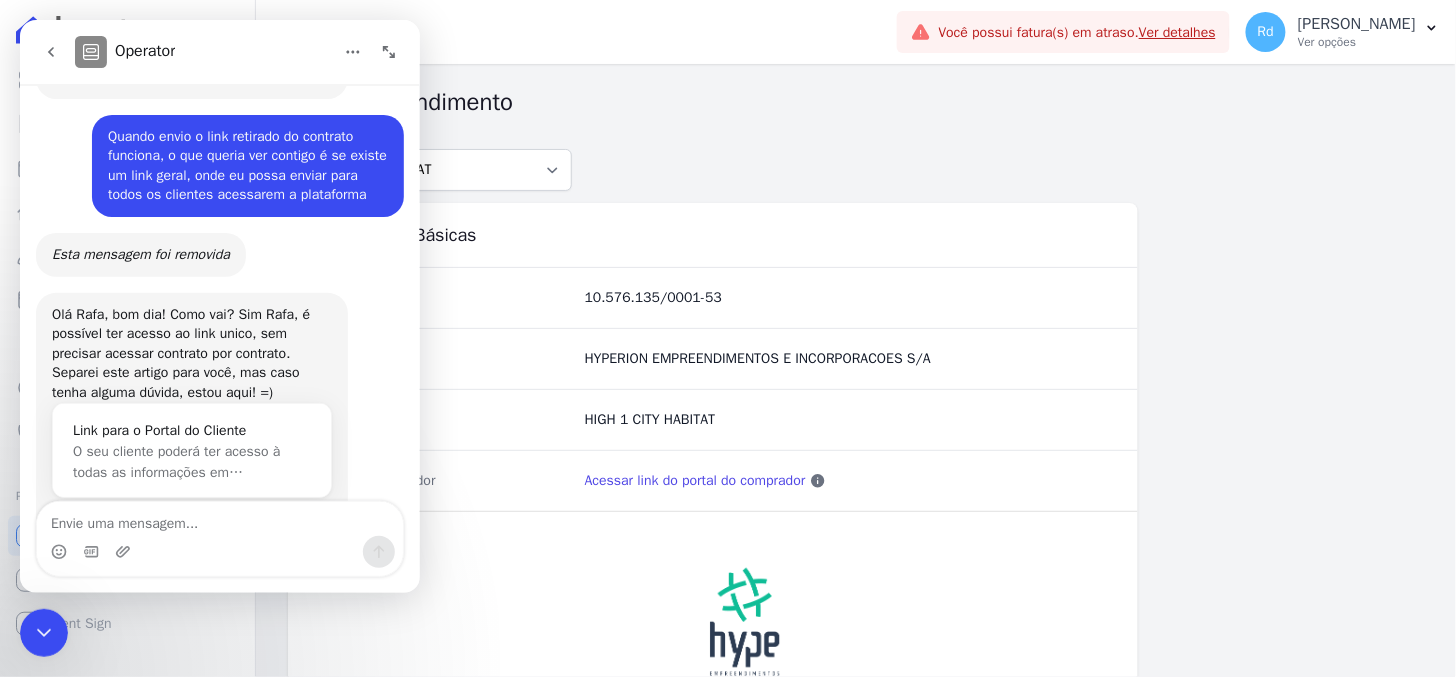 scroll, scrollTop: 22028, scrollLeft: 0, axis: vertical 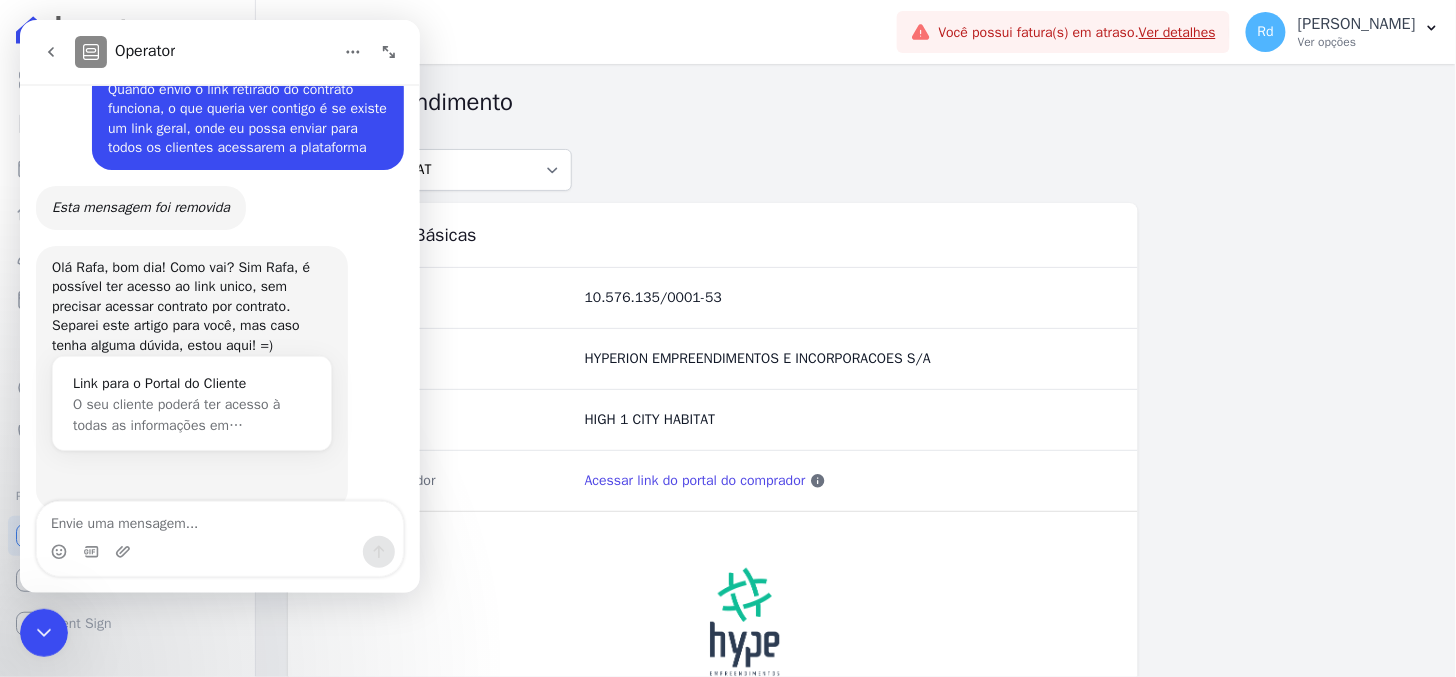 click at bounding box center [219, 518] 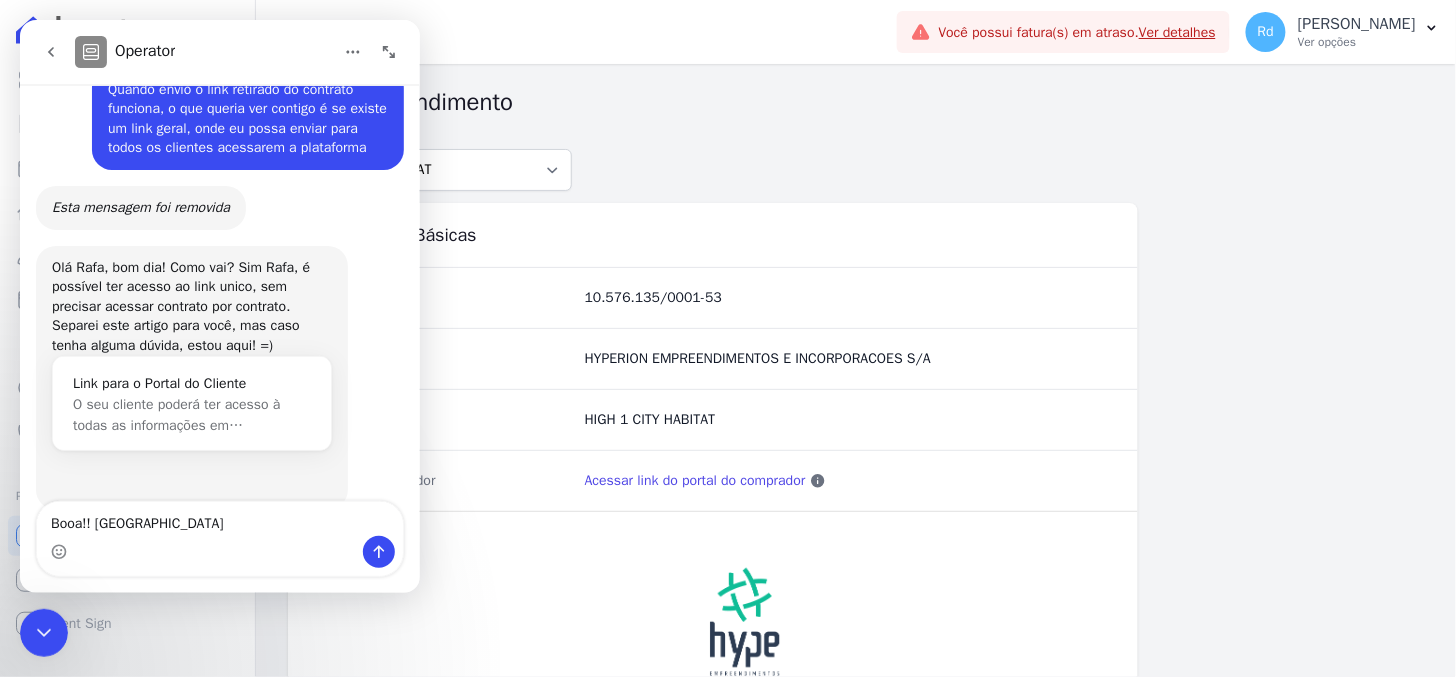 type on "Booa!! Obrigadaaa" 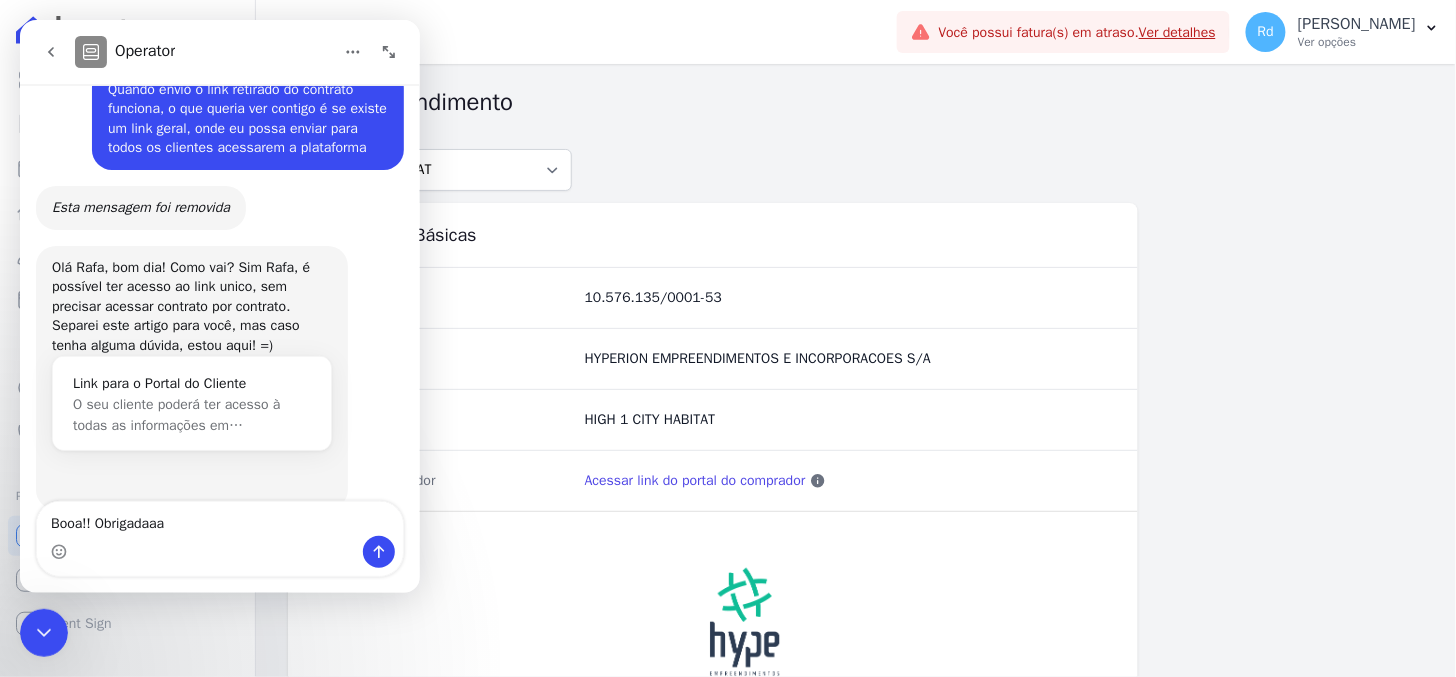 type 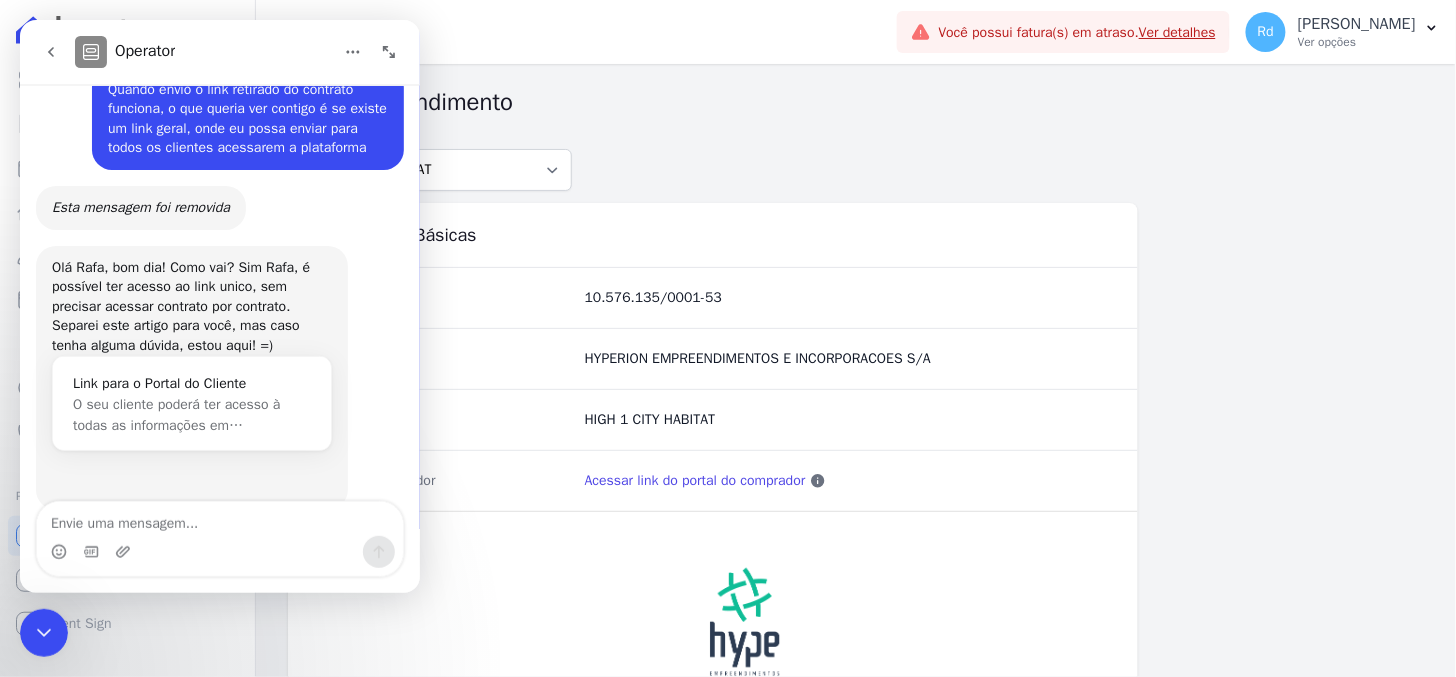 scroll, scrollTop: 22088, scrollLeft: 0, axis: vertical 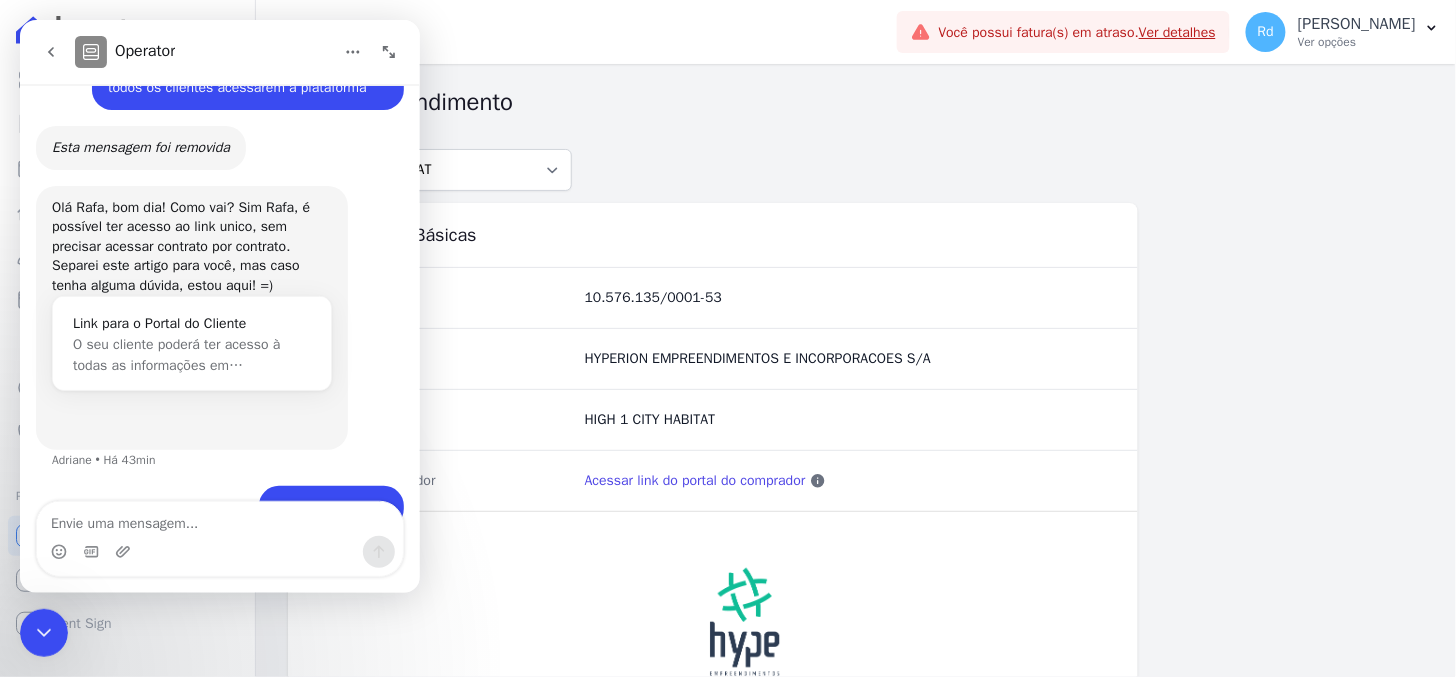 click 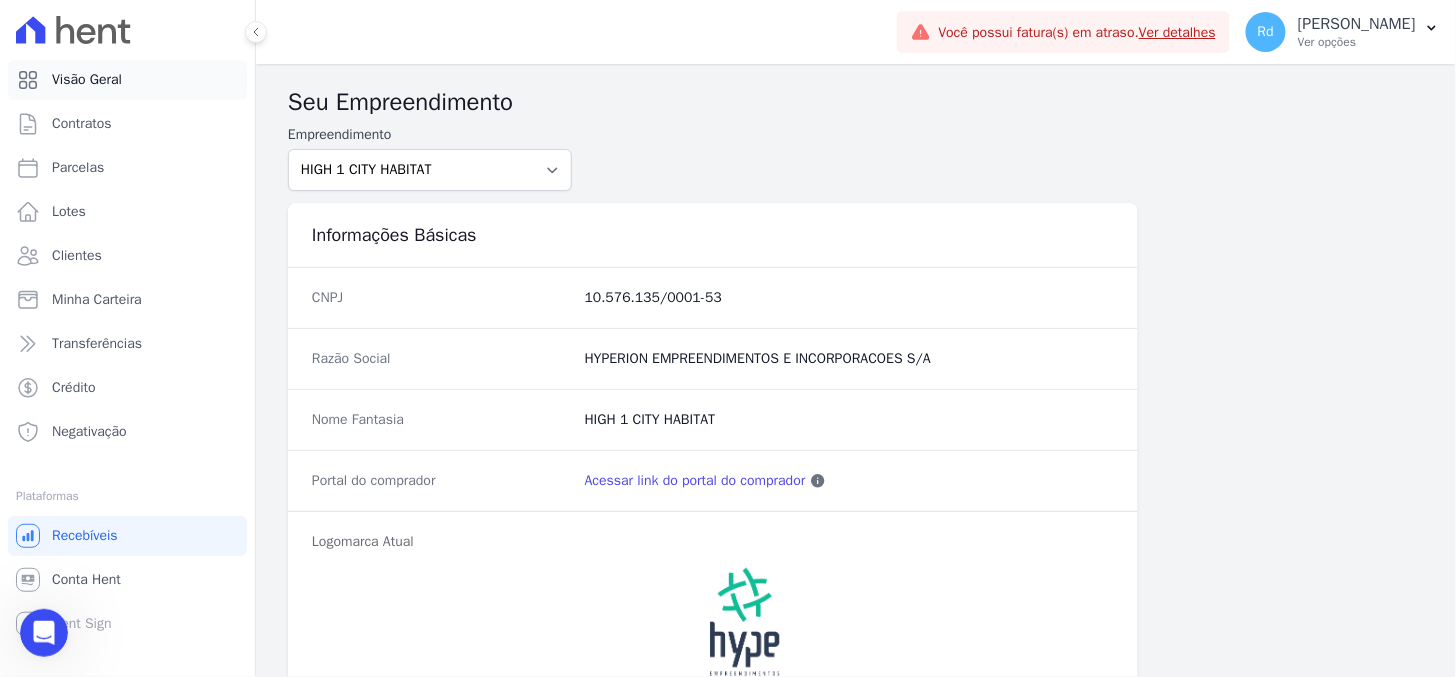 click on "Visão Geral" at bounding box center [87, 80] 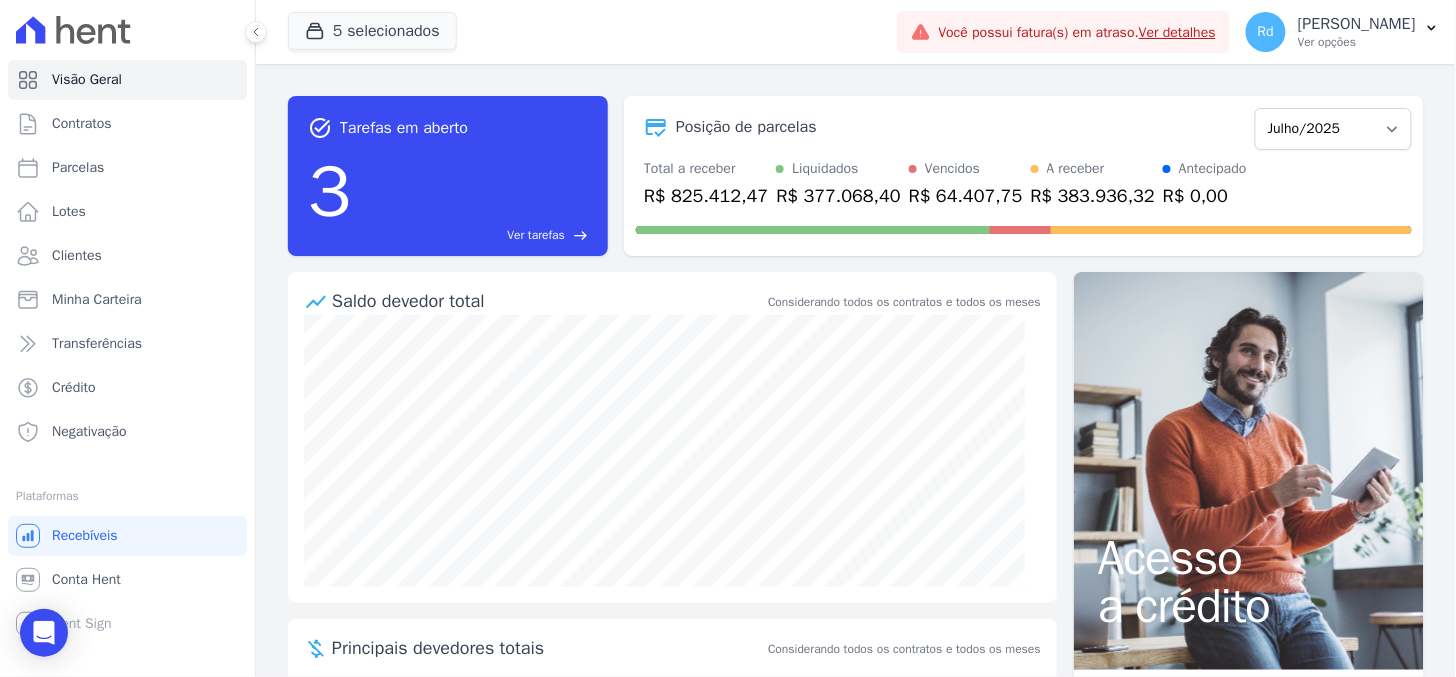 click on "Ver tarefas" at bounding box center [536, 235] 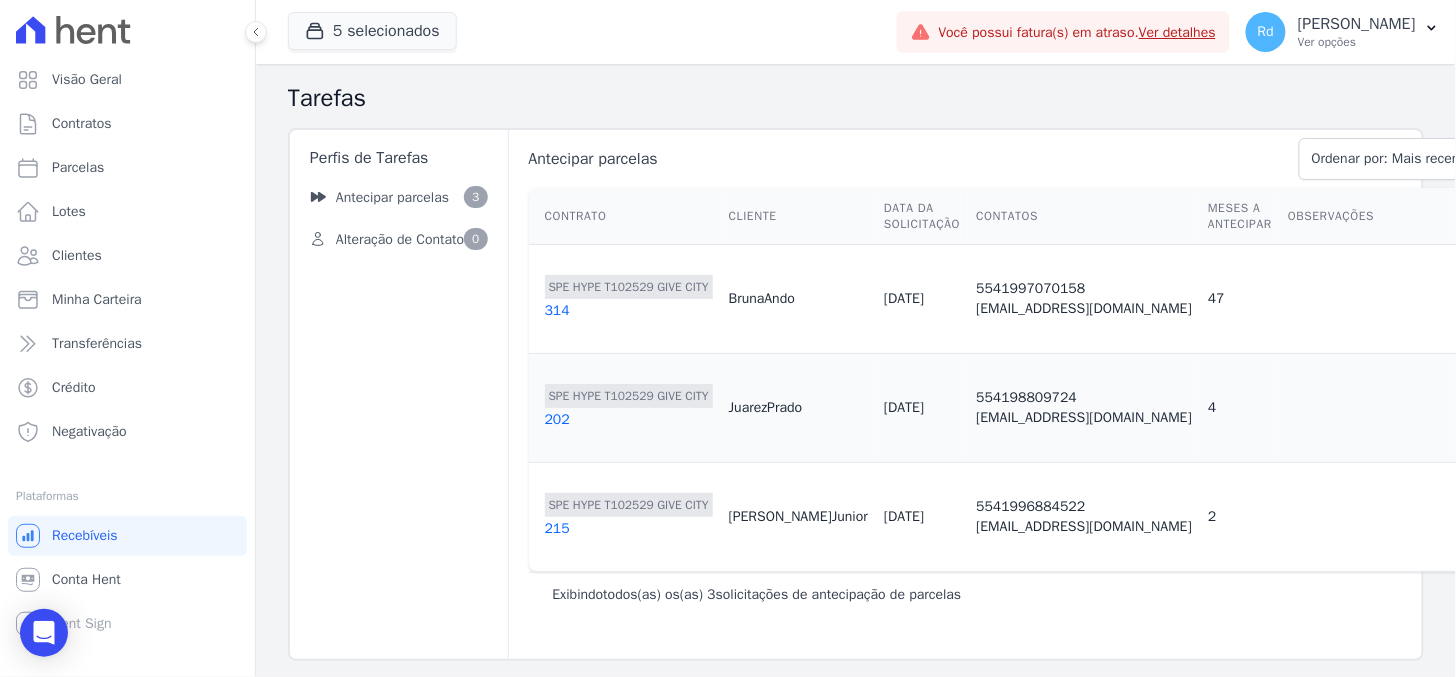 click on "Antecipar parcelas
Ordenar por: Mais recentes
Ordenar por: Menos recentes
Outras ações
Esvaziar caixa de tarefas
Contrato
Cliente
Data da Solicitação
Contatos
Meses a antecipar
Observações" at bounding box center [1040, 394] 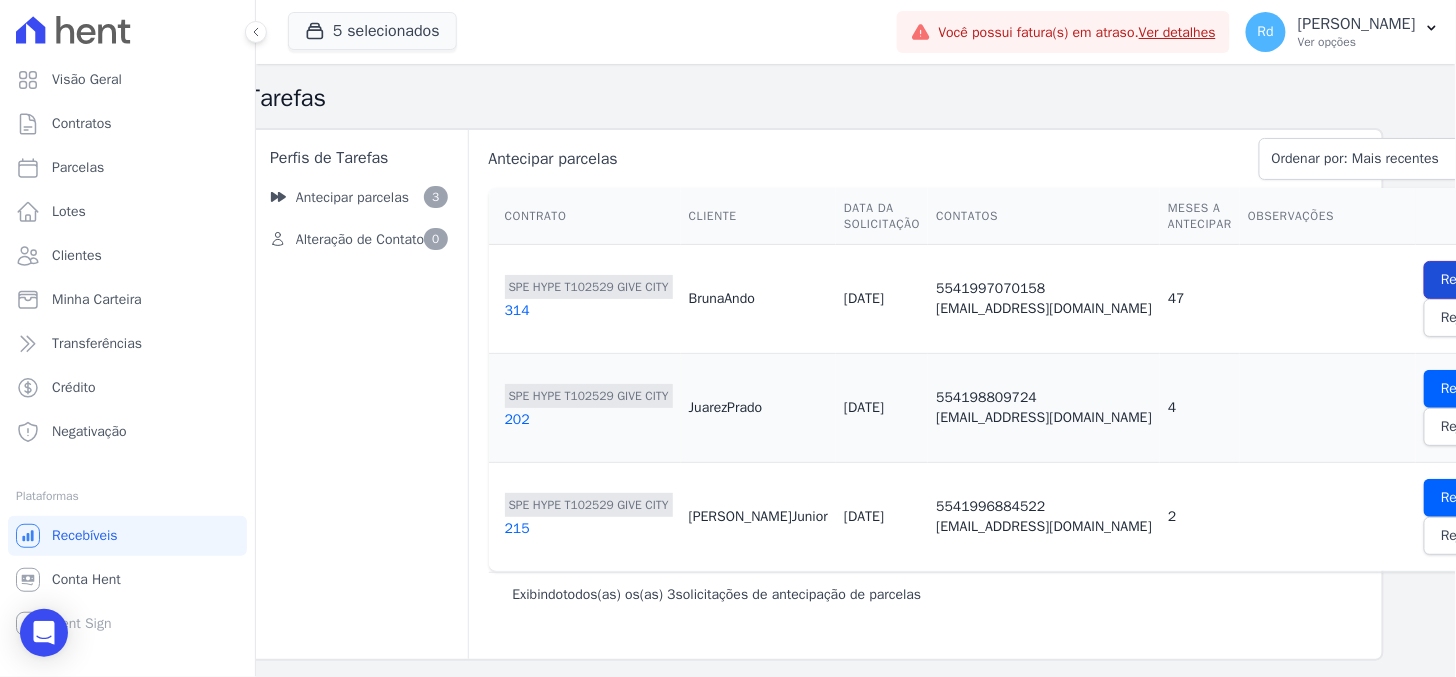 click on "Revisar" at bounding box center [1463, 280] 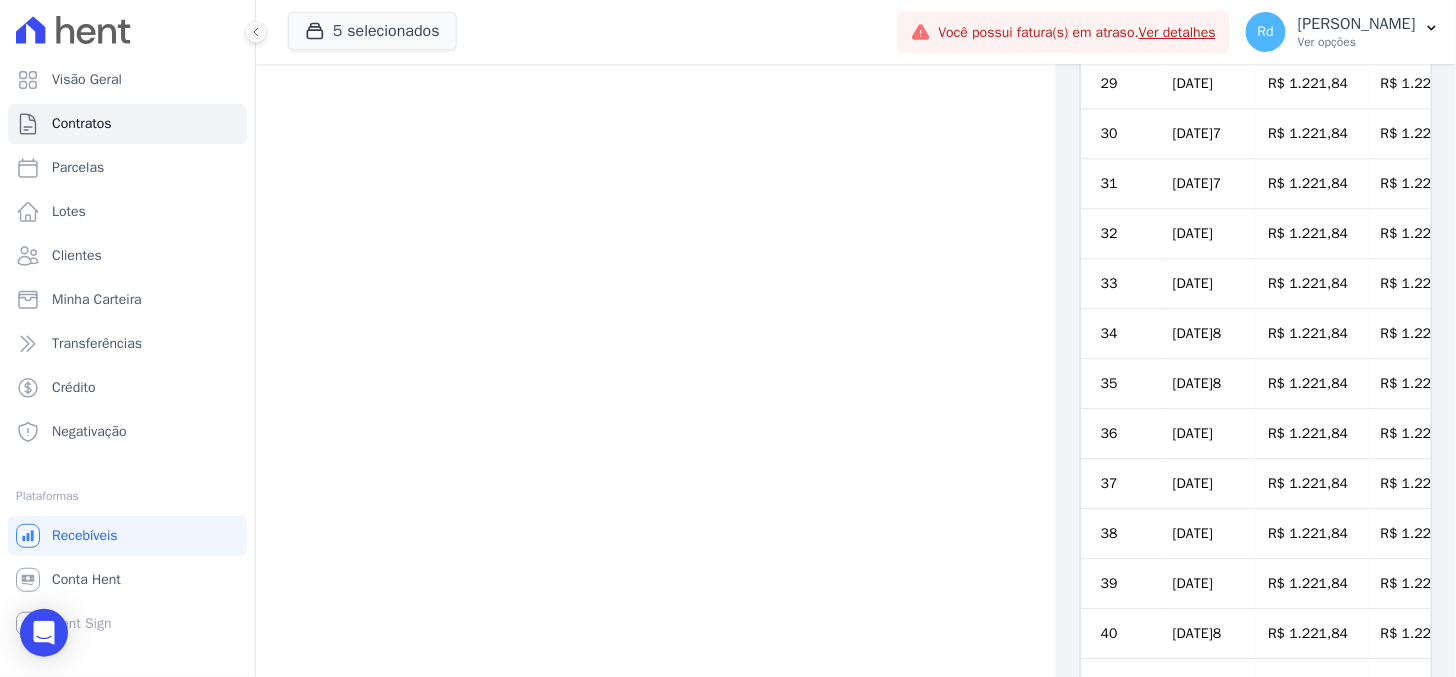scroll, scrollTop: 1774, scrollLeft: 0, axis: vertical 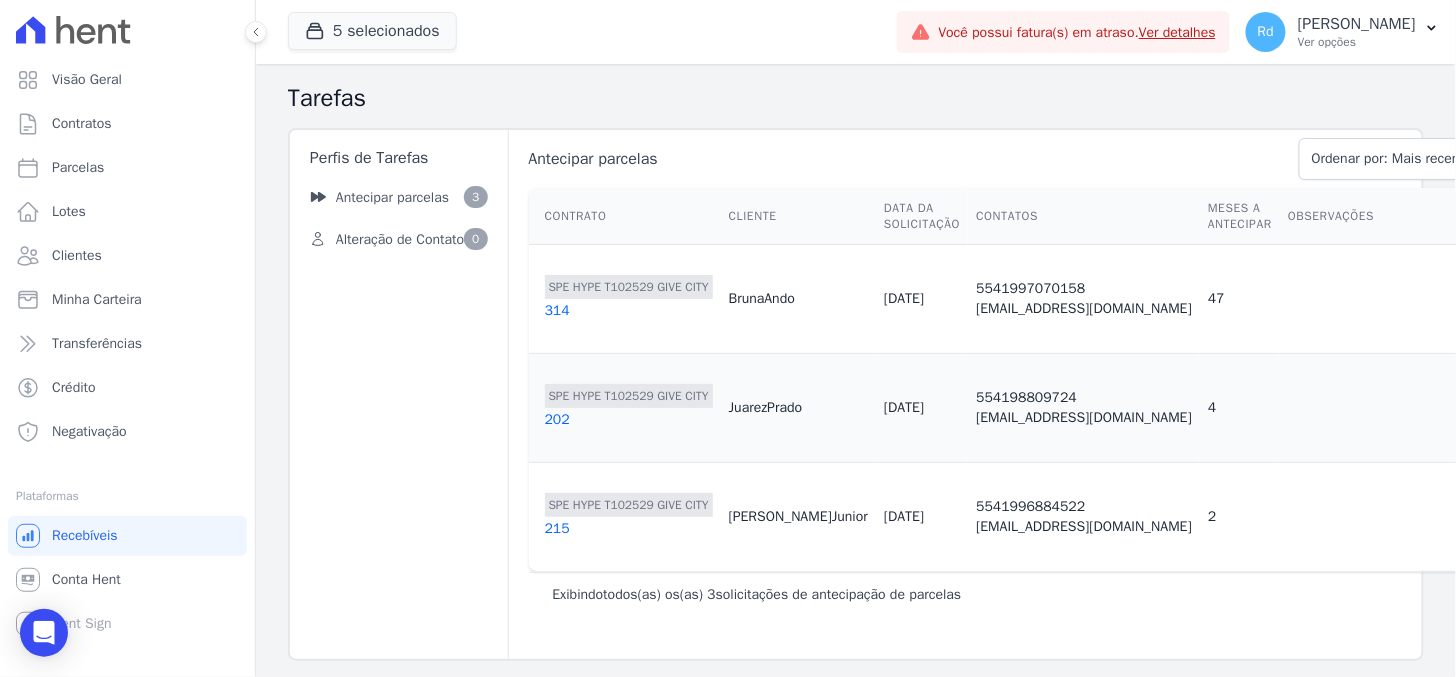 click on "Revisar" at bounding box center (1503, 389) 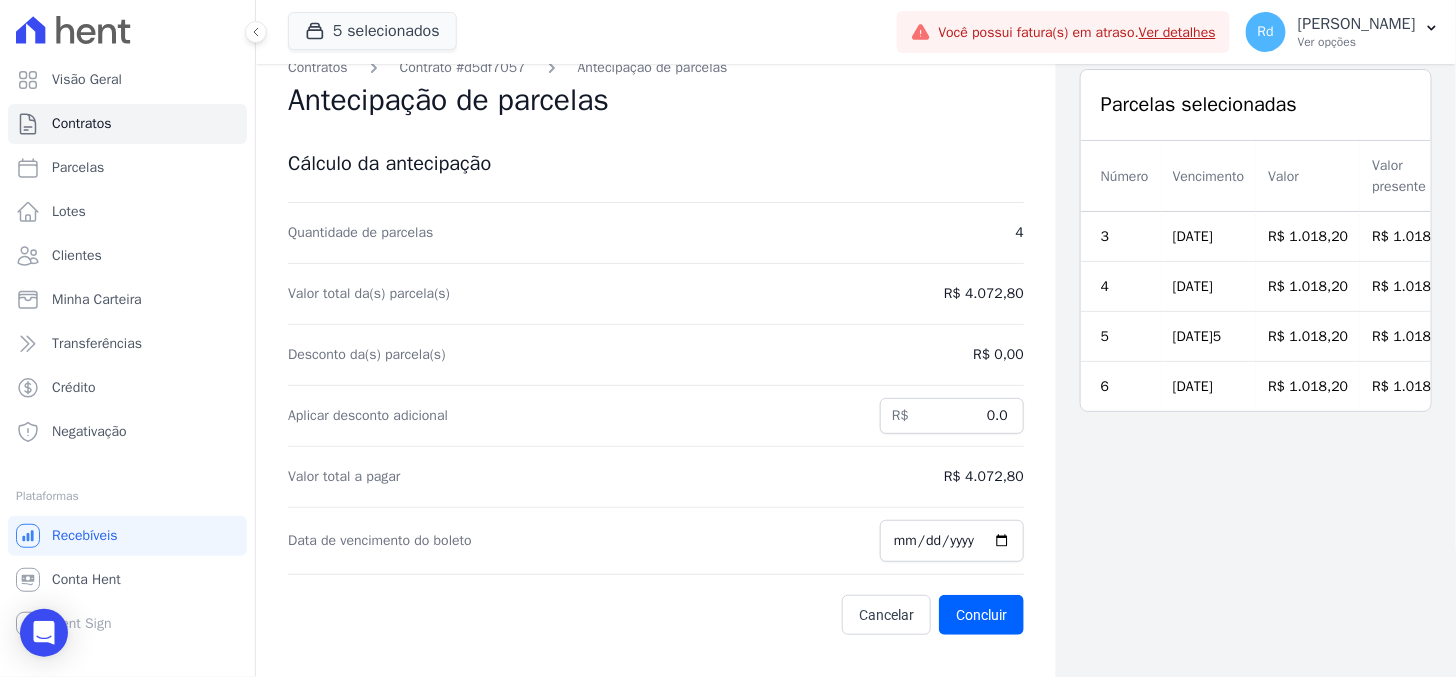 scroll, scrollTop: 0, scrollLeft: 0, axis: both 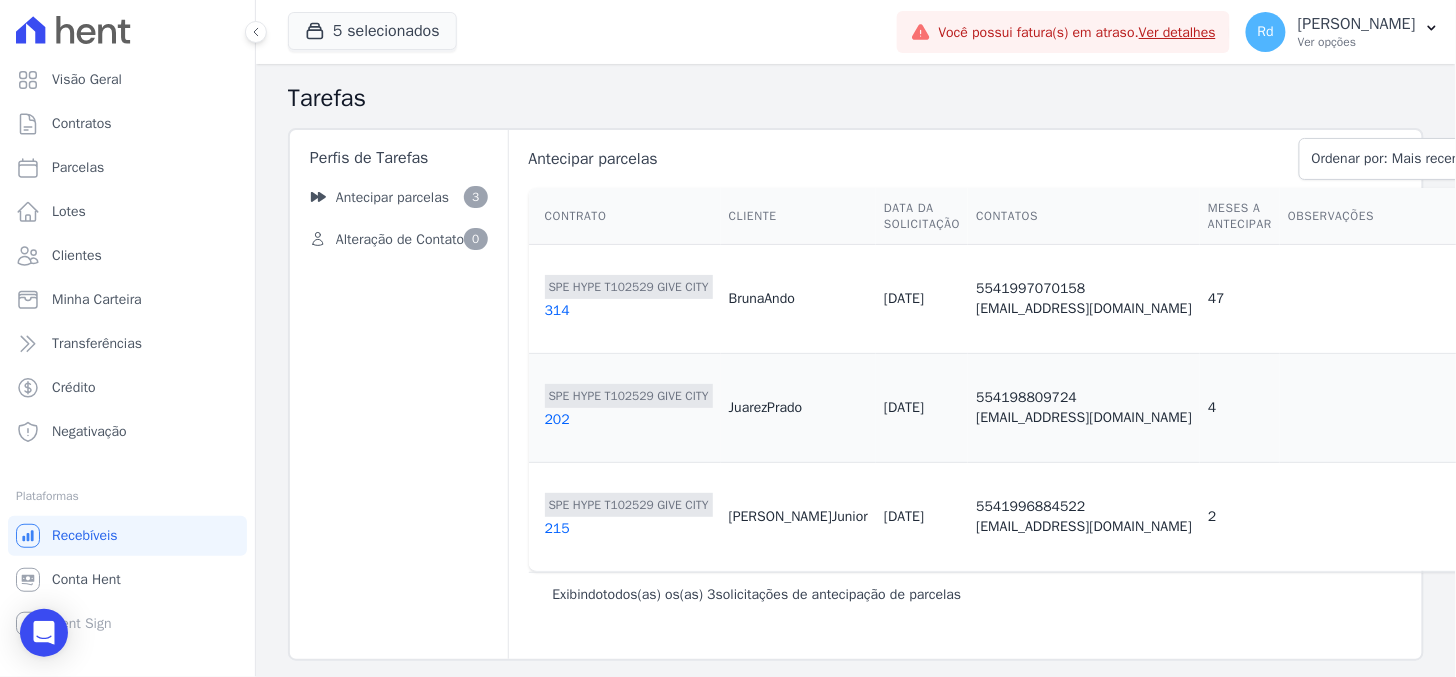 click on "Rejeitar" at bounding box center (1504, 536) 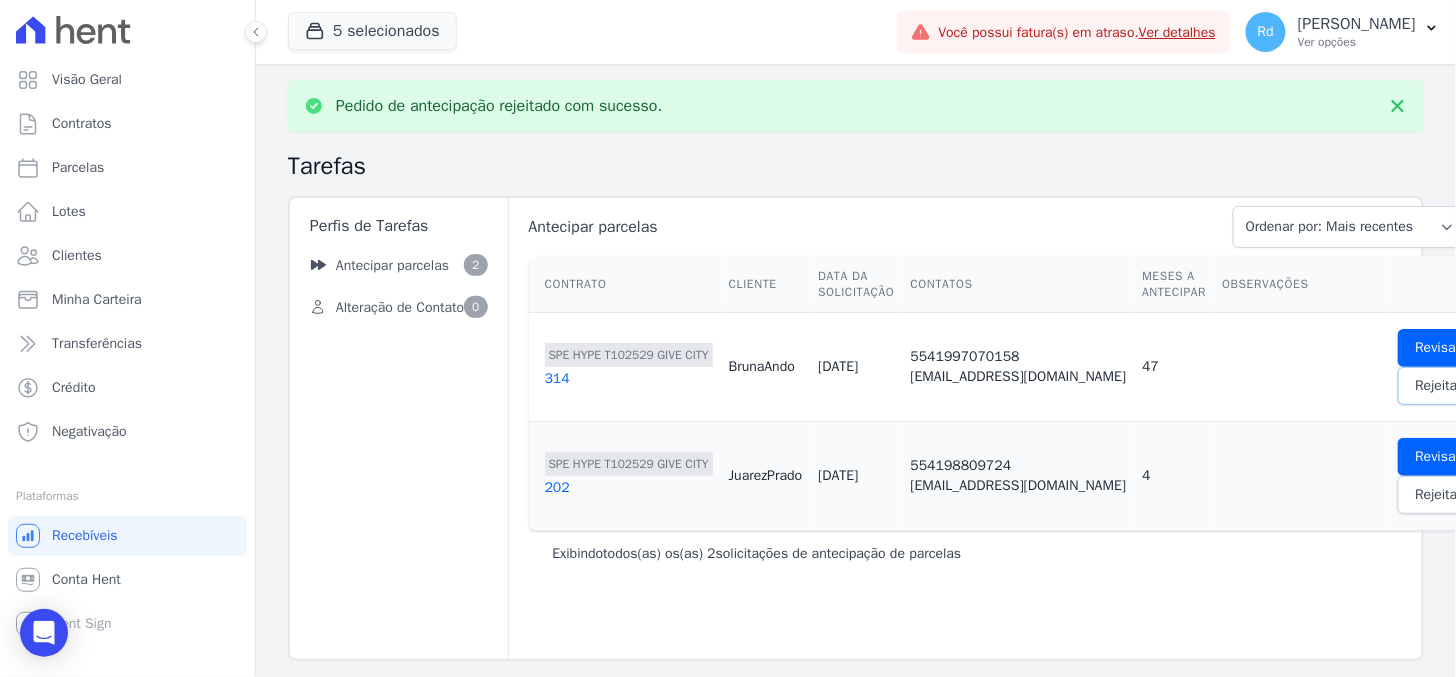 click on "Rejeitar" at bounding box center [1438, 386] 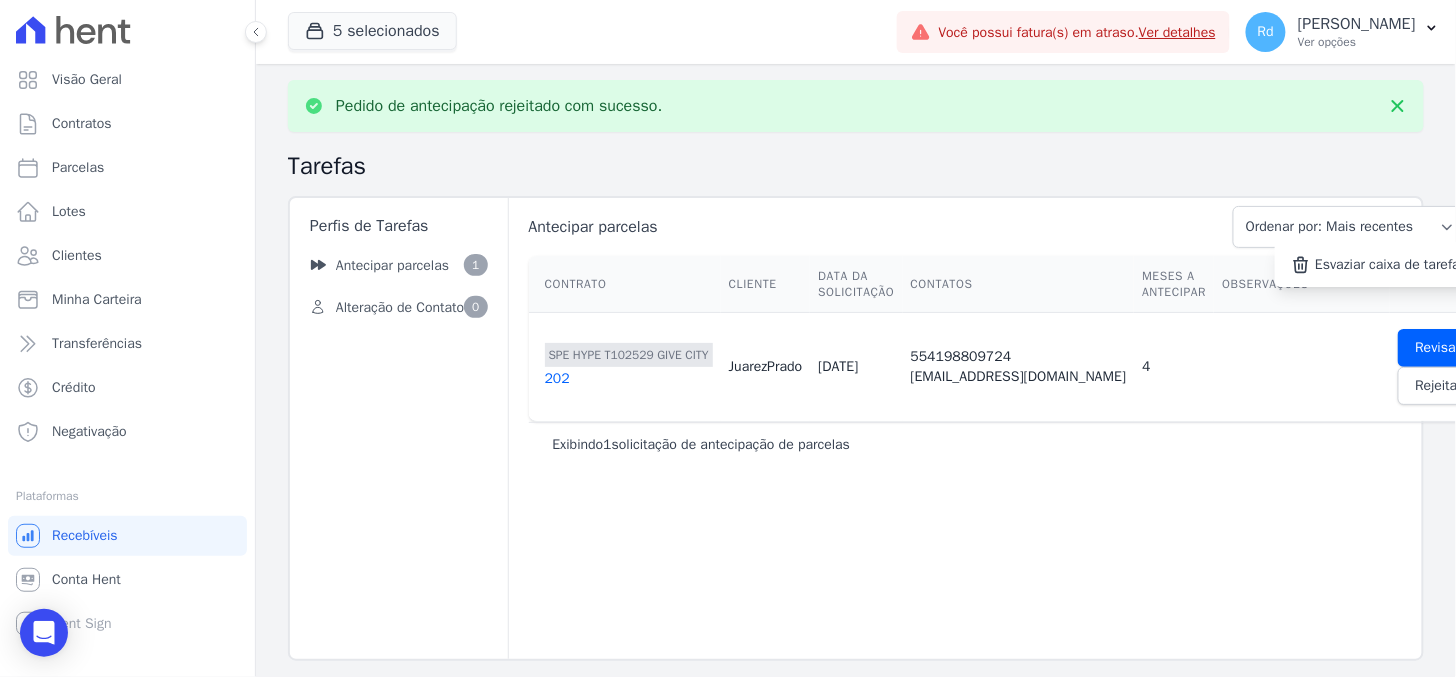 click on "Antecipar parcelas
Ordenar por: Mais recentes
Ordenar por: Menos recentes
Outras ações
Esvaziar caixa de tarefas
Contrato
Cliente
Data da Solicitação
Contatos
Meses a antecipar
Observações
1" at bounding box center (1008, 428) 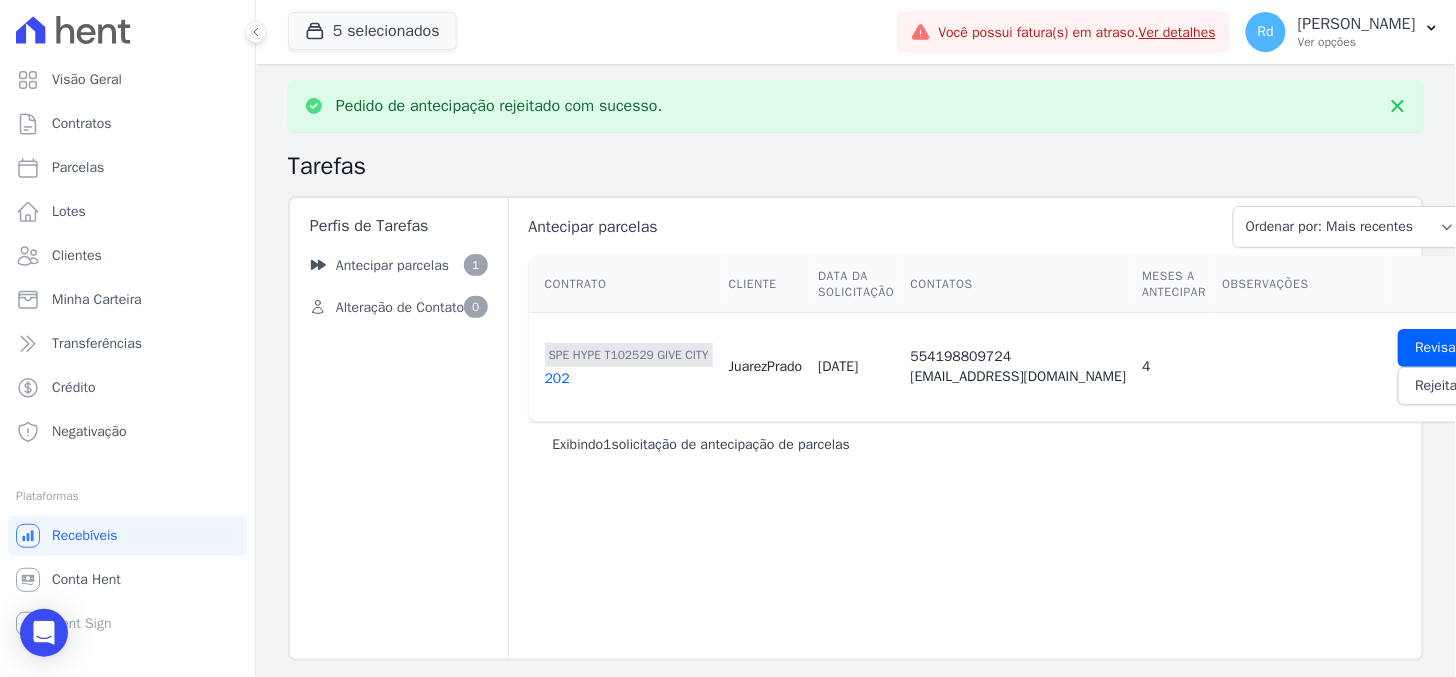 click on "Revisar
Rejeitar" at bounding box center (1438, 367) 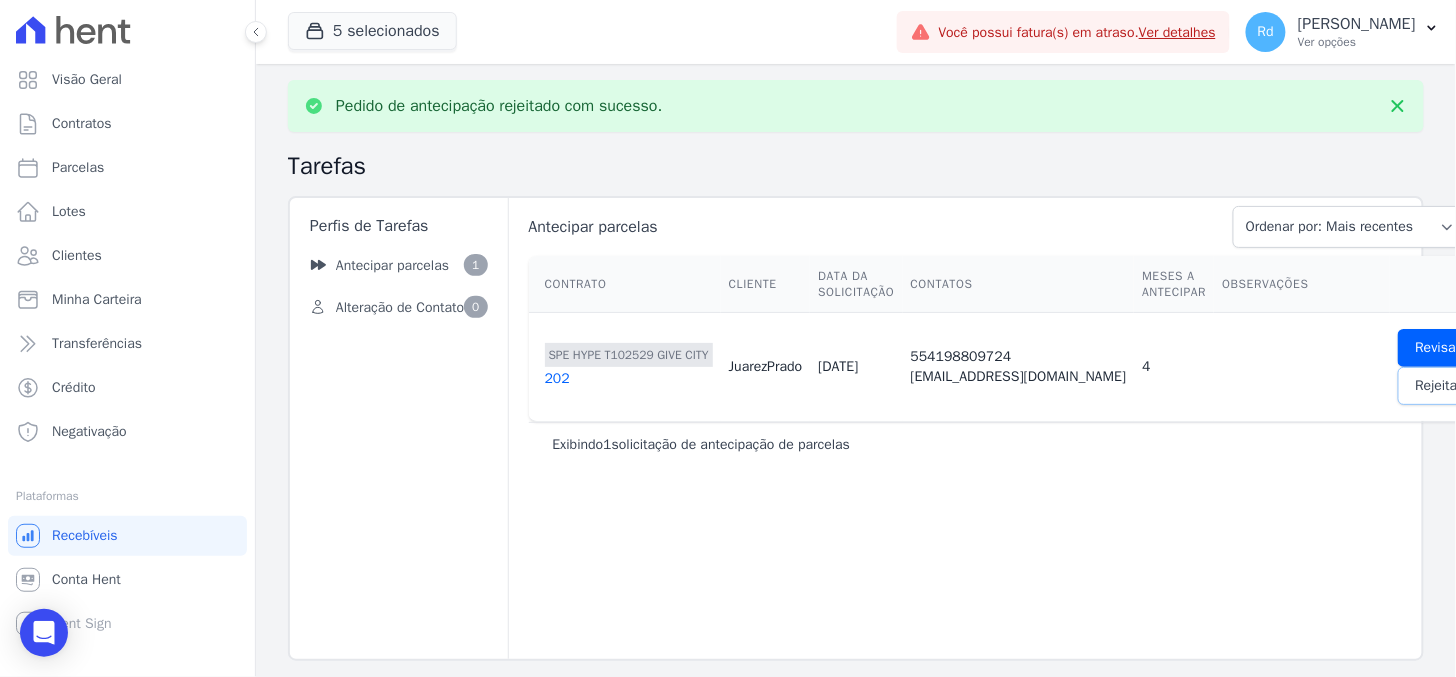 click on "Rejeitar" at bounding box center [1438, 386] 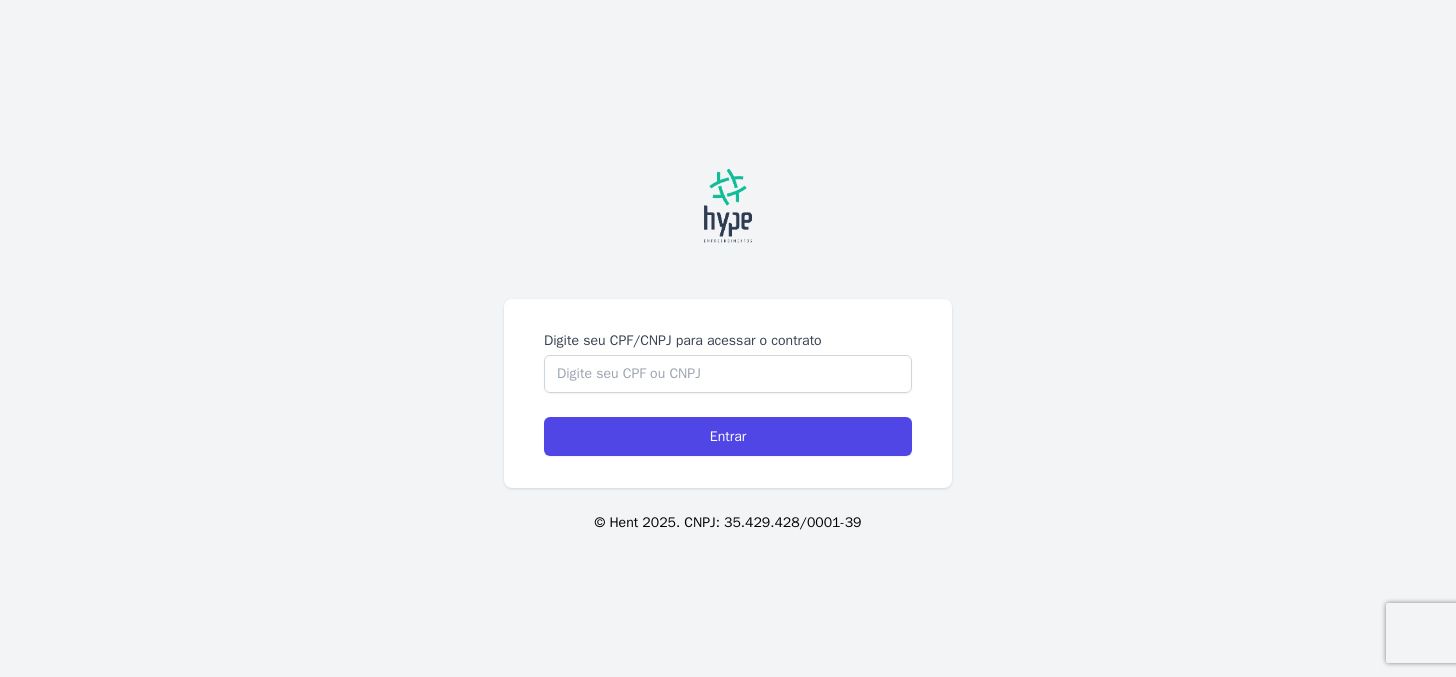 scroll, scrollTop: 0, scrollLeft: 0, axis: both 